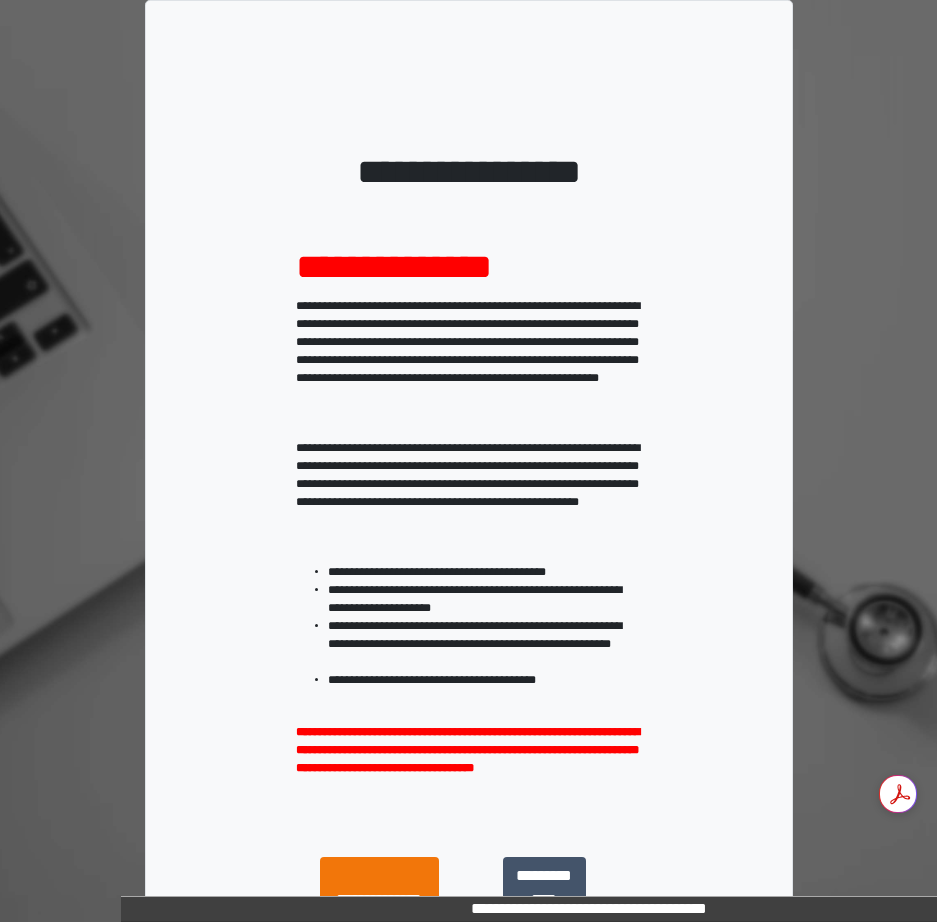scroll, scrollTop: 0, scrollLeft: 0, axis: both 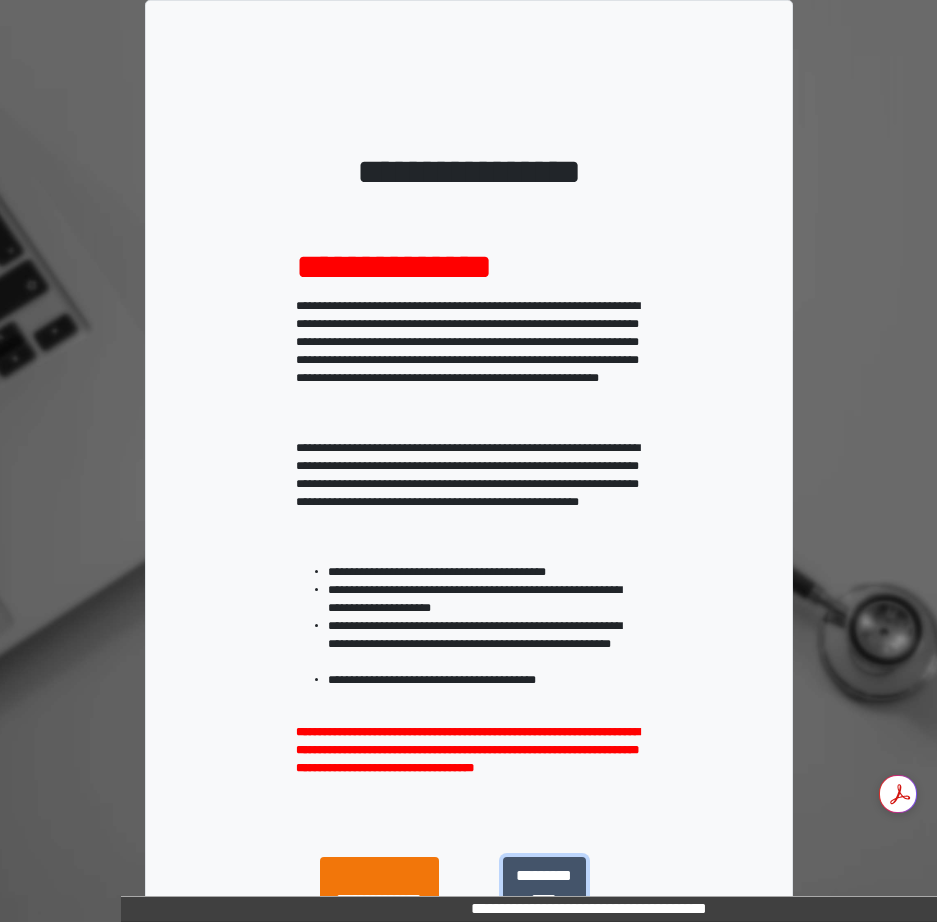 drag, startPoint x: 534, startPoint y: 871, endPoint x: 570, endPoint y: 815, distance: 66.573265 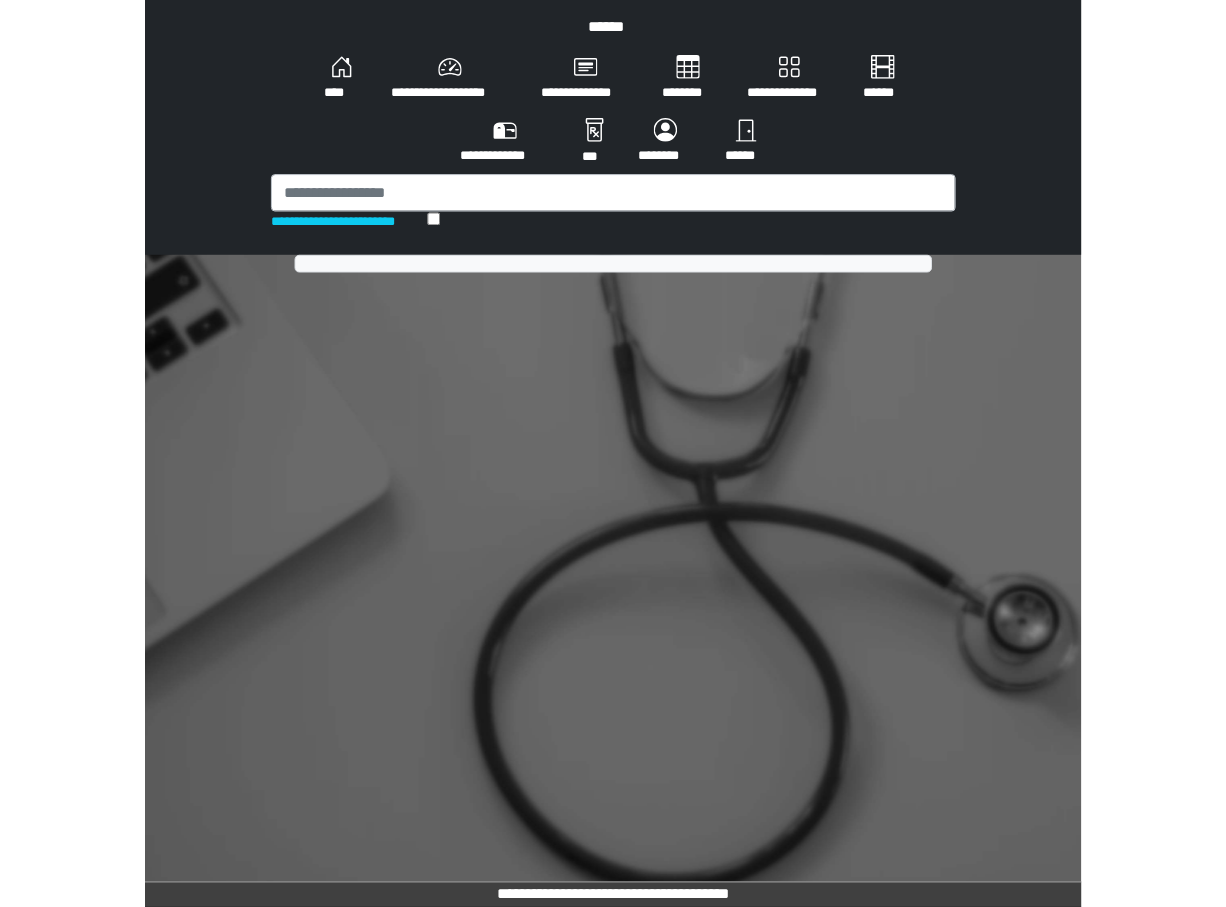 scroll, scrollTop: 0, scrollLeft: 0, axis: both 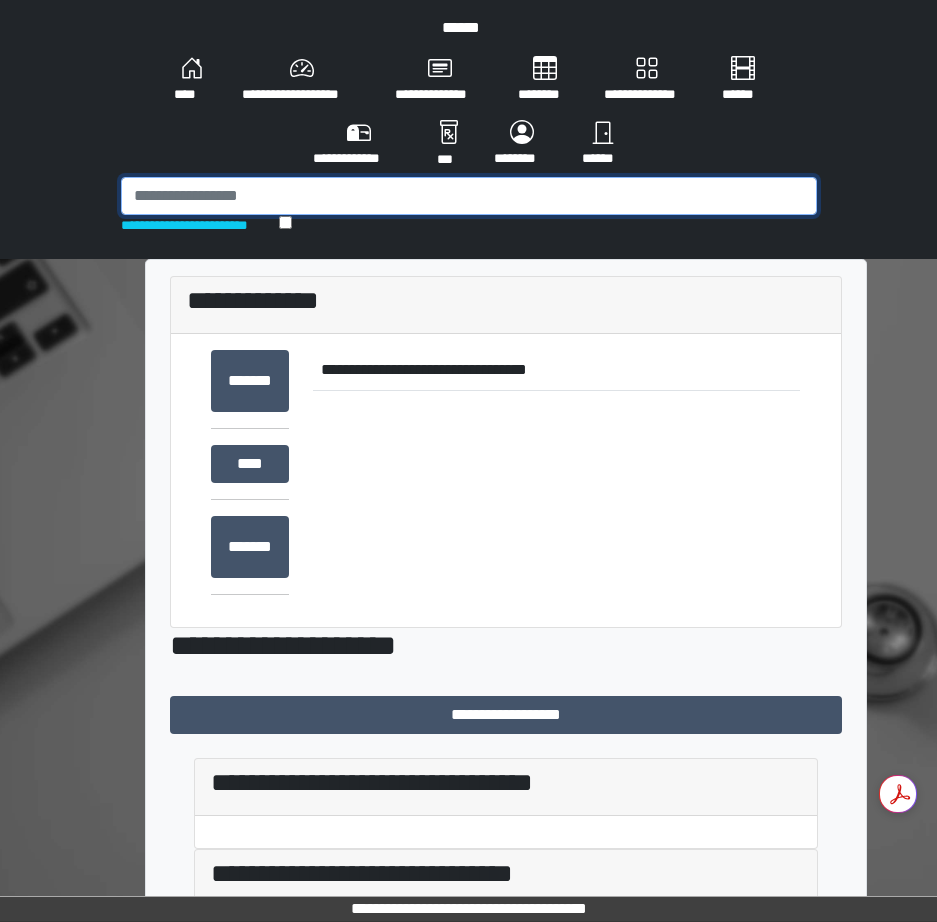 drag, startPoint x: 391, startPoint y: 198, endPoint x: 391, endPoint y: 184, distance: 14 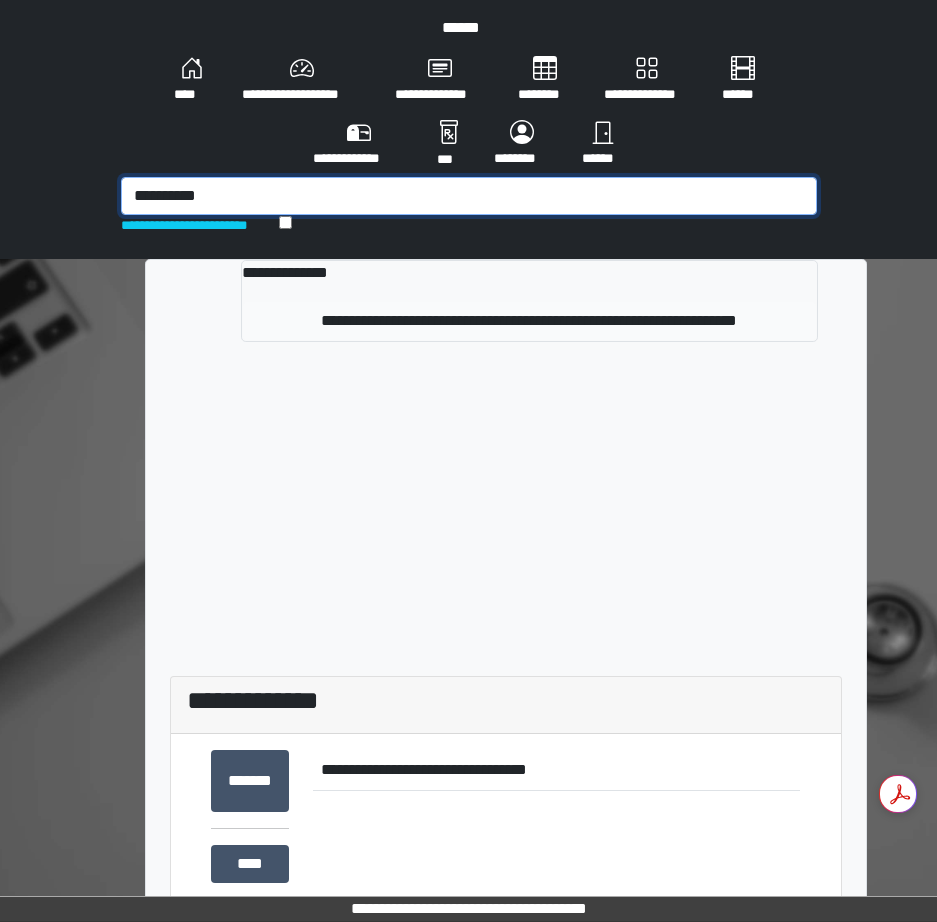type on "**********" 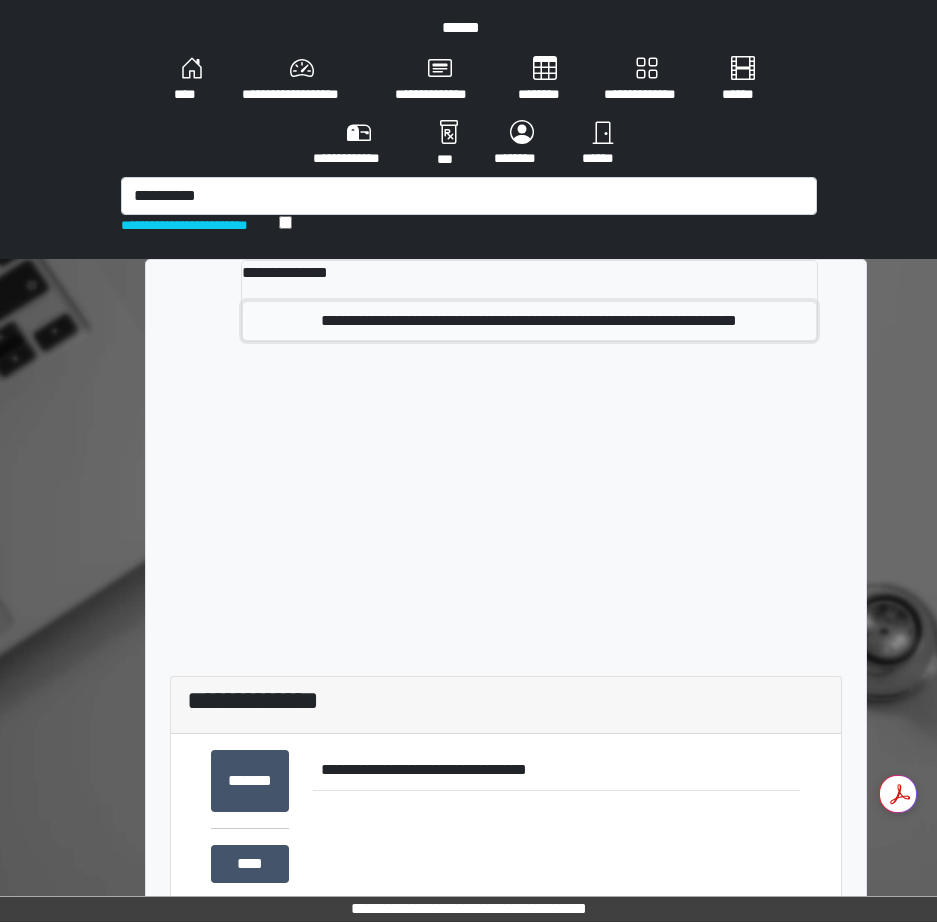 click on "**********" at bounding box center [529, 321] 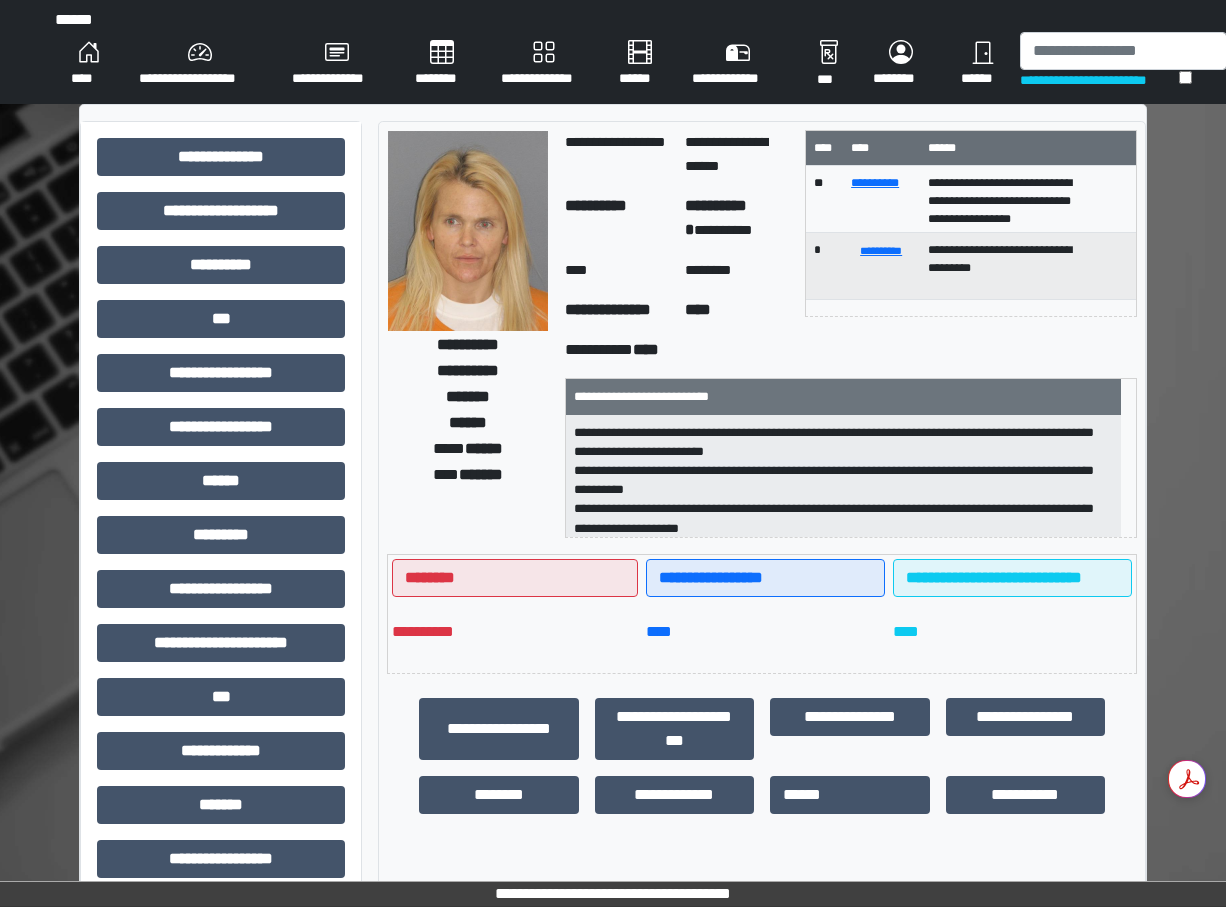 click on "**********" at bounding box center (89, 64) 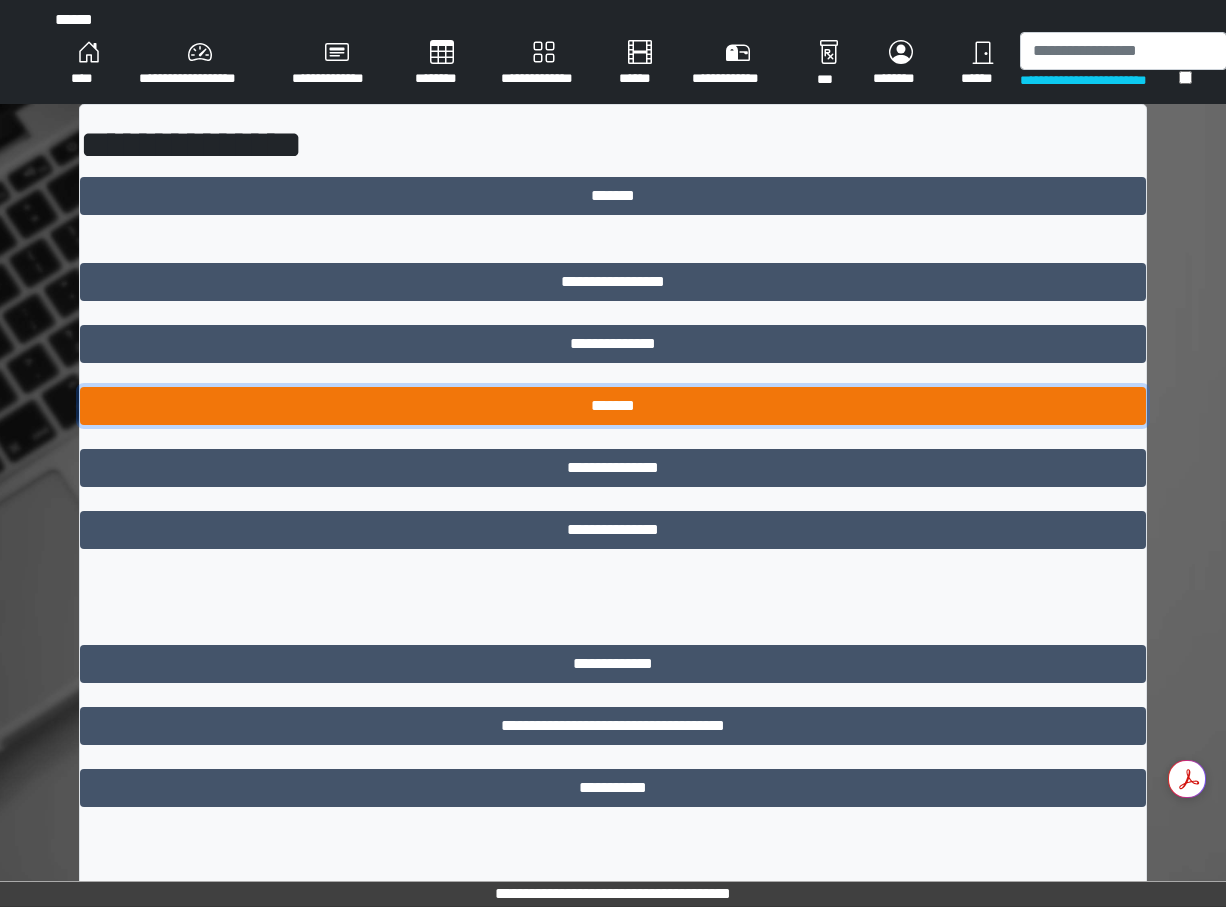 click on "*******" at bounding box center (613, 406) 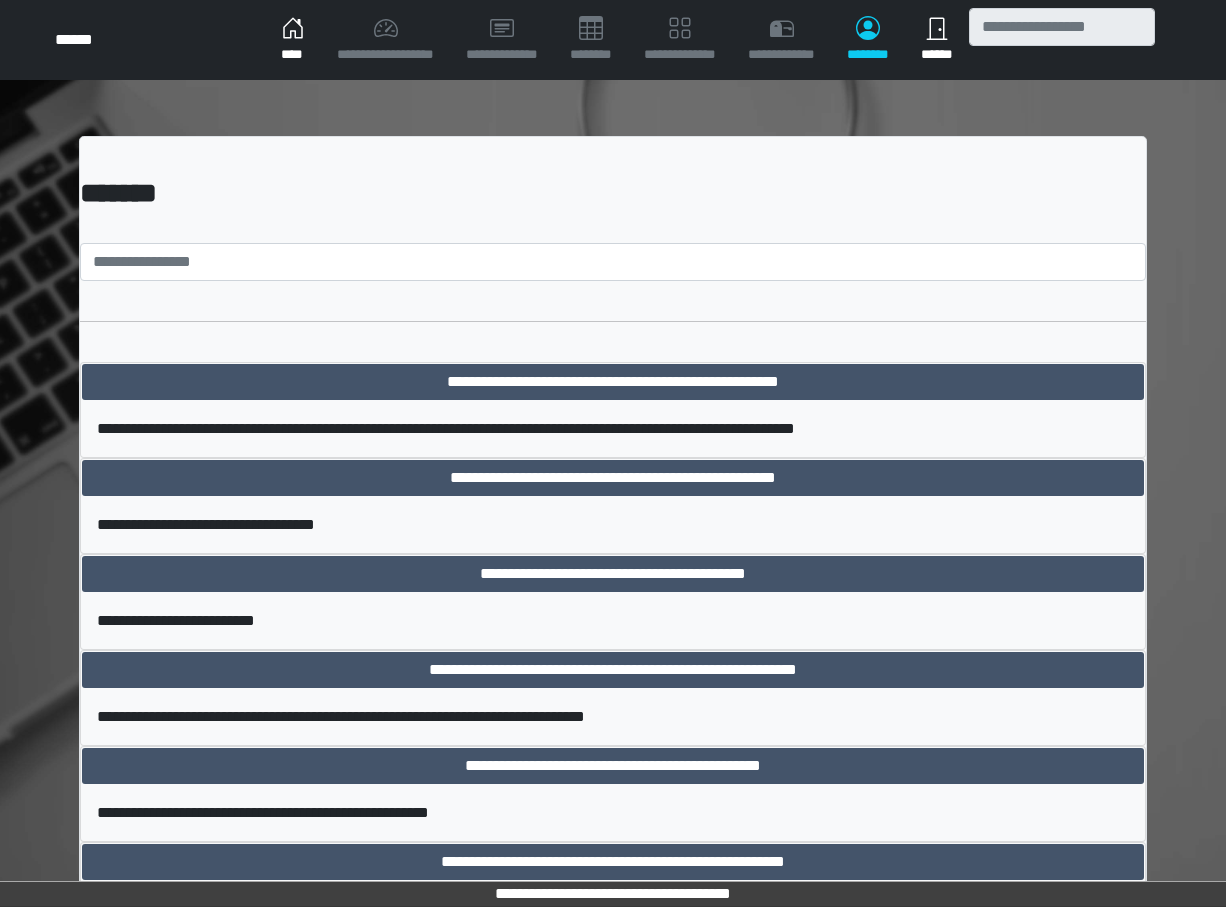 scroll, scrollTop: 0, scrollLeft: 0, axis: both 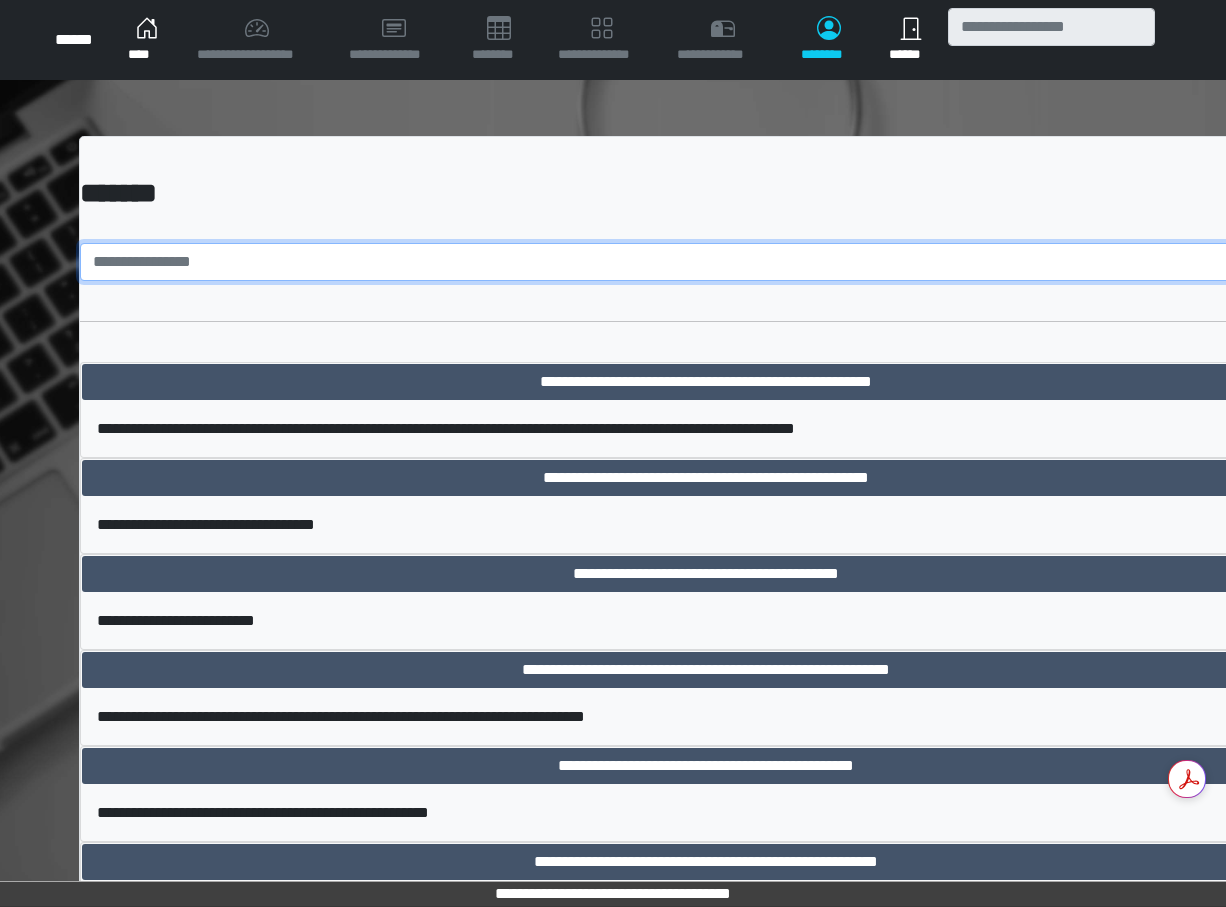 click at bounding box center (706, 262) 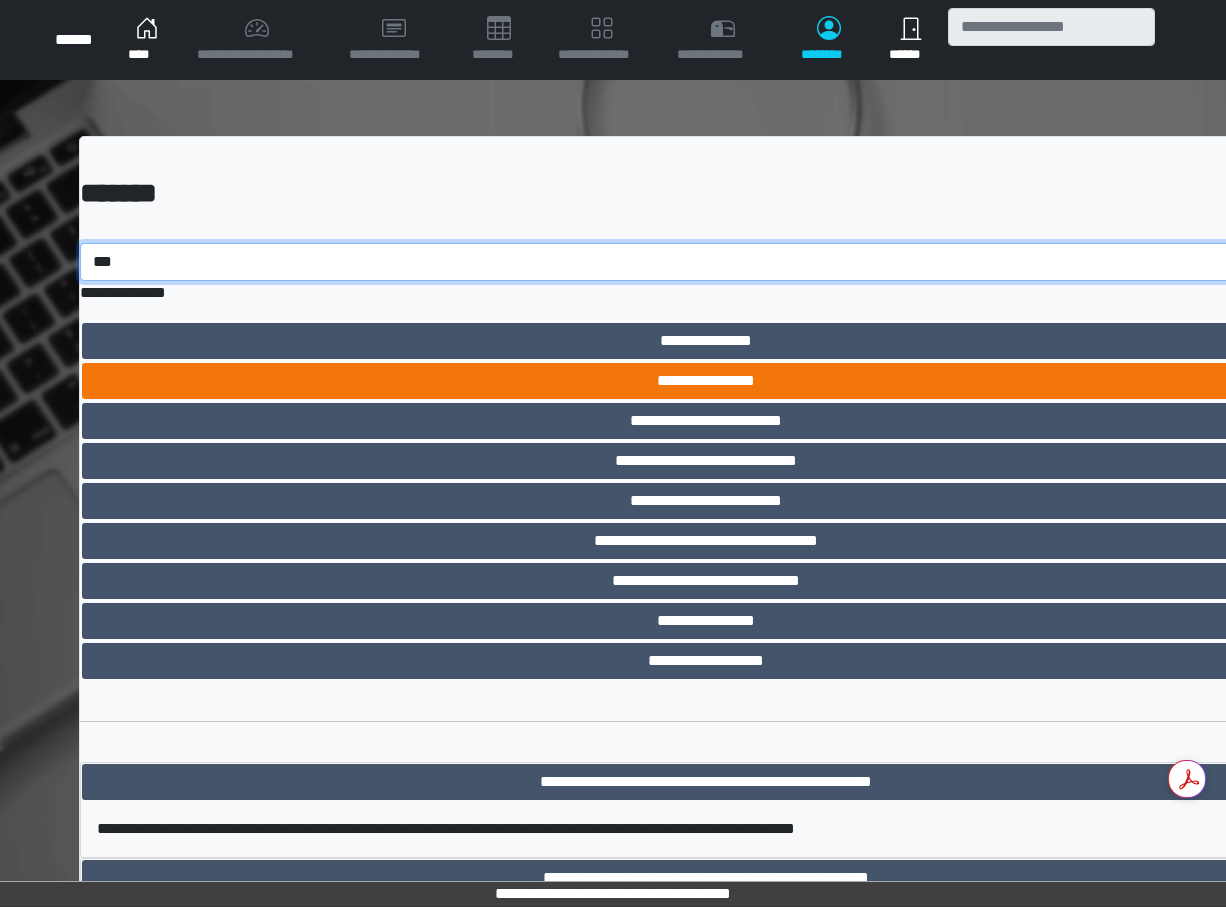 type on "***" 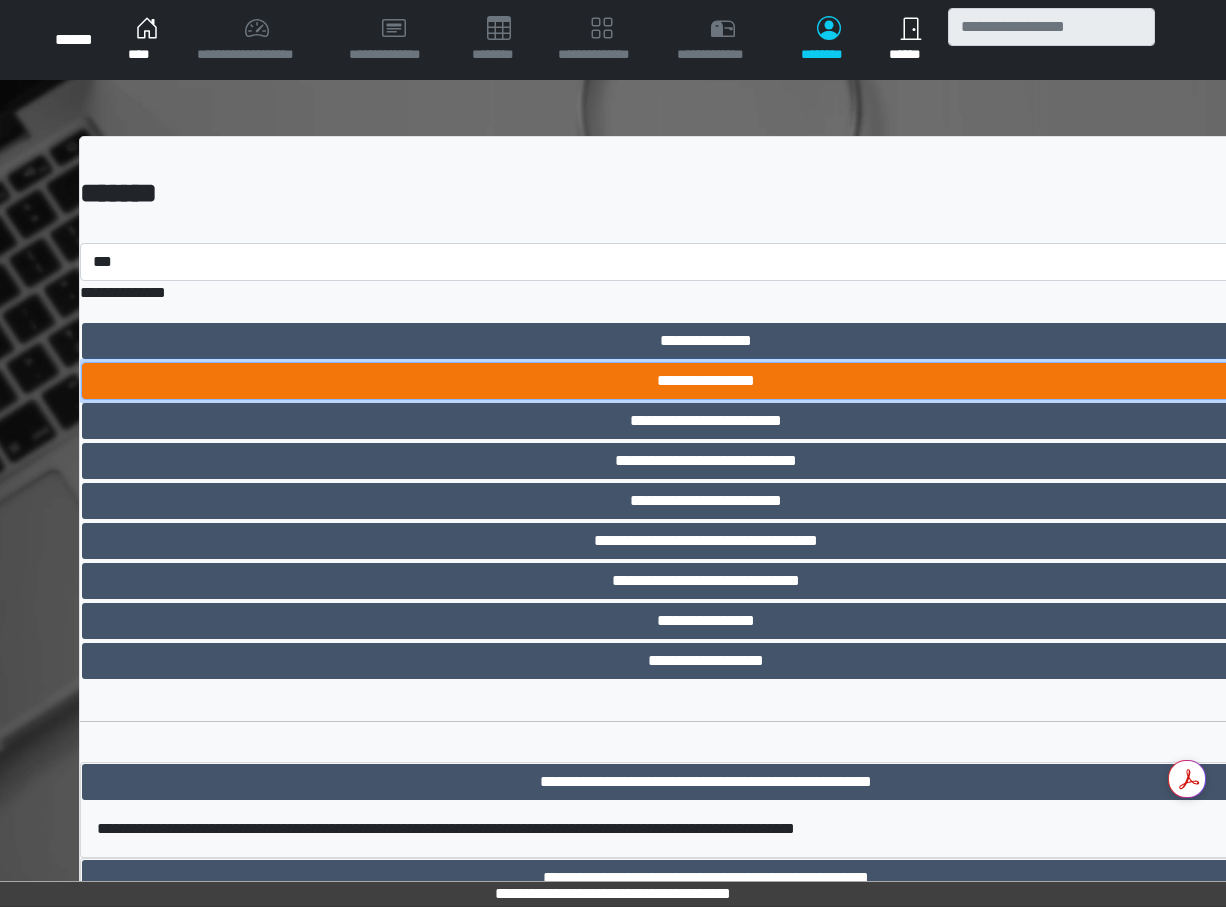 click on "**********" at bounding box center [706, 341] 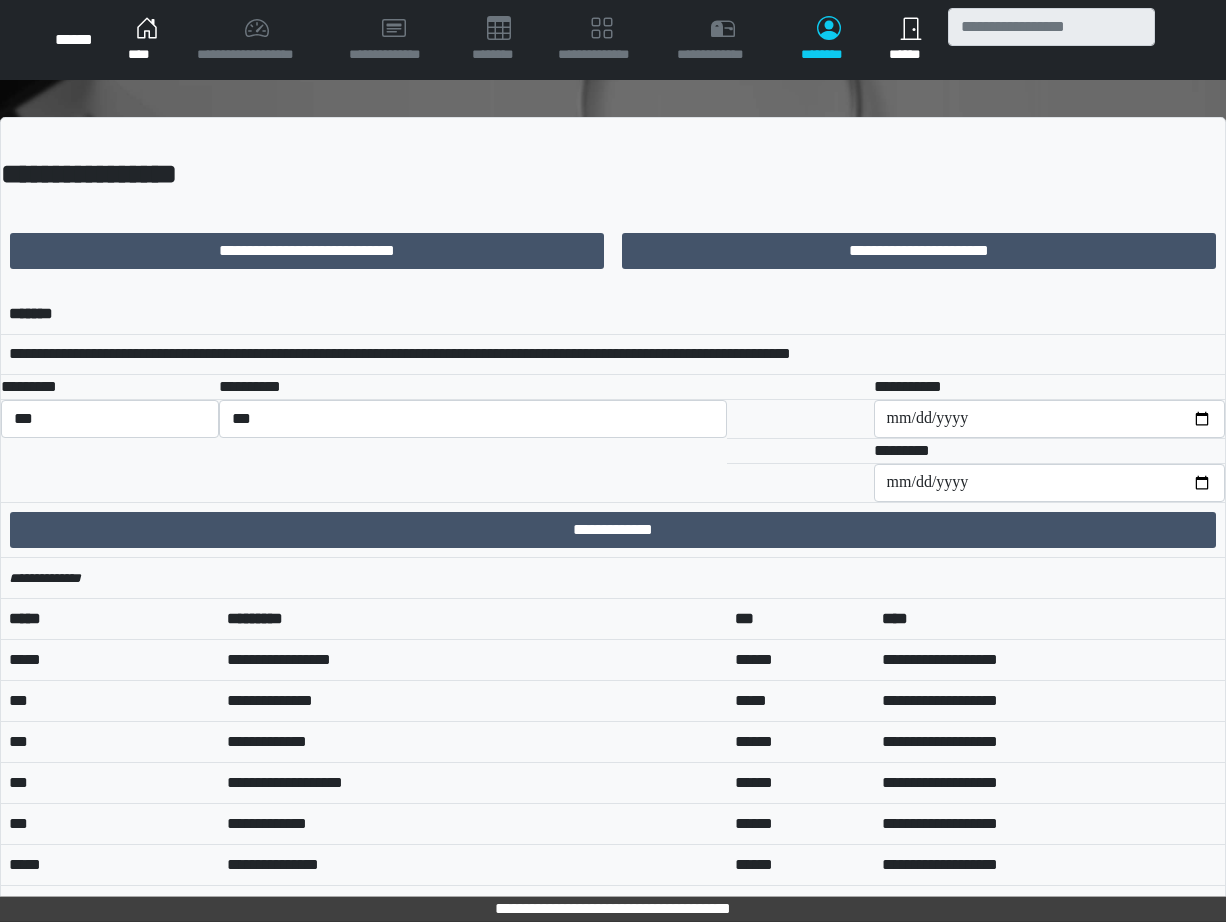 scroll, scrollTop: 0, scrollLeft: 0, axis: both 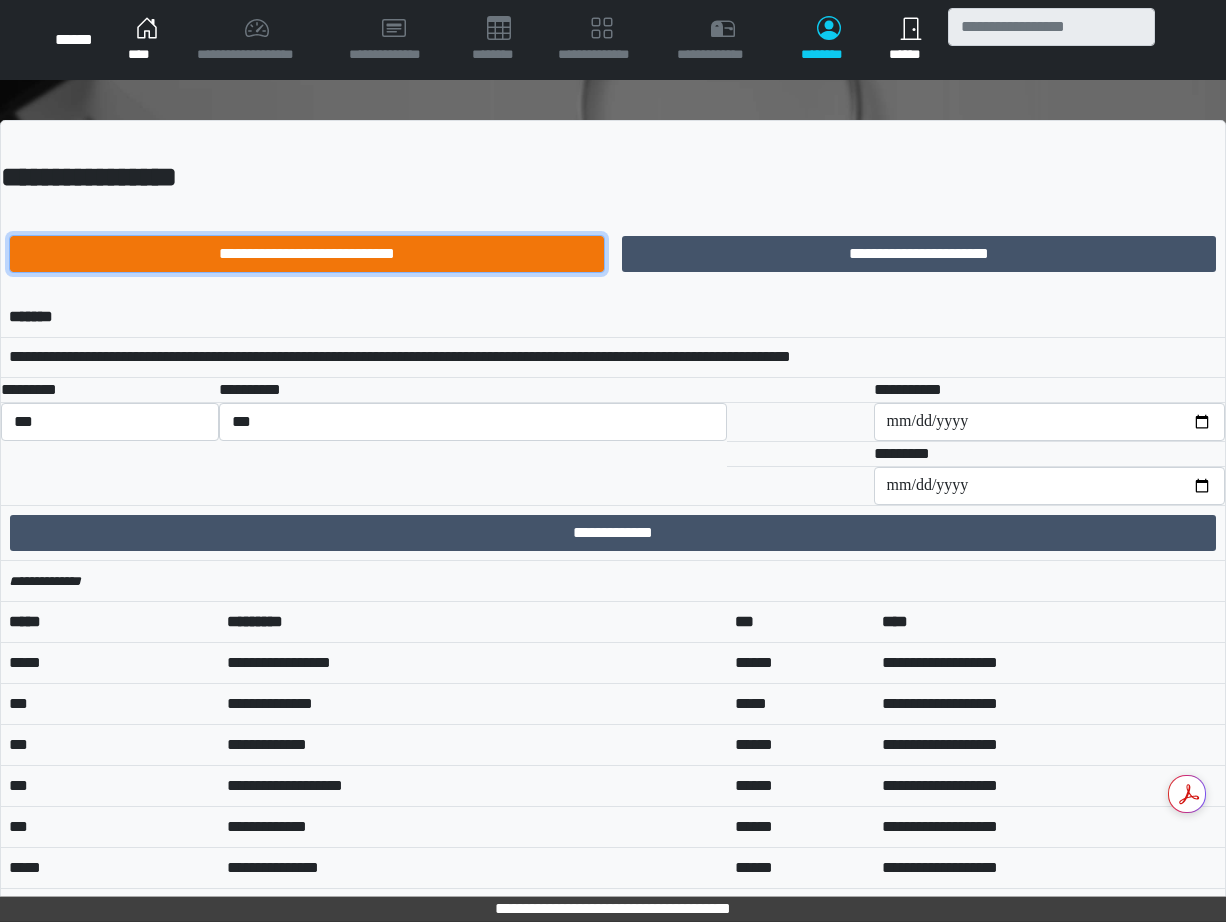 click on "**********" at bounding box center [307, 254] 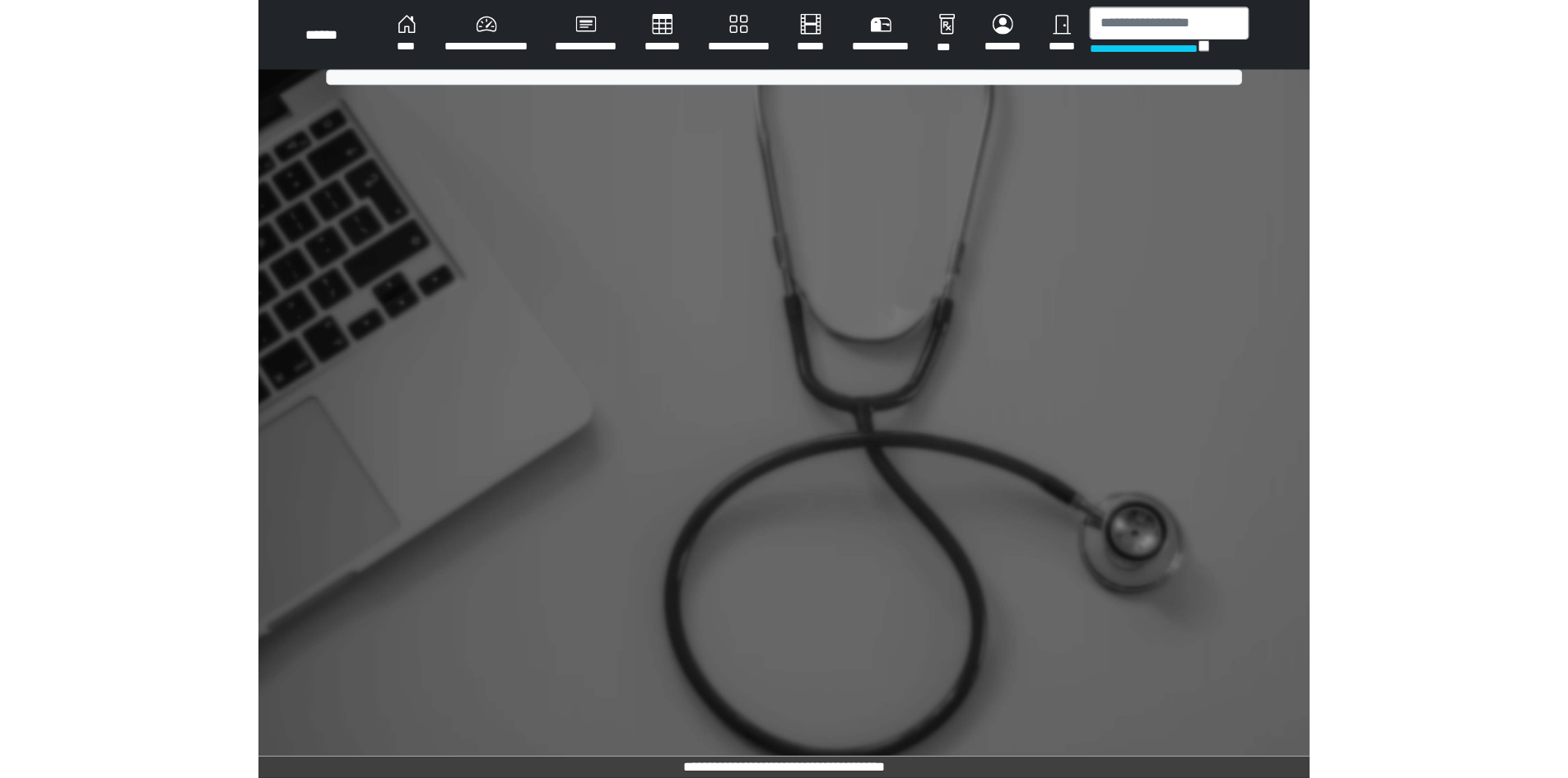 scroll, scrollTop: 0, scrollLeft: 0, axis: both 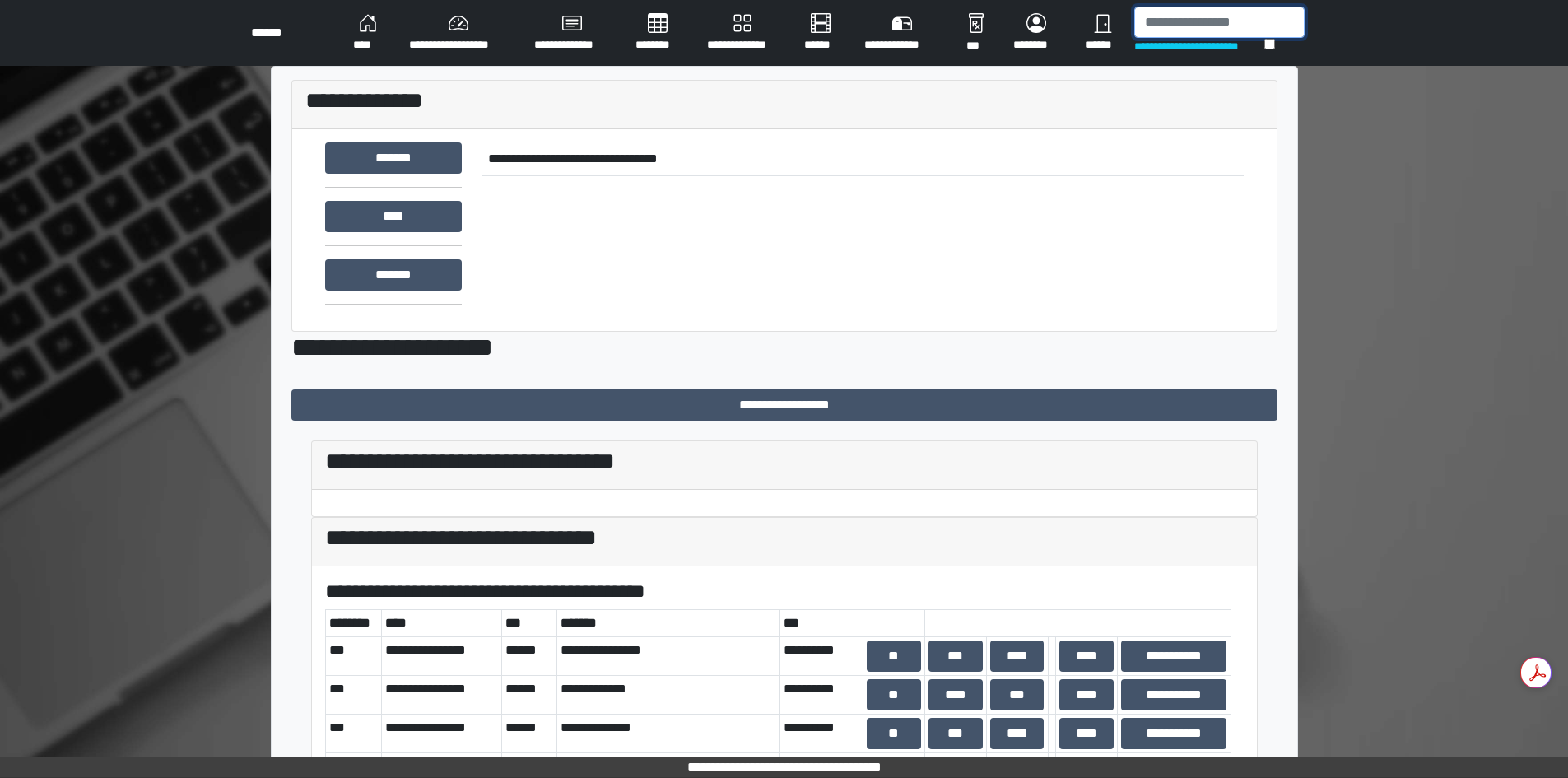 click at bounding box center (1219, 22) 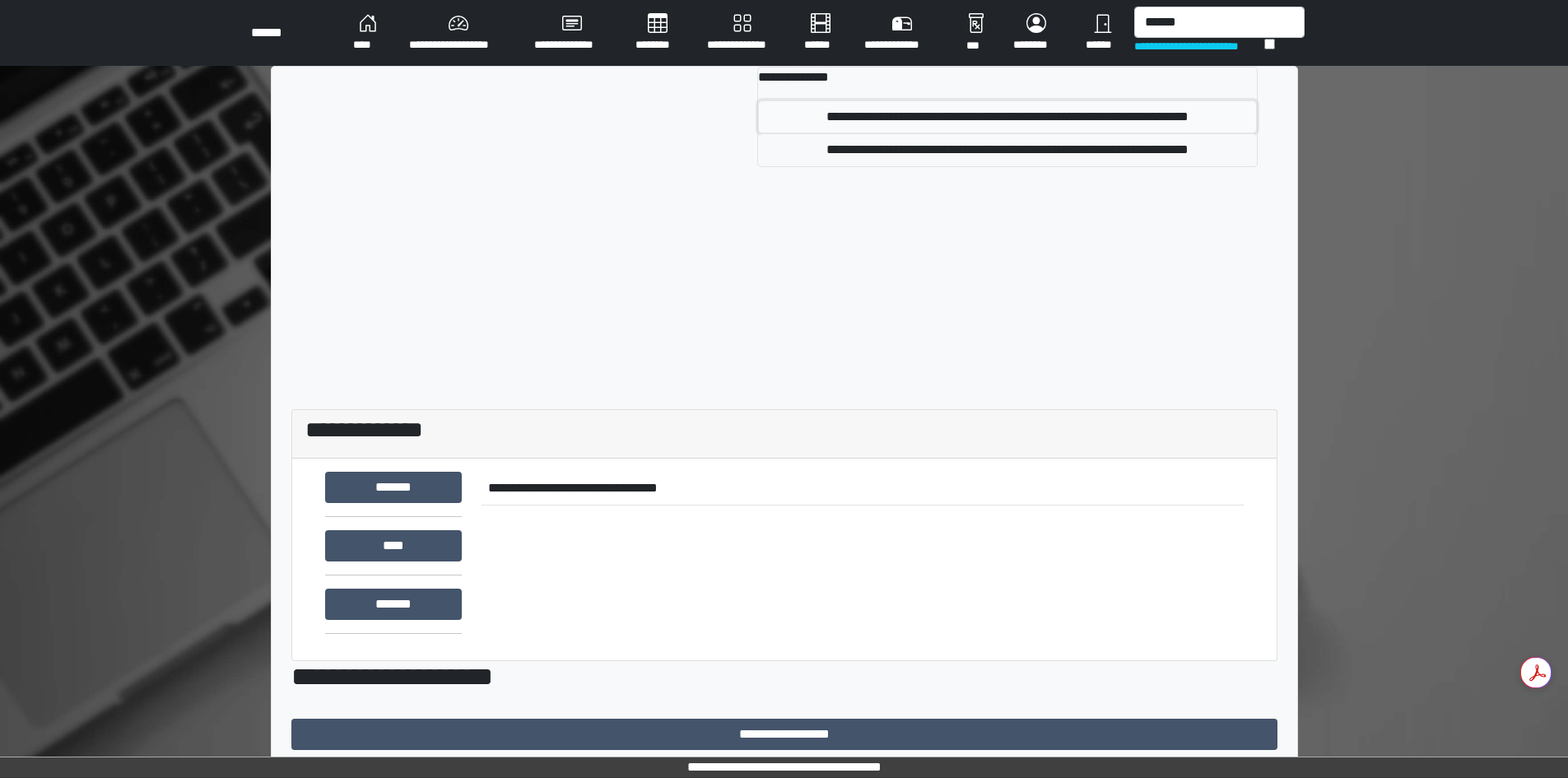 click on "**********" at bounding box center [1007, 117] 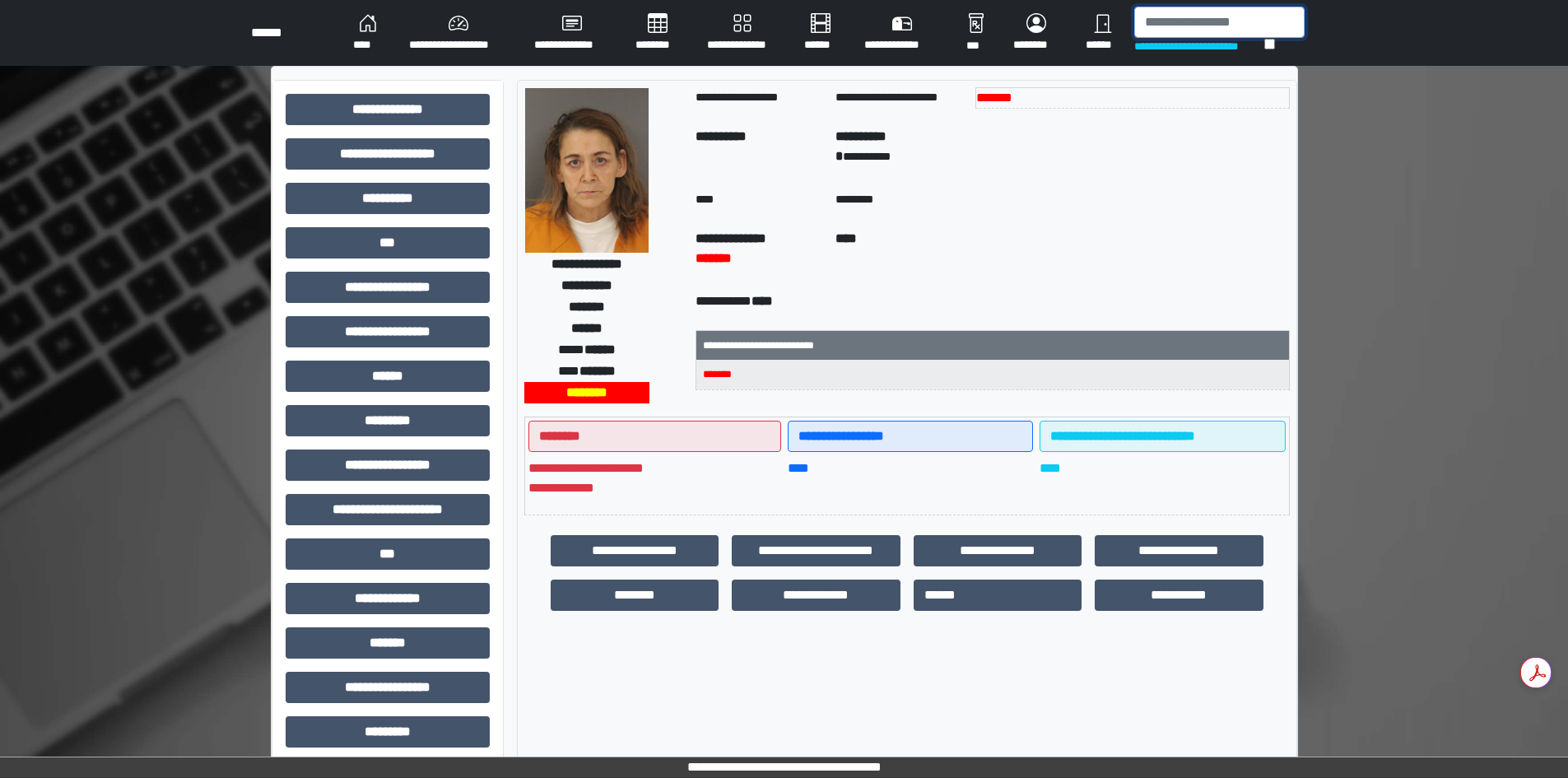 click at bounding box center (1219, 22) 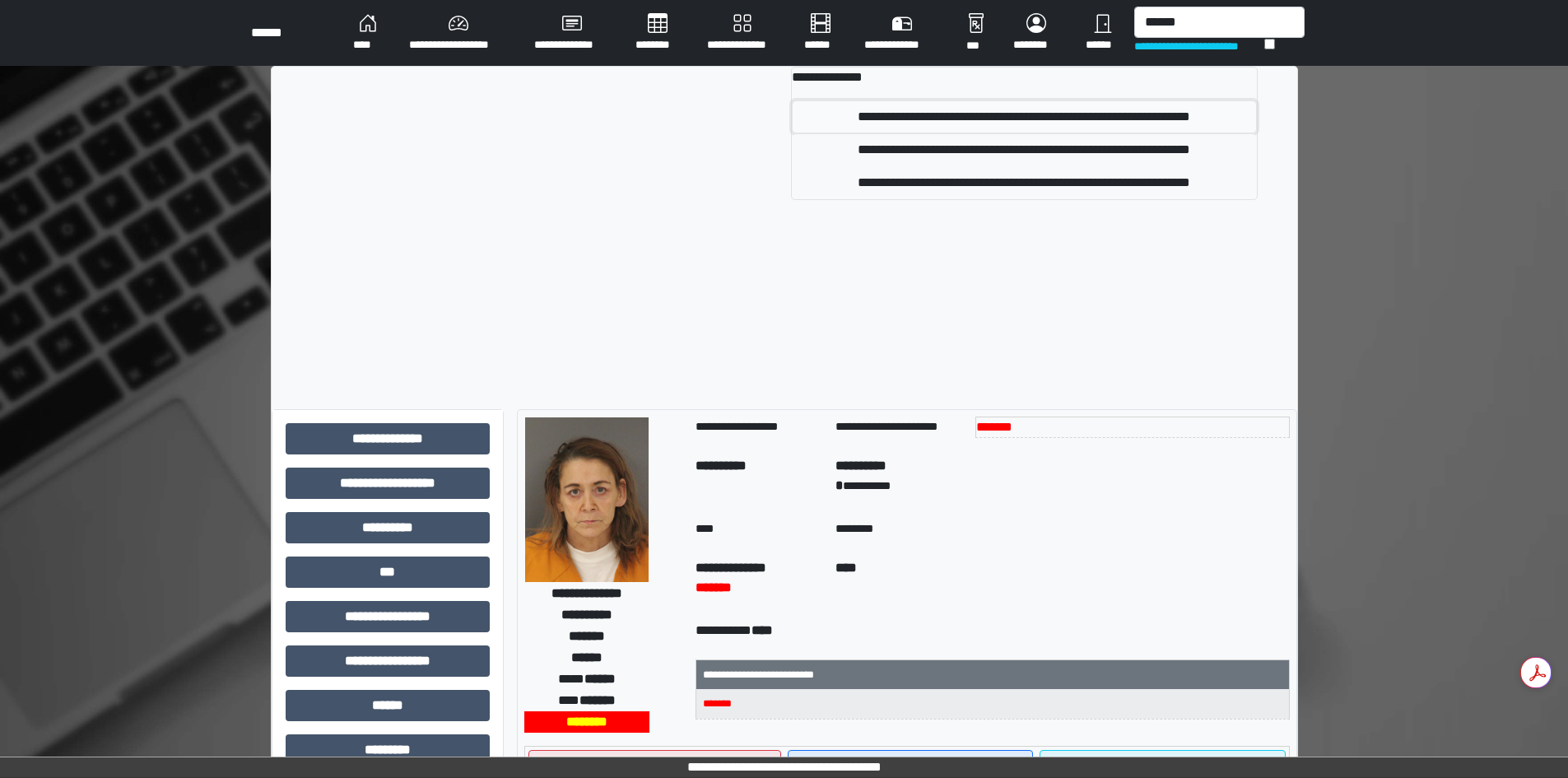 click on "**********" at bounding box center (1024, 117) 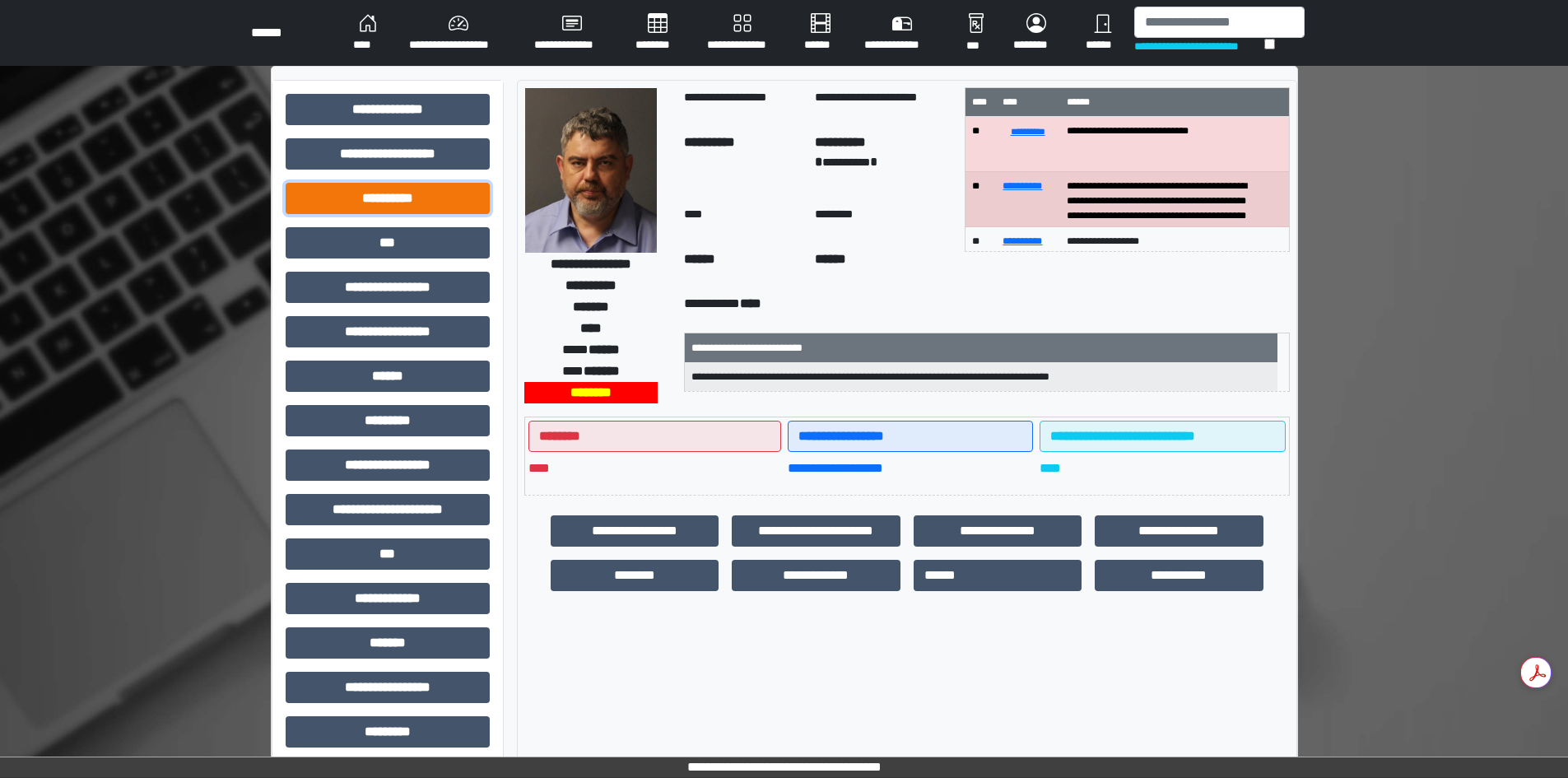 click on "**********" at bounding box center [388, 109] 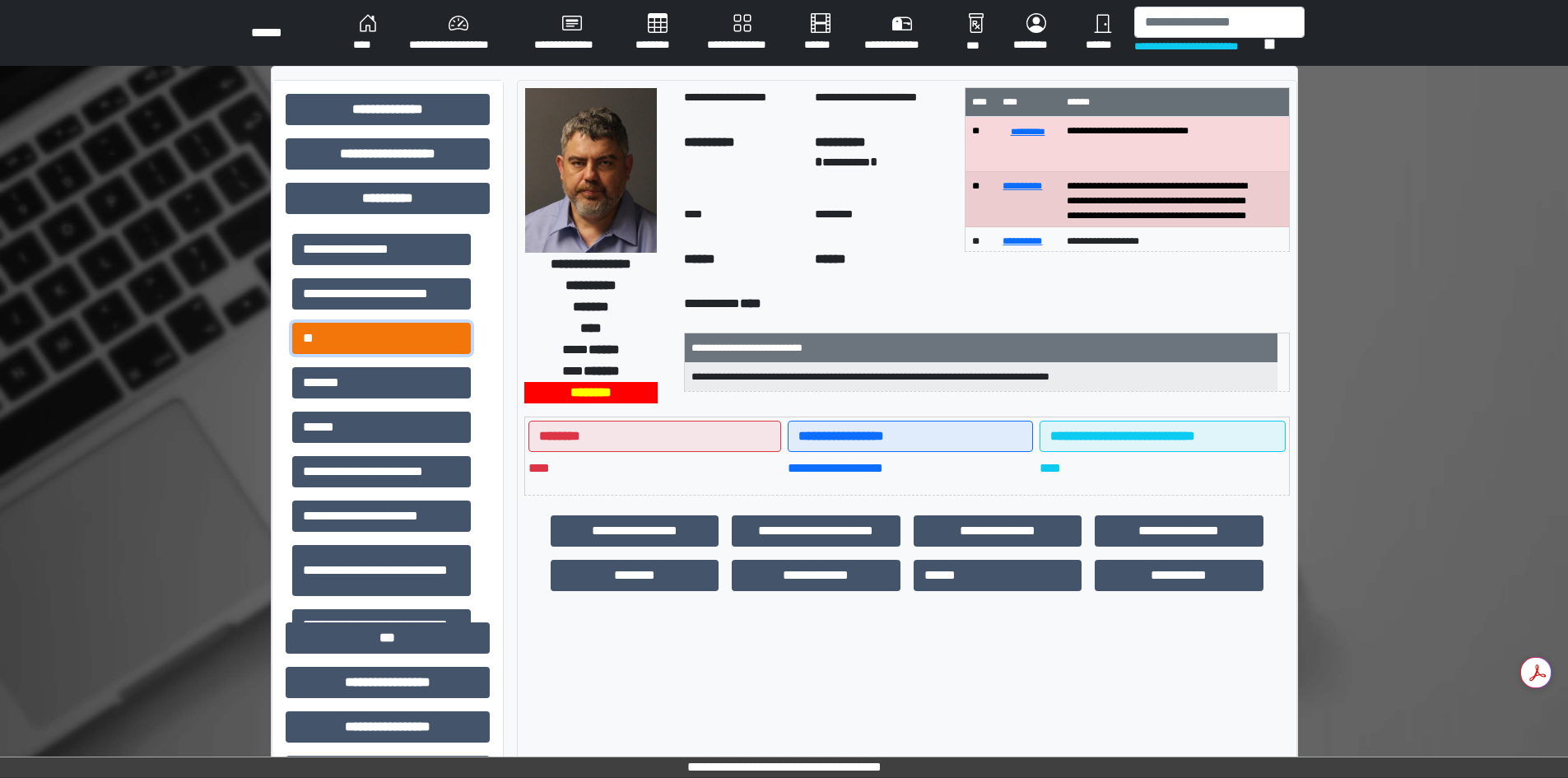 click on "**" at bounding box center [381, 249] 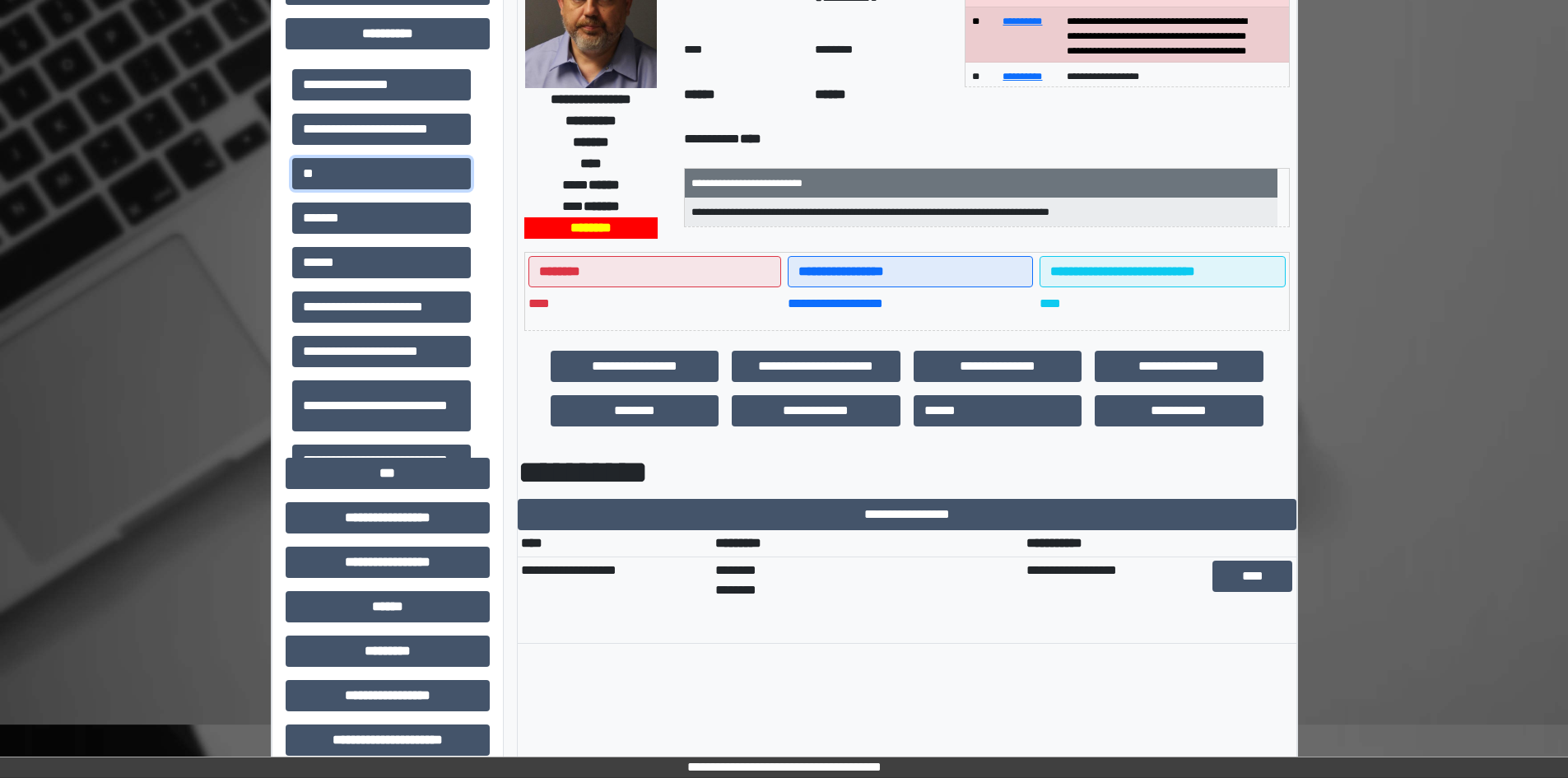 scroll, scrollTop: 82, scrollLeft: 0, axis: vertical 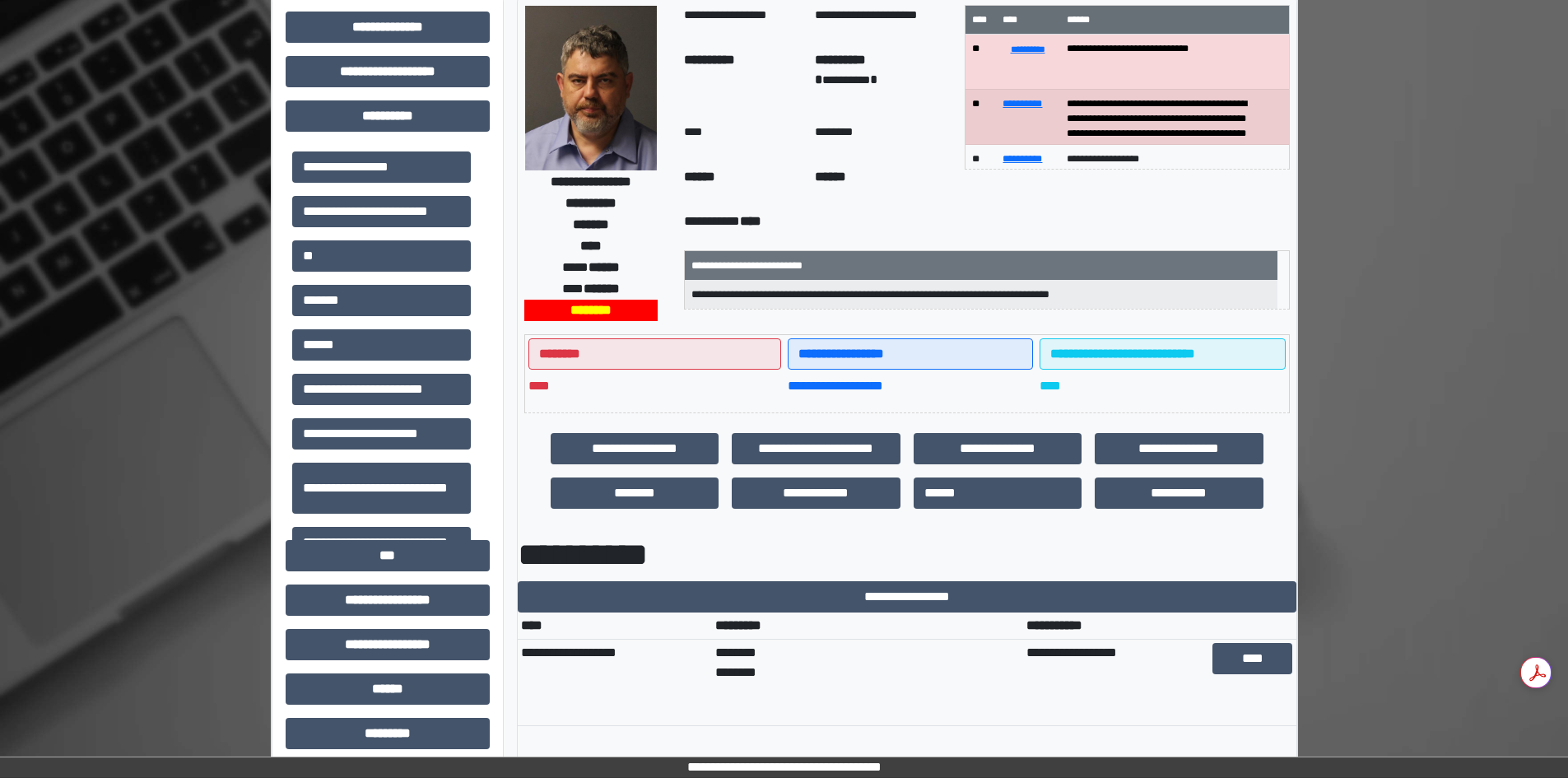 drag, startPoint x: 1319, startPoint y: 236, endPoint x: 1337, endPoint y: 245, distance: 20.124612 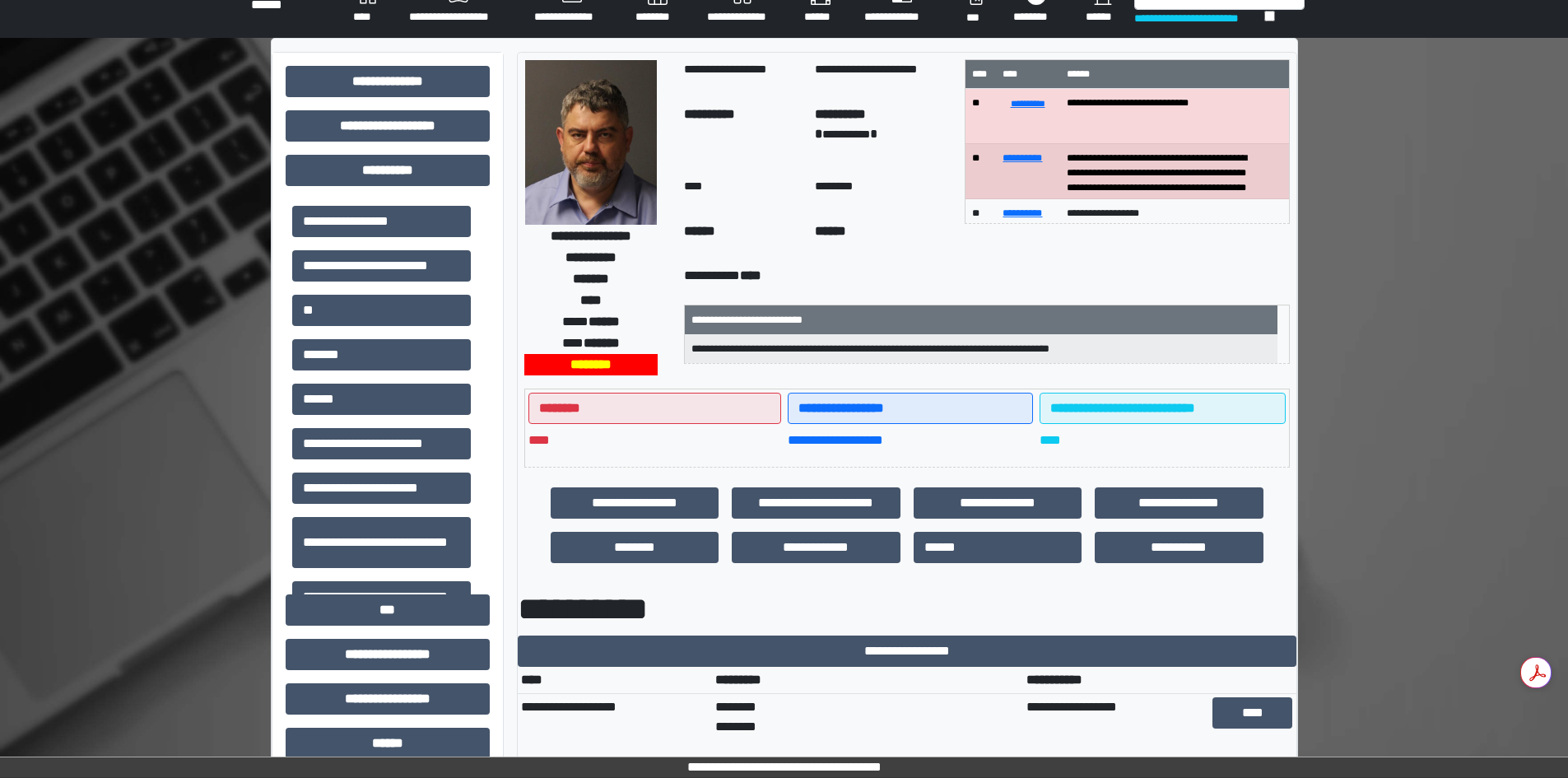 scroll, scrollTop: 0, scrollLeft: 0, axis: both 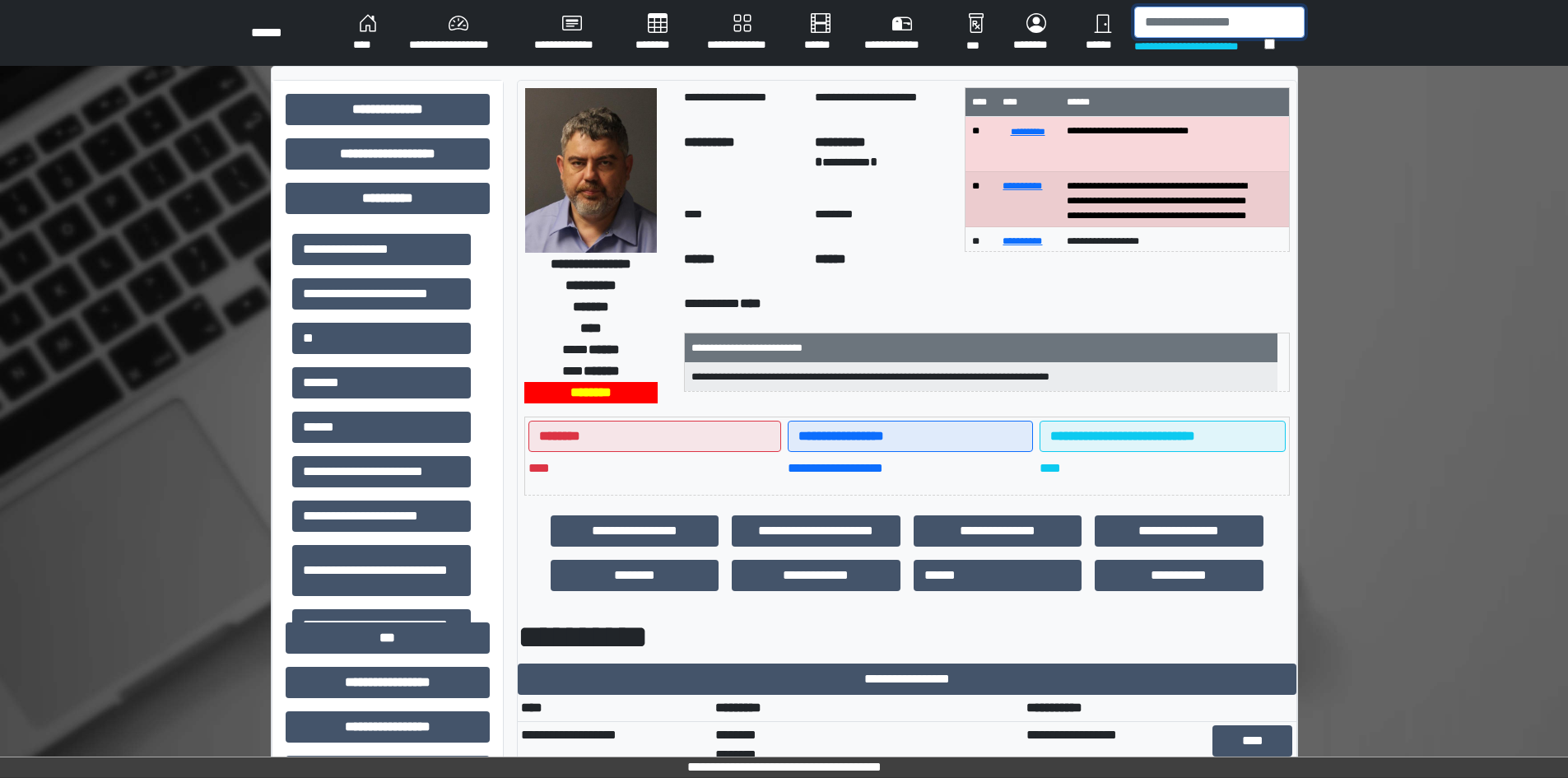 click at bounding box center (1219, 22) 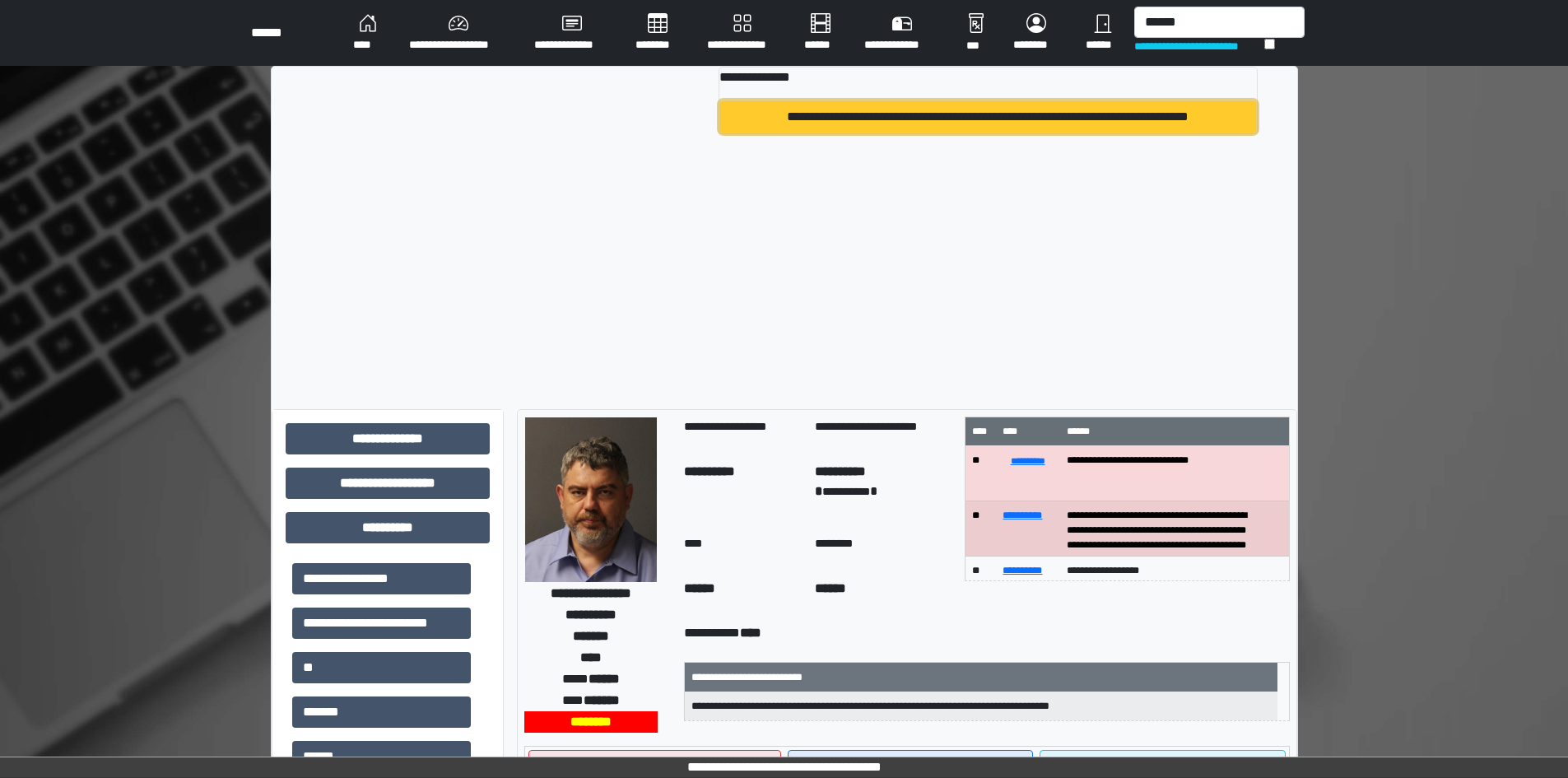 click on "**********" at bounding box center [988, 117] 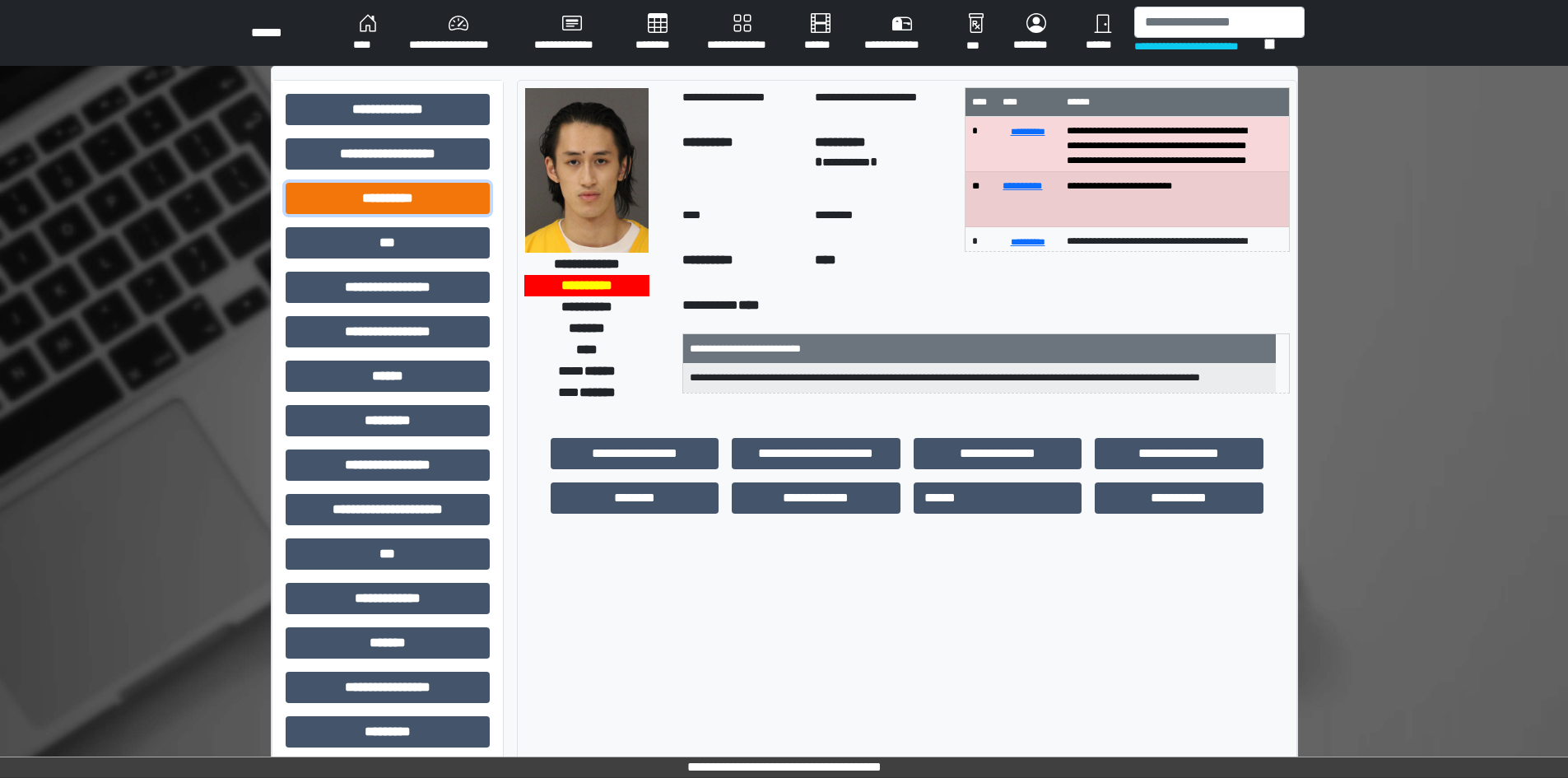 click on "**********" at bounding box center (388, 109) 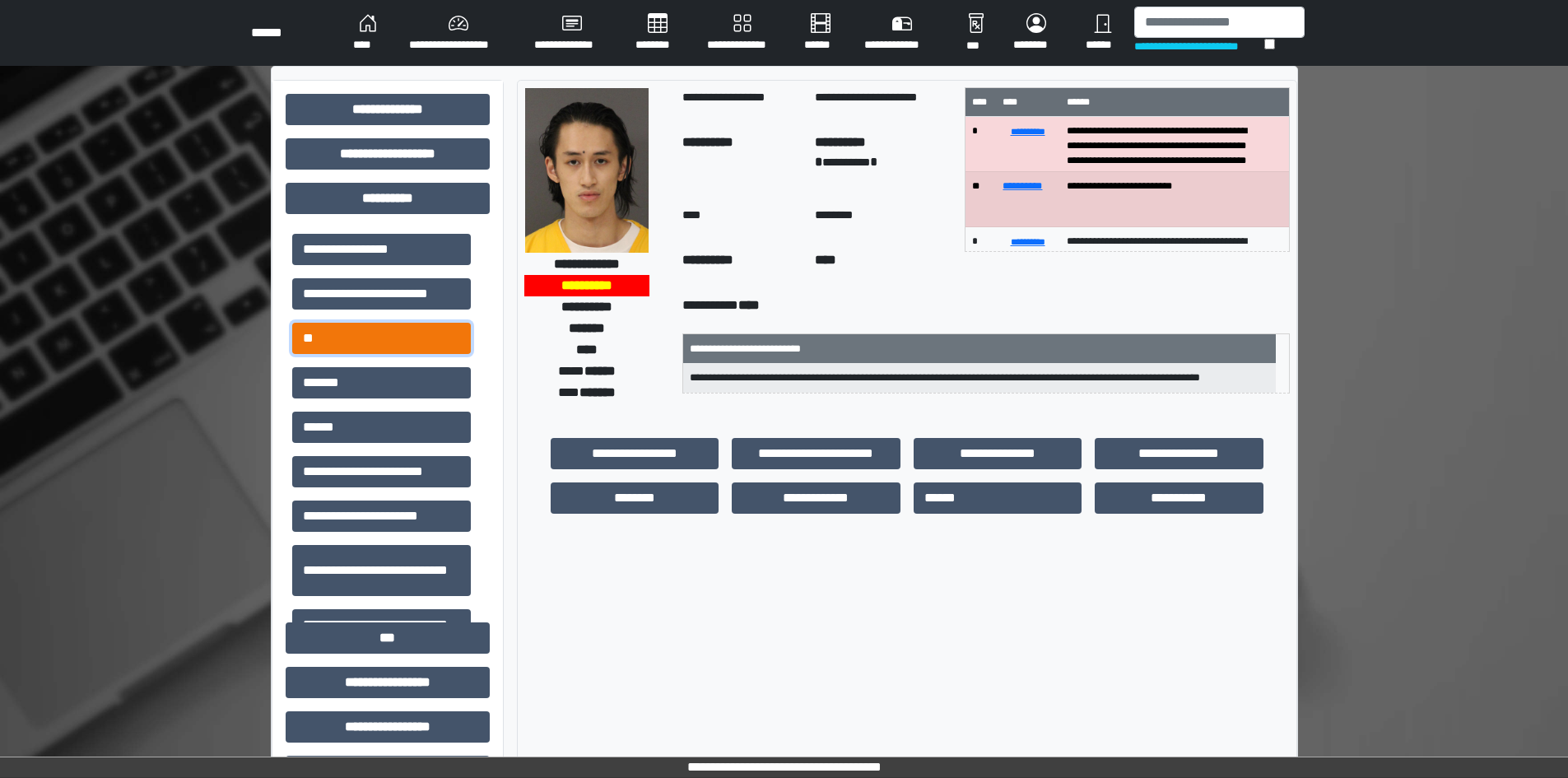 click on "**" at bounding box center (381, 249) 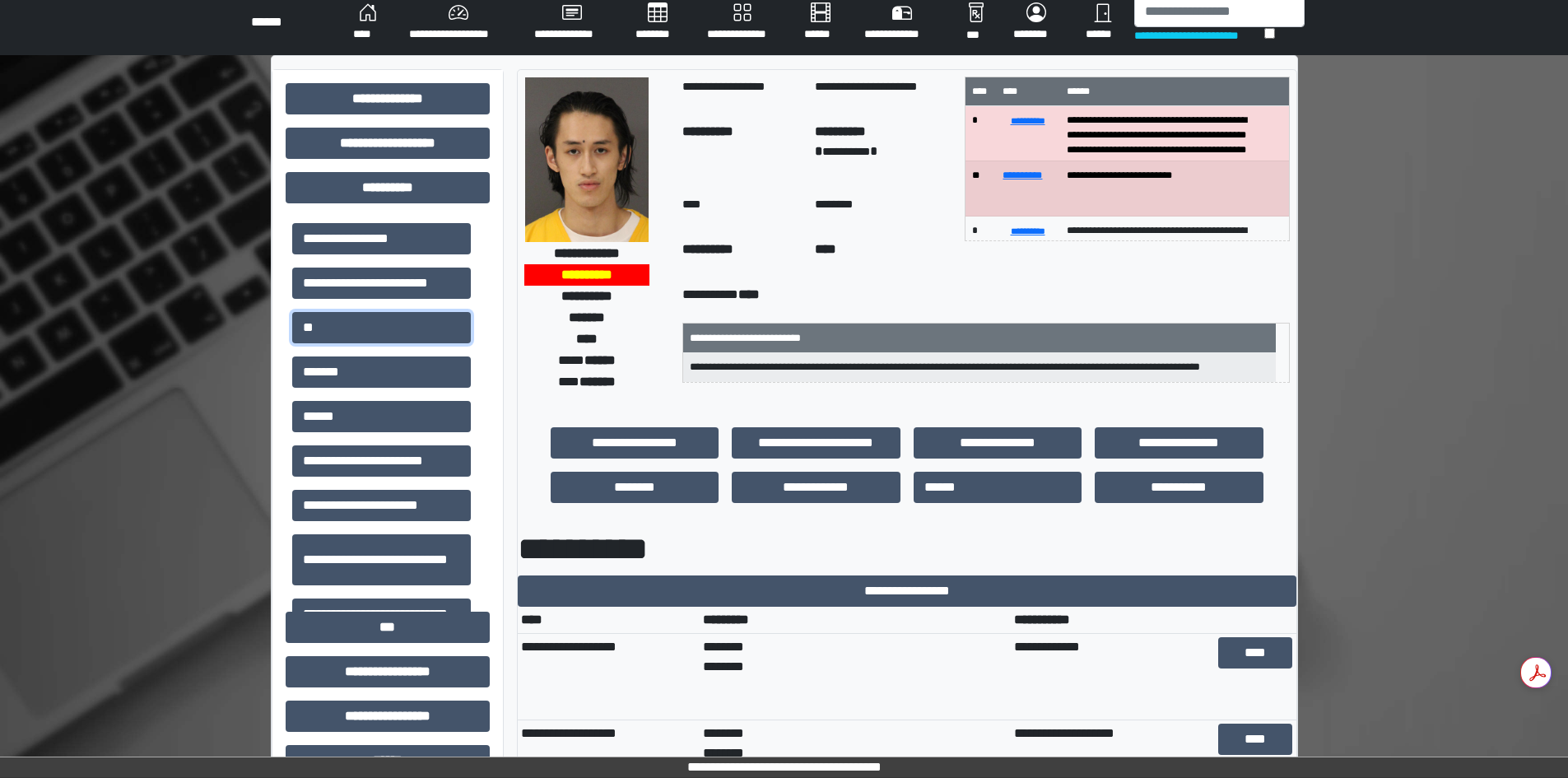 scroll, scrollTop: 82, scrollLeft: 0, axis: vertical 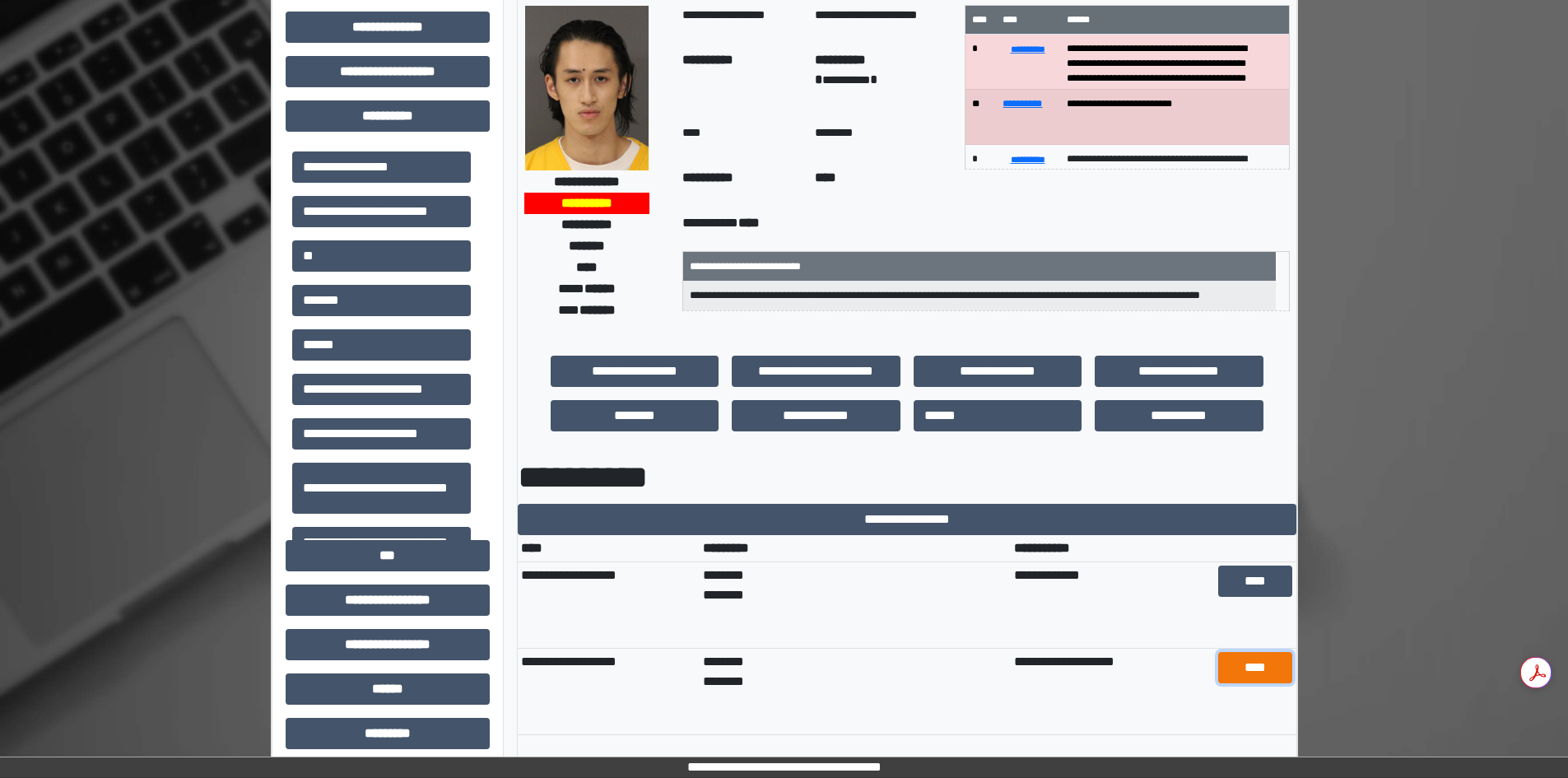 click on "****" at bounding box center (1255, 581) 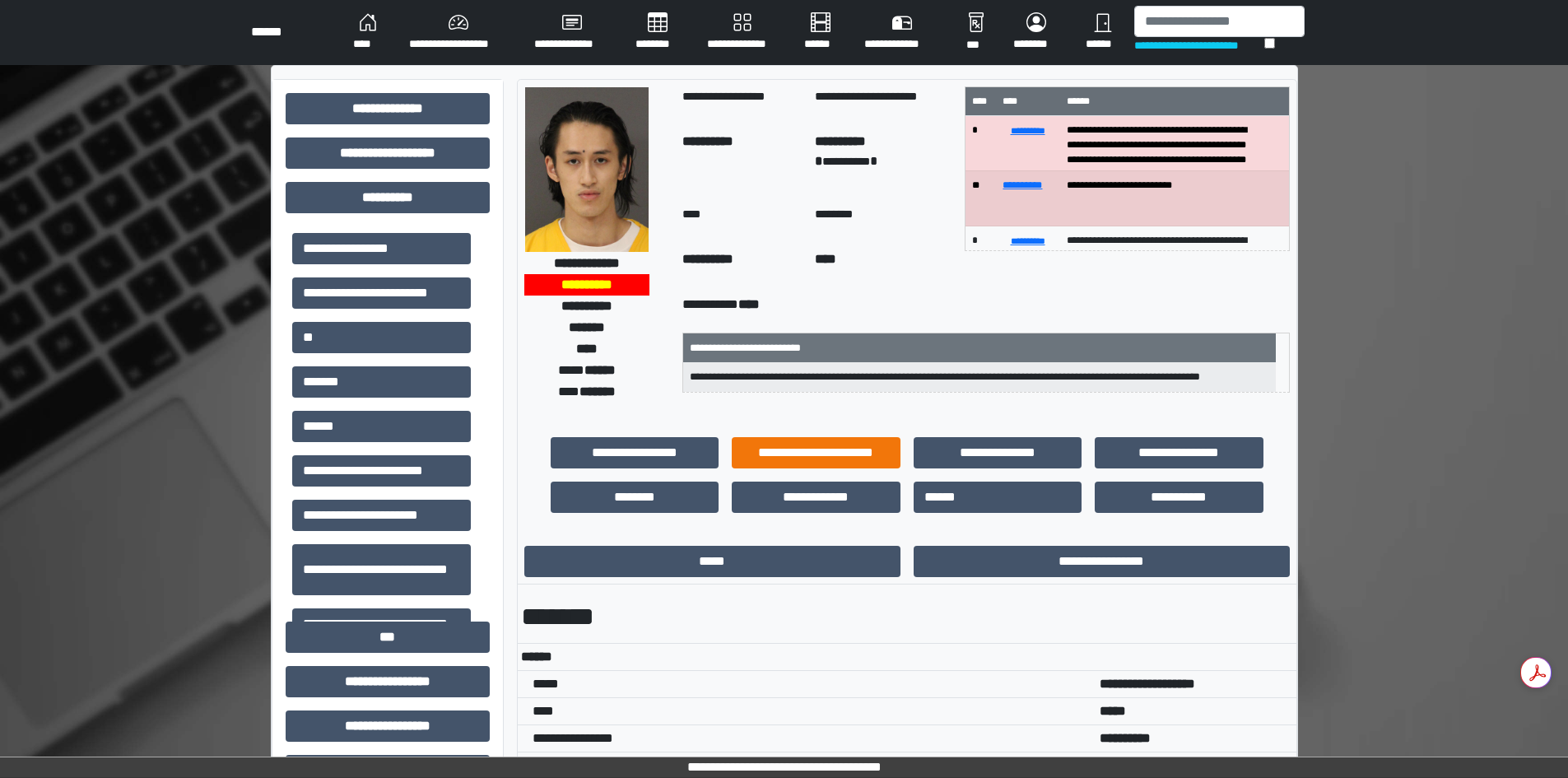 scroll, scrollTop: 0, scrollLeft: 0, axis: both 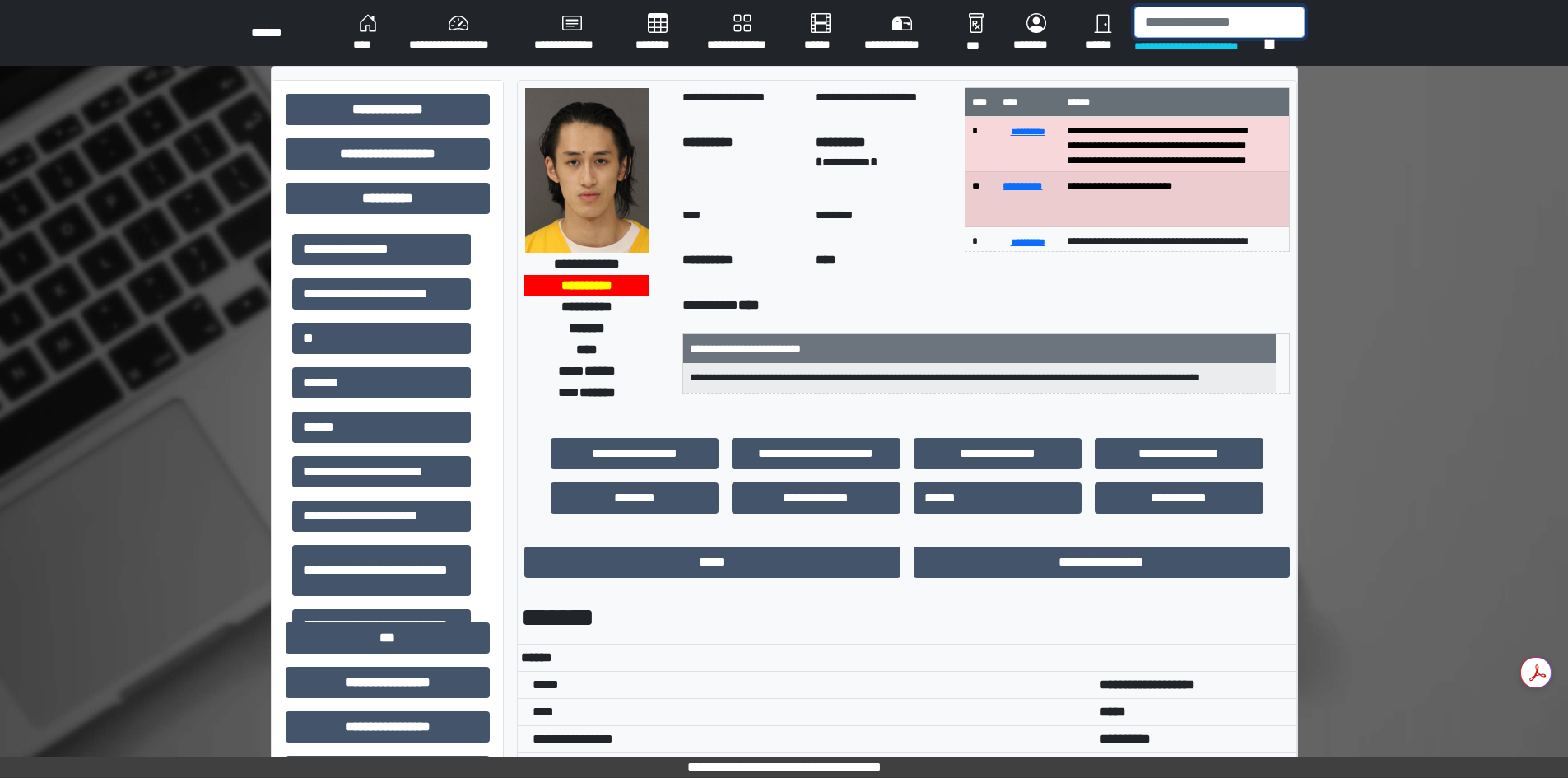 click at bounding box center (1219, 22) 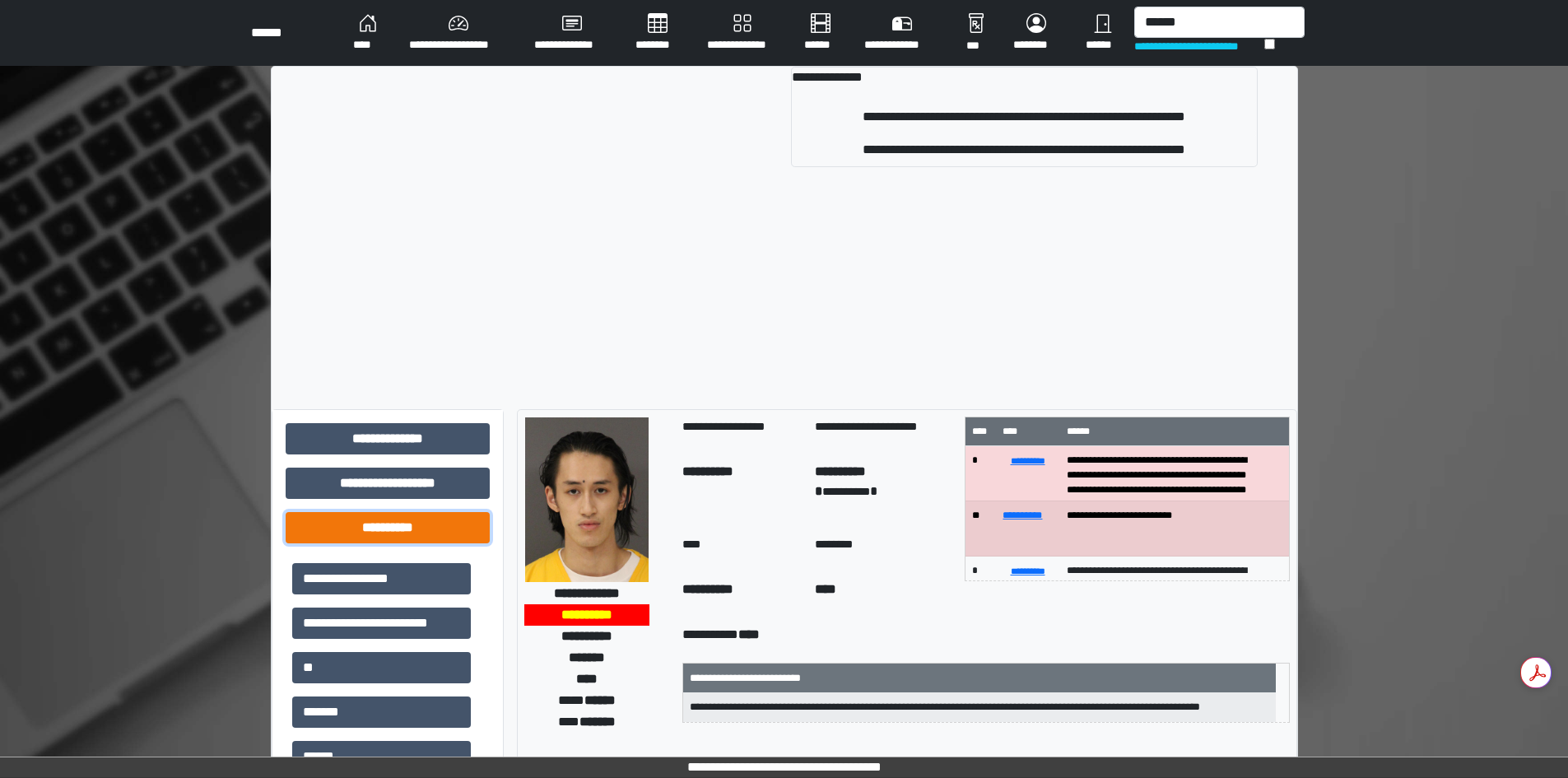 click on "**********" at bounding box center (388, 439) 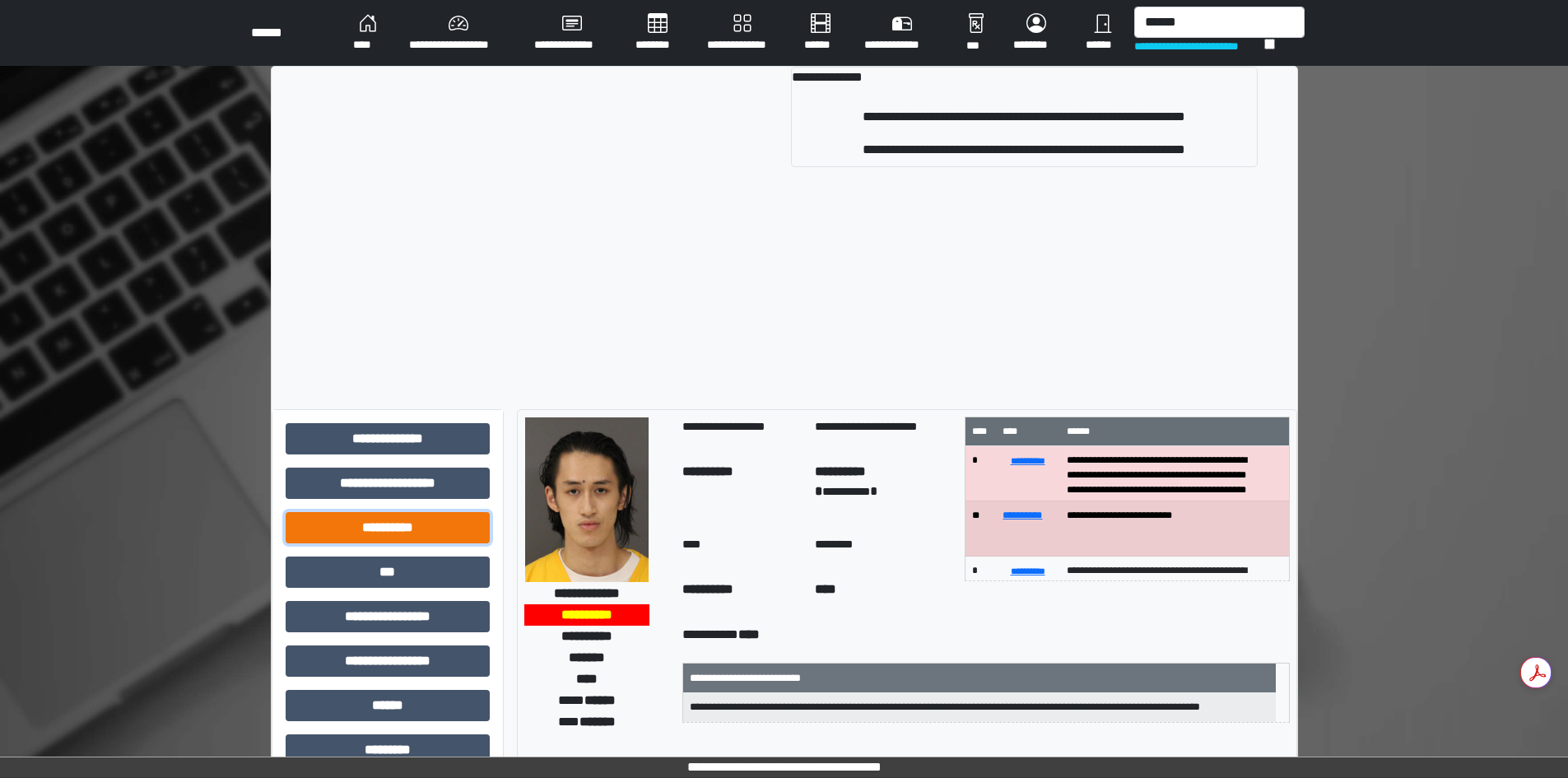 click on "**********" at bounding box center (388, 439) 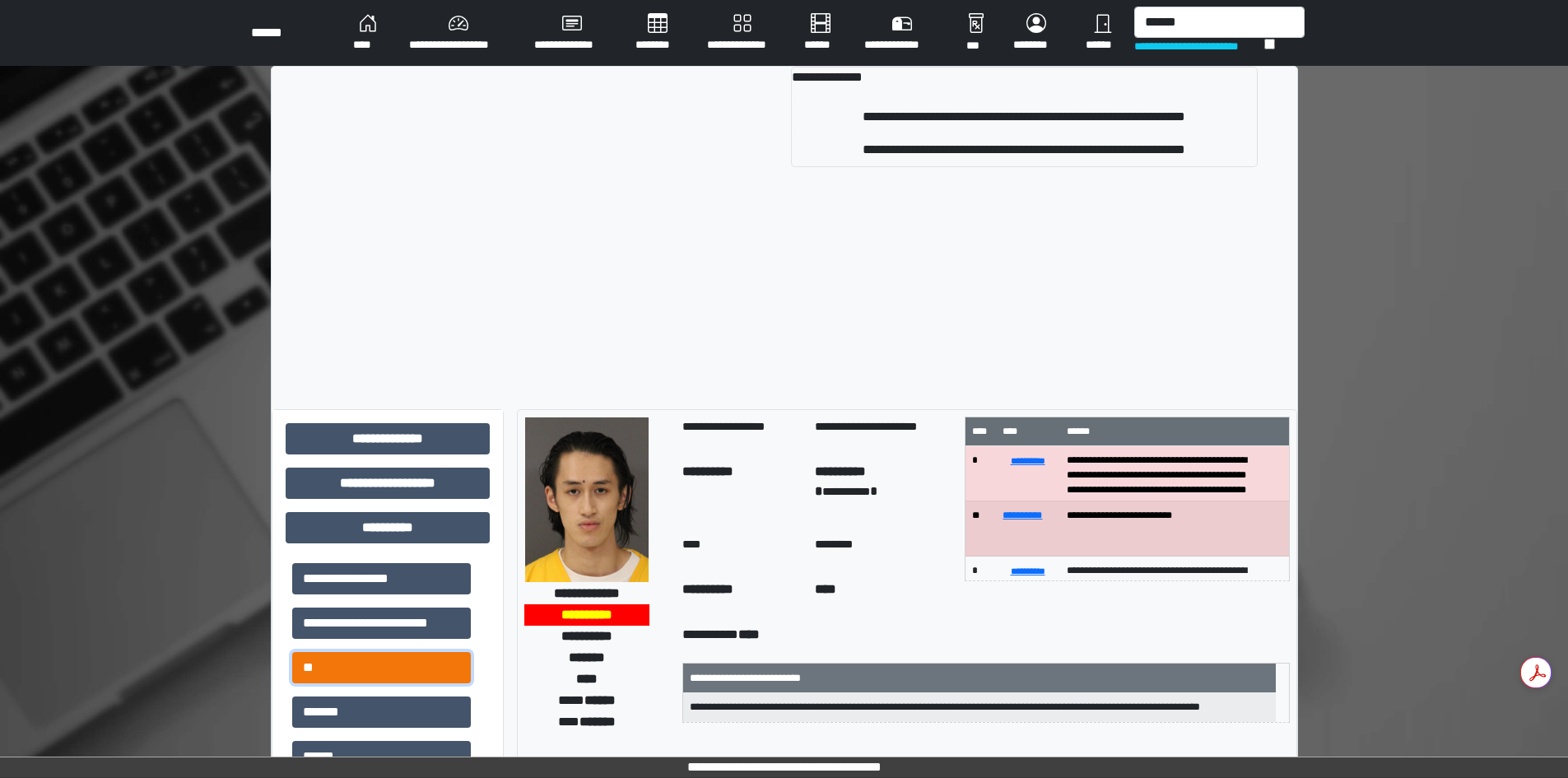 click on "**" at bounding box center [381, 579] 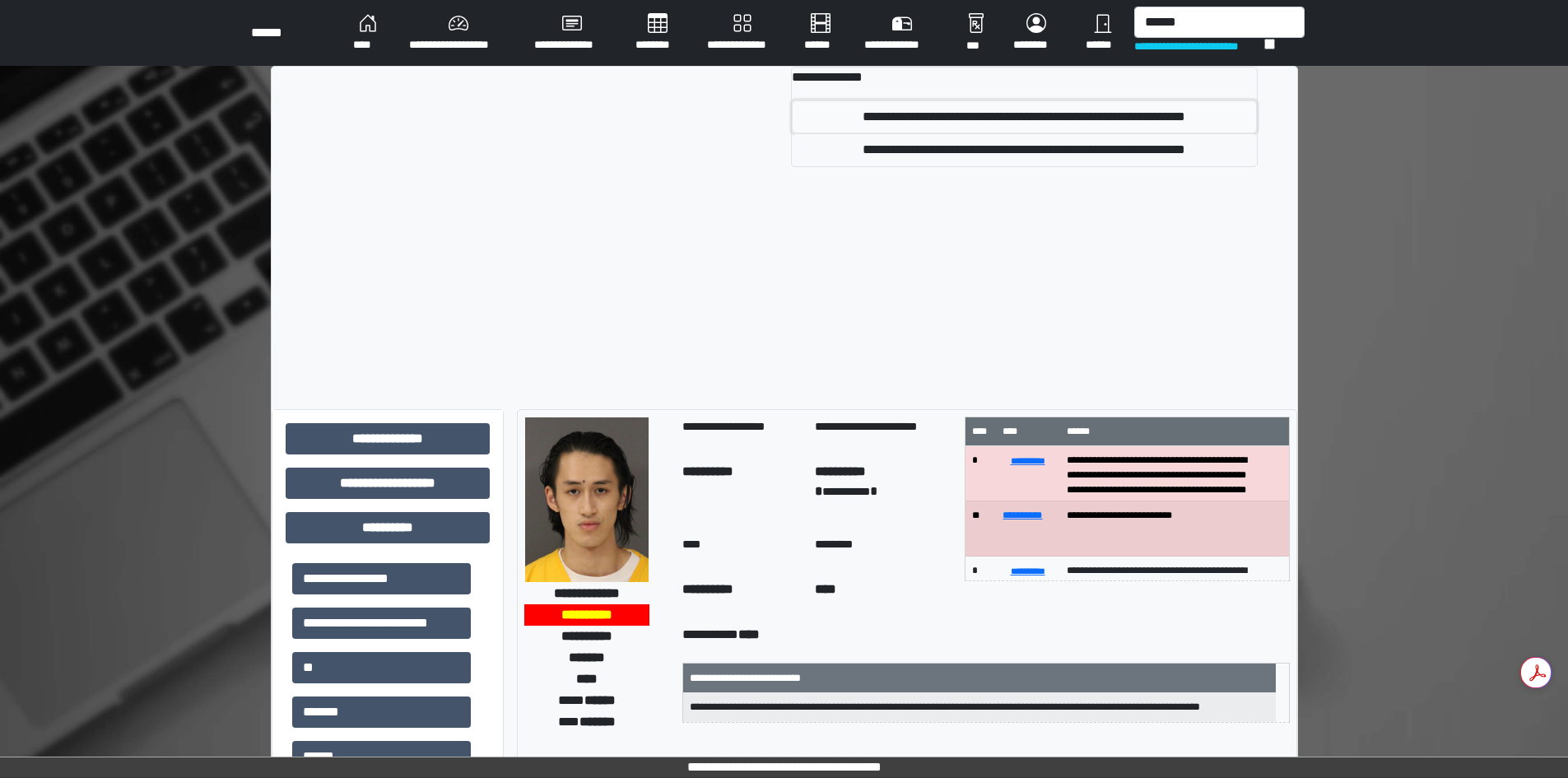 click on "**********" at bounding box center [1024, 117] 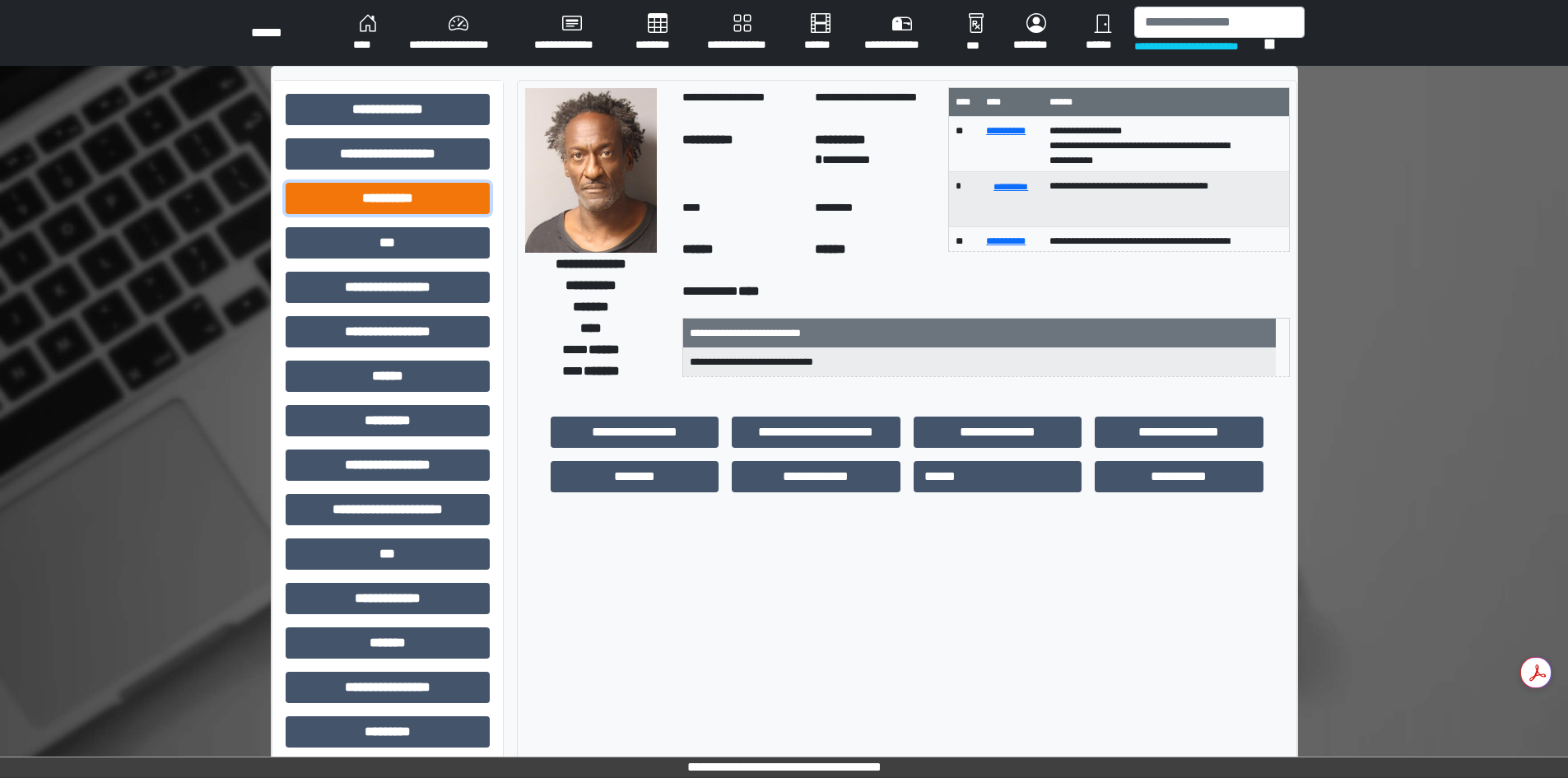 click on "**********" at bounding box center [388, 109] 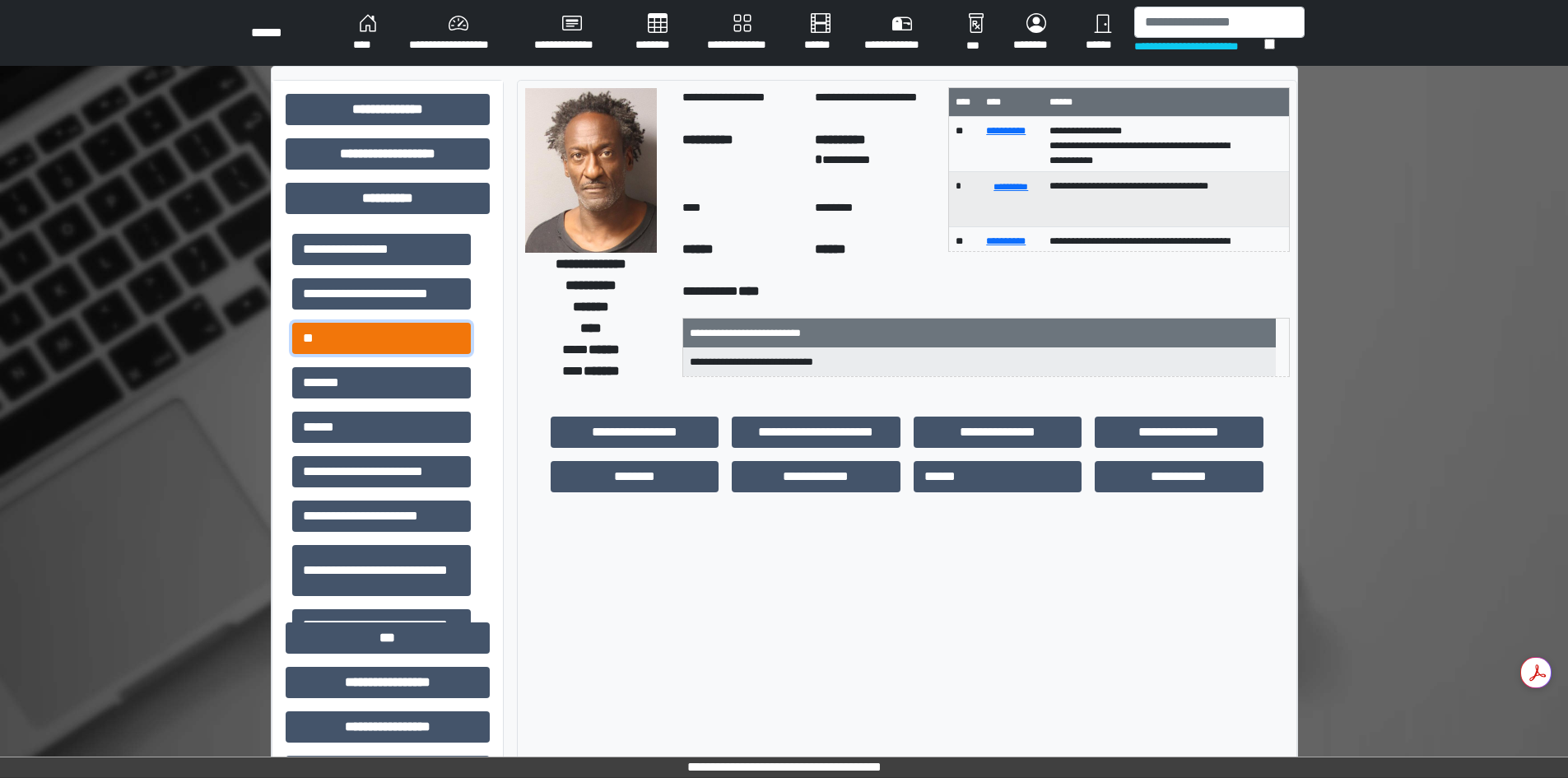 click on "**" at bounding box center [381, 249] 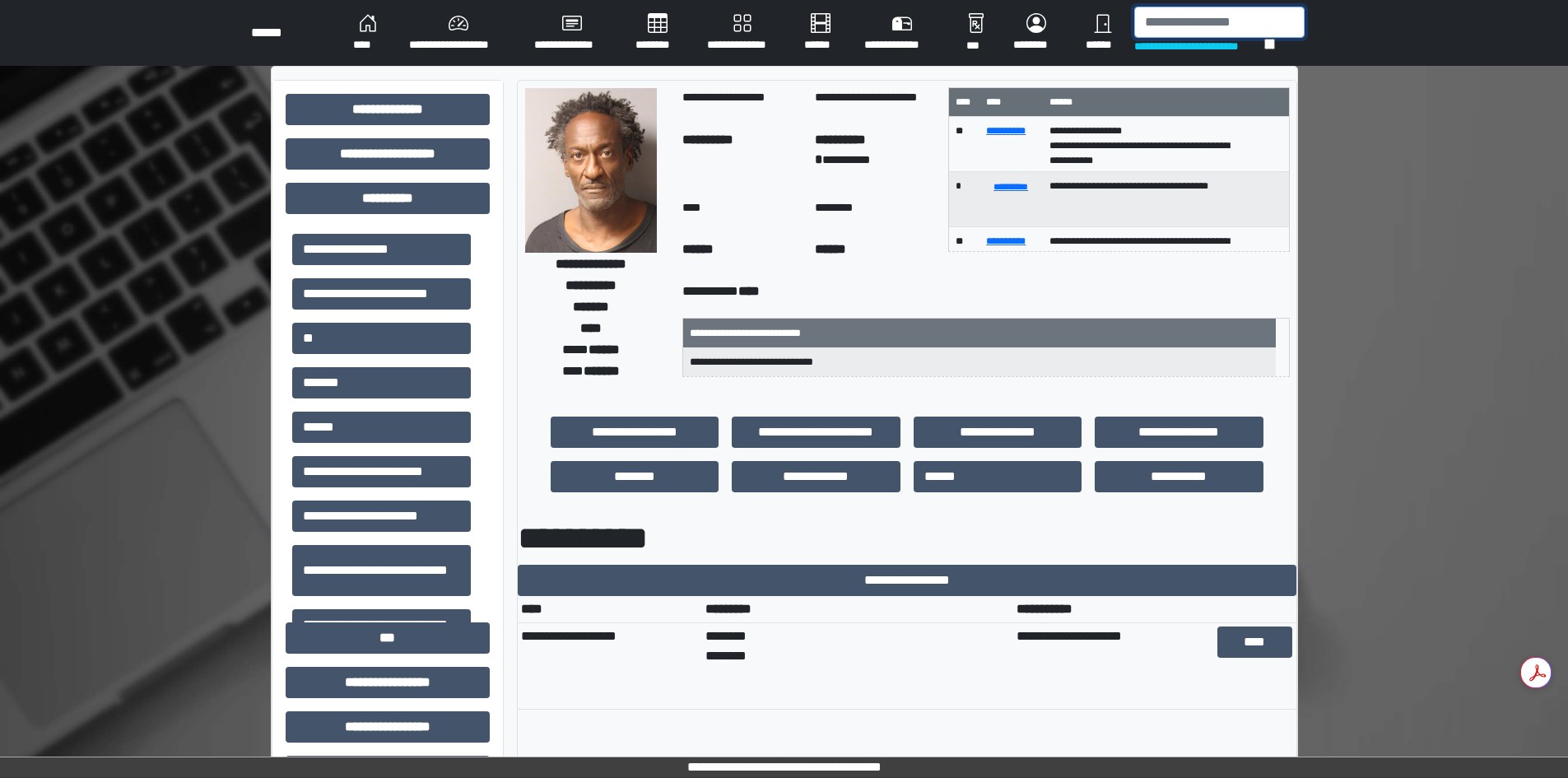click at bounding box center [1219, 22] 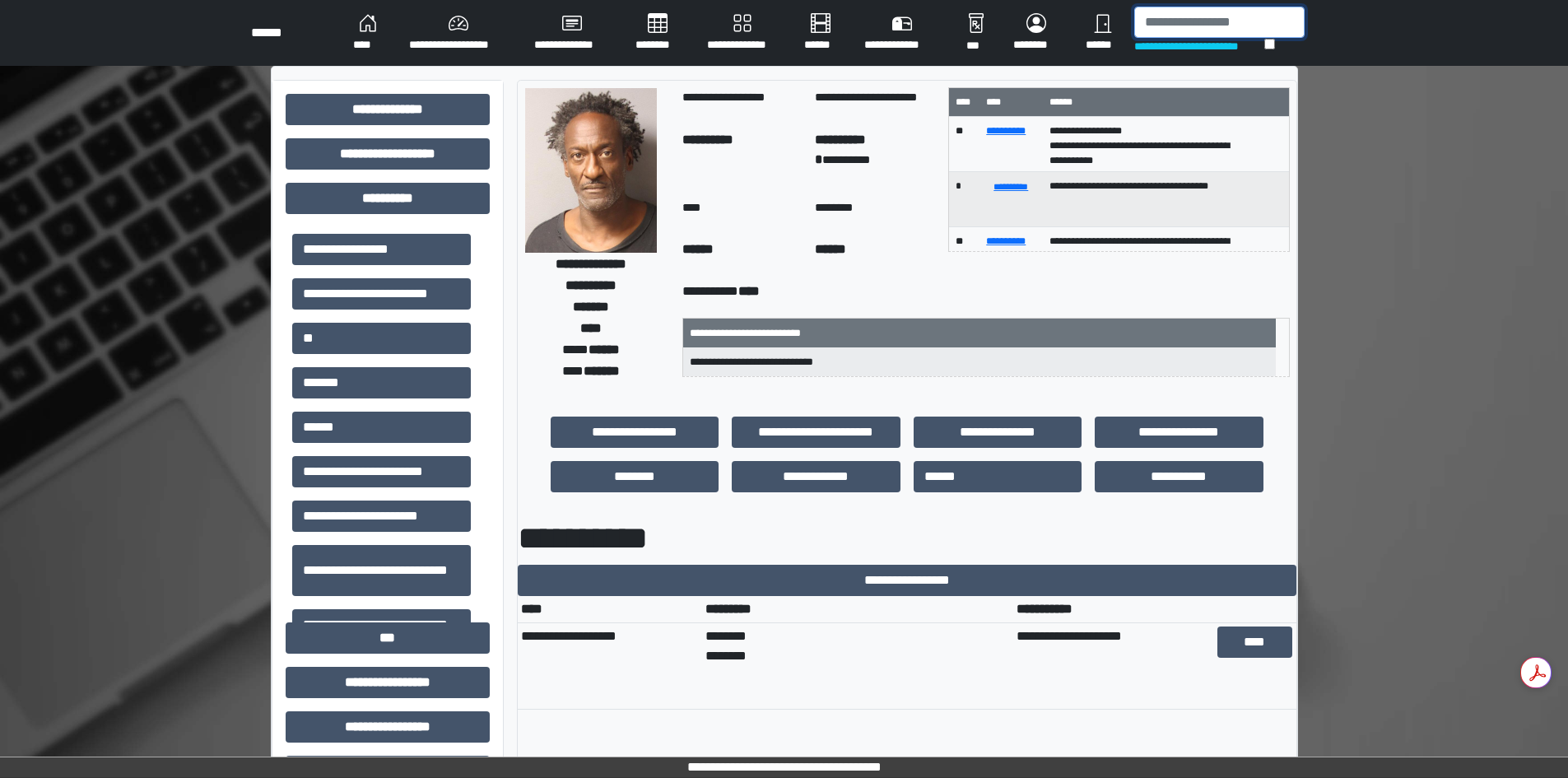paste on "******" 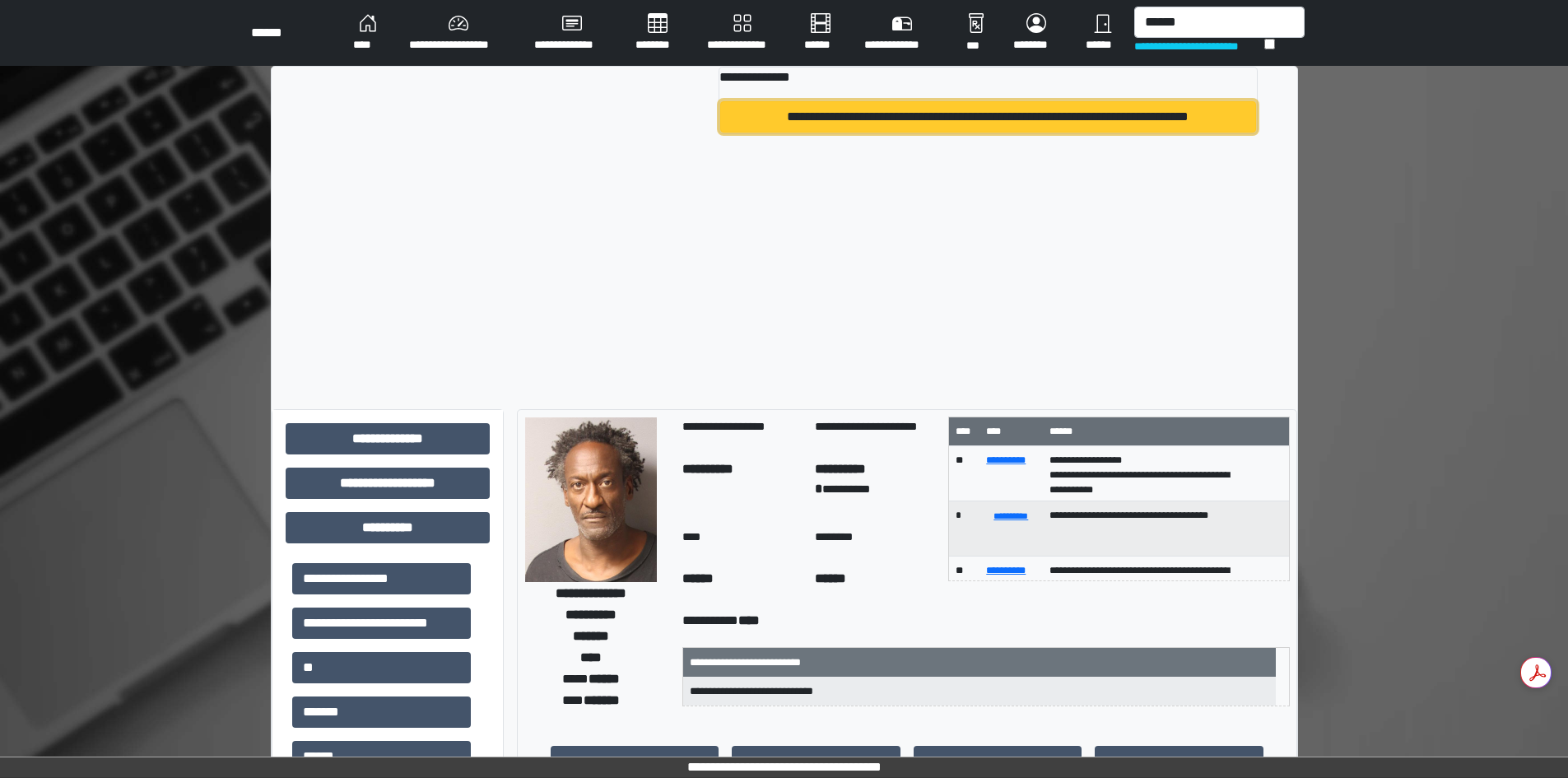 click on "**********" at bounding box center [988, 117] 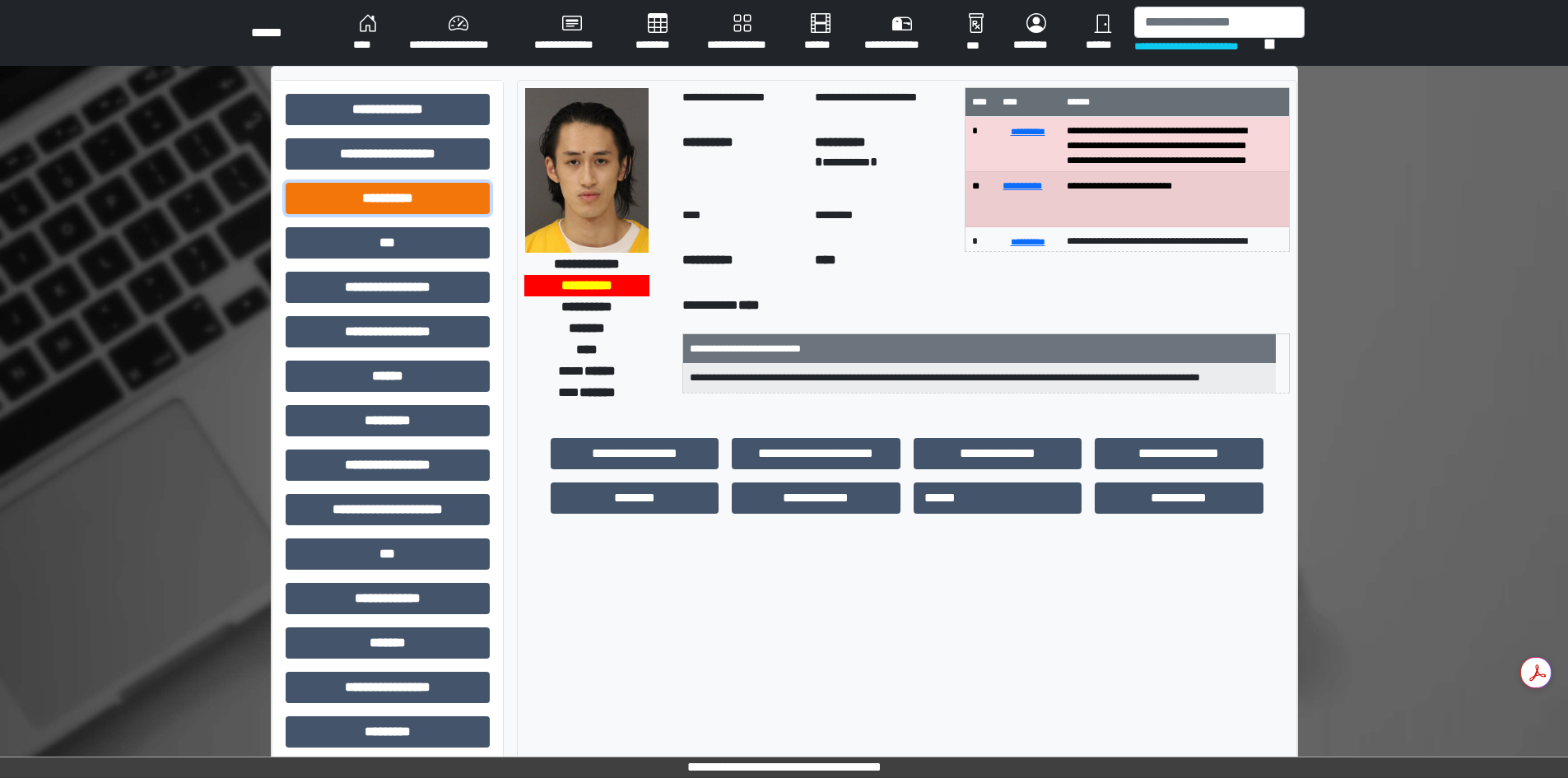 click on "**********" at bounding box center (388, 109) 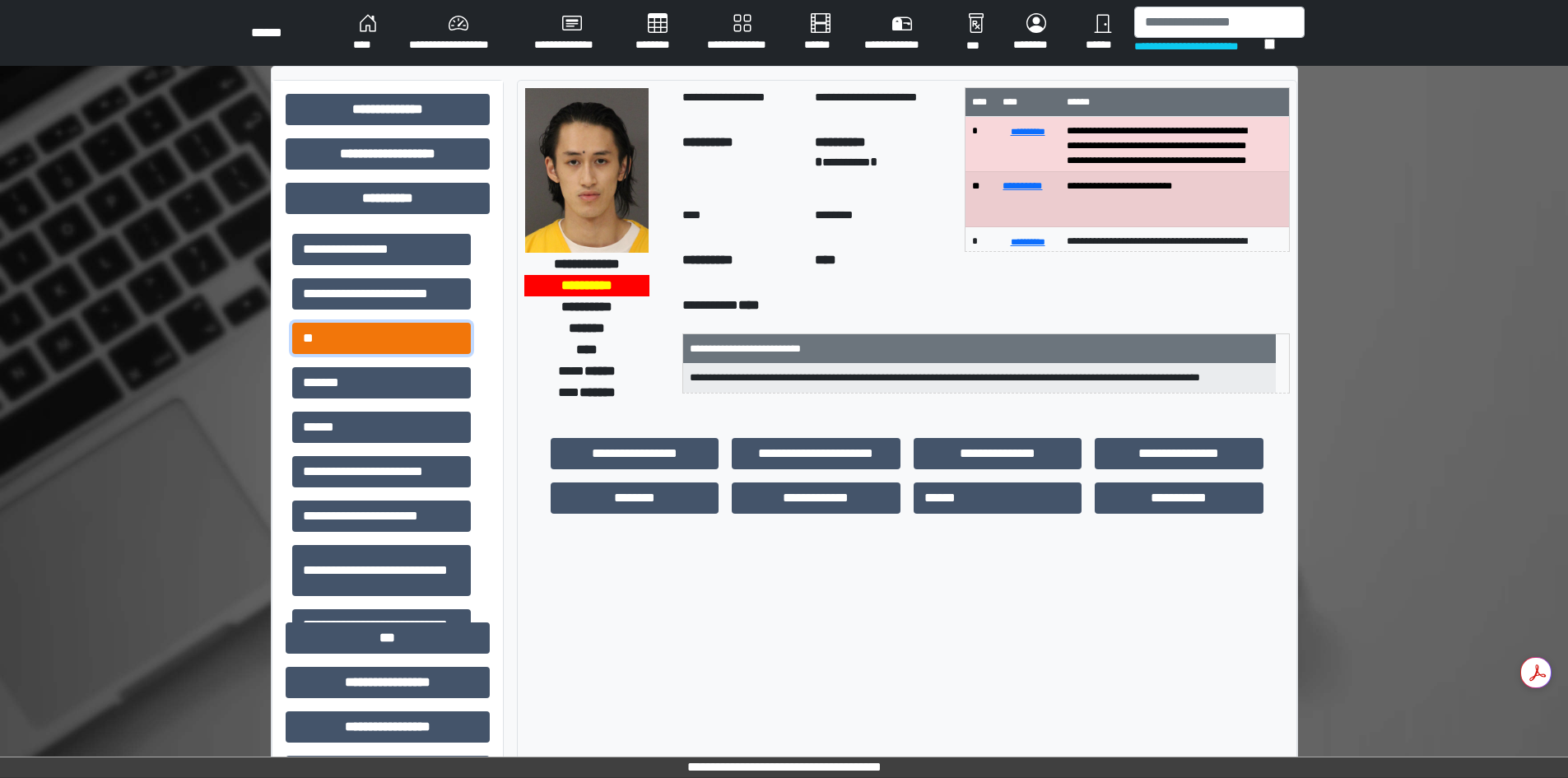 click on "**" at bounding box center (381, 249) 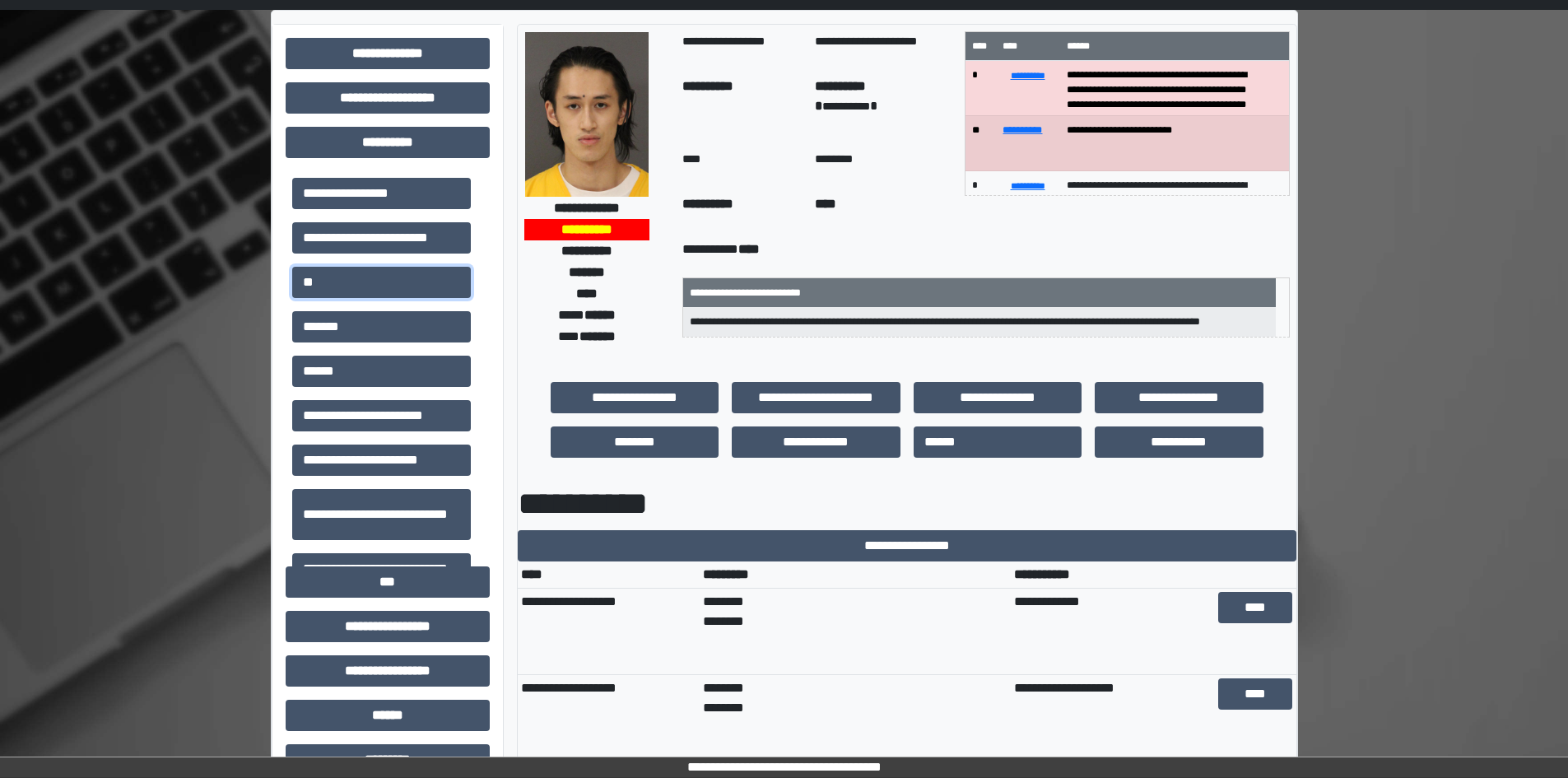 scroll, scrollTop: 165, scrollLeft: 0, axis: vertical 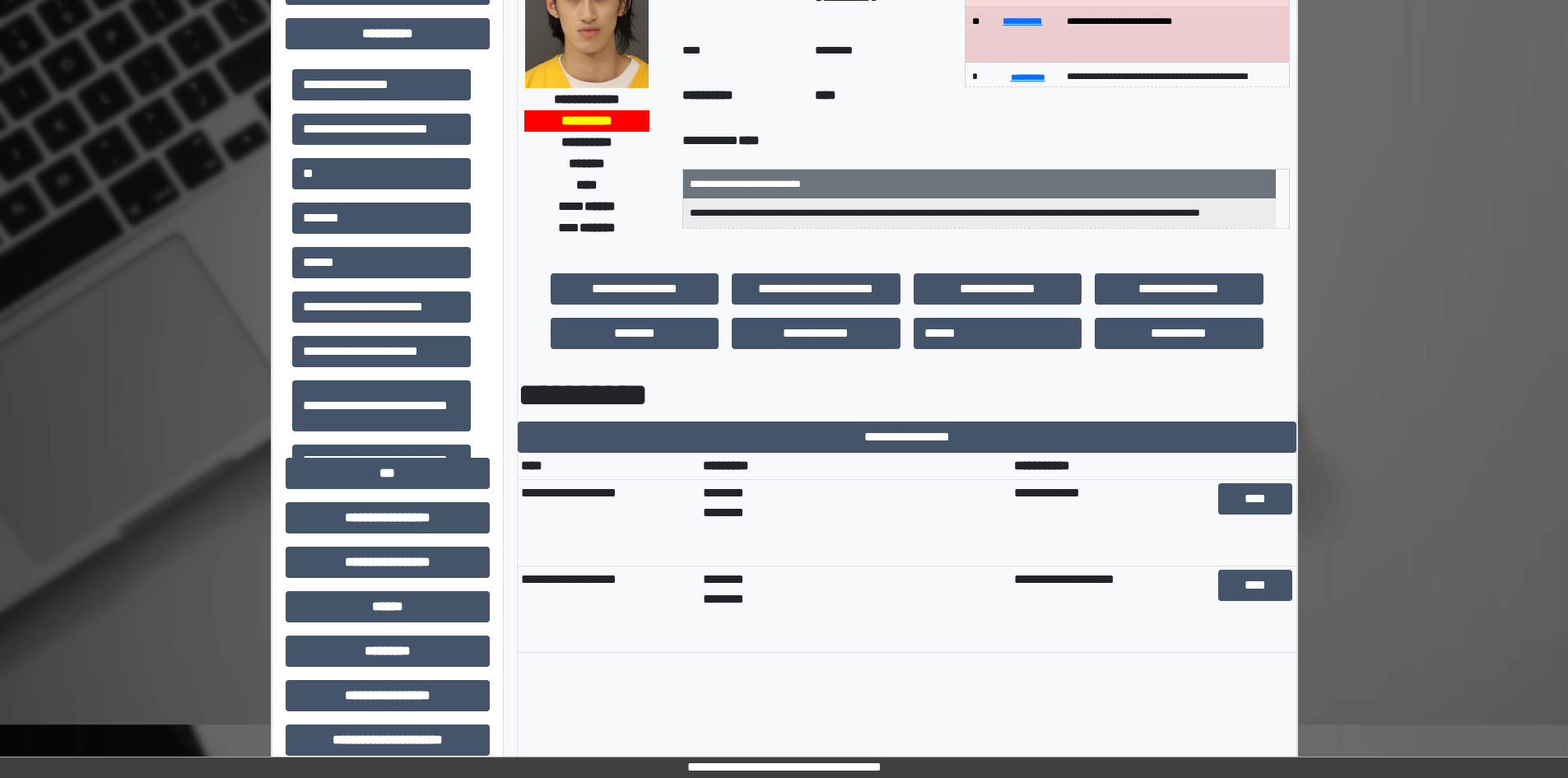 click on "**********" at bounding box center (784, 549) 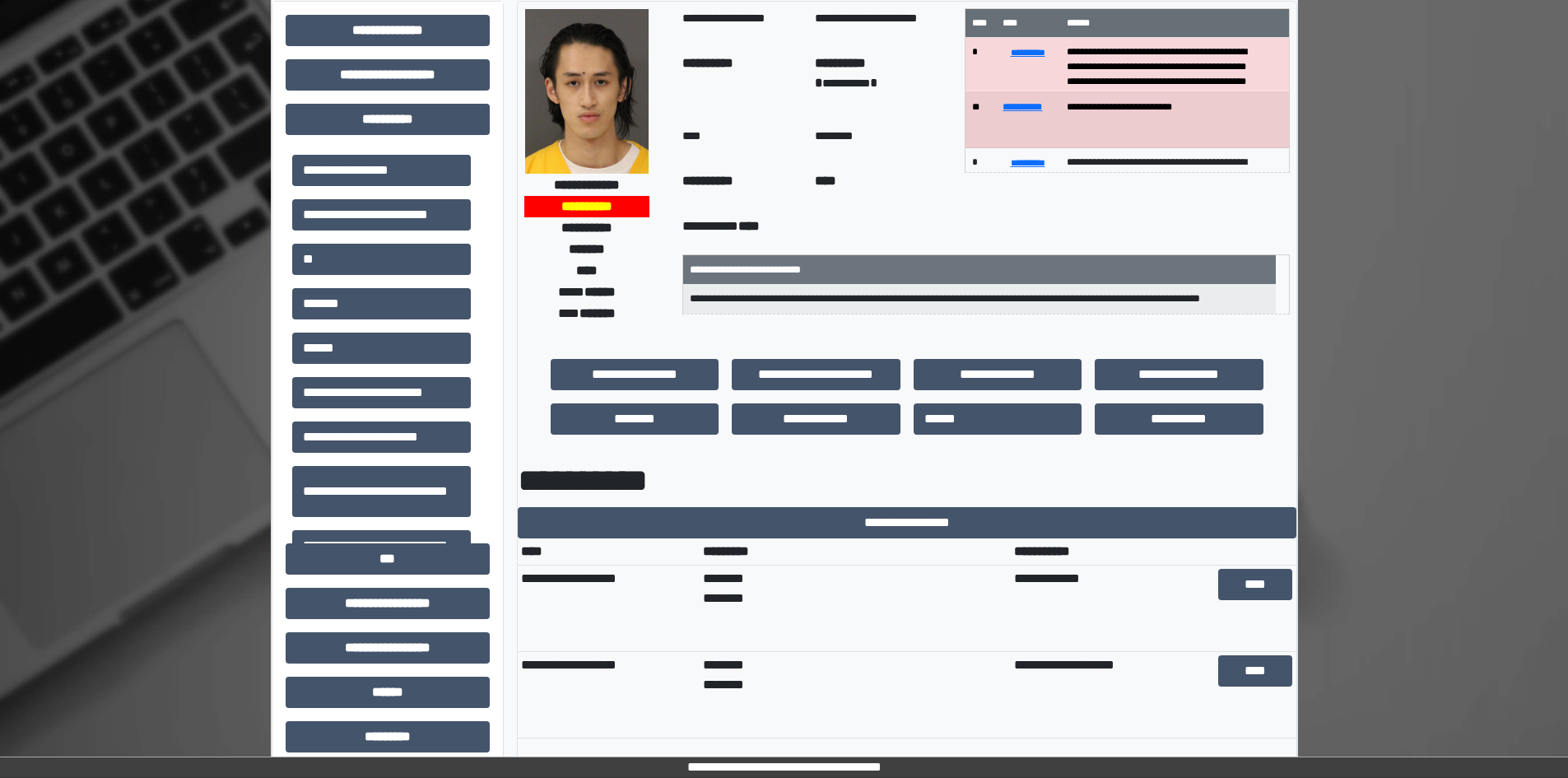 scroll, scrollTop: 0, scrollLeft: 0, axis: both 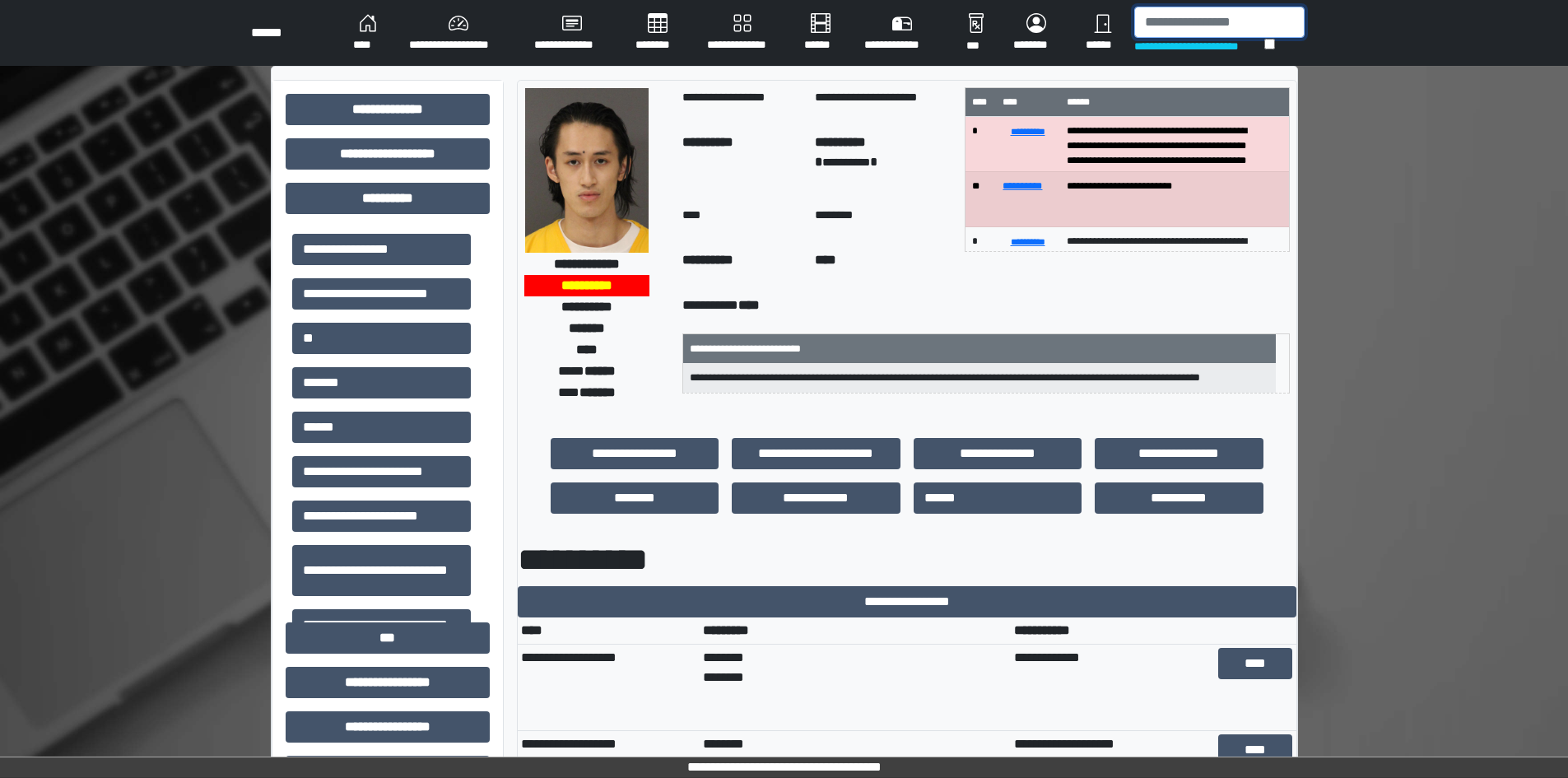 click at bounding box center [1219, 22] 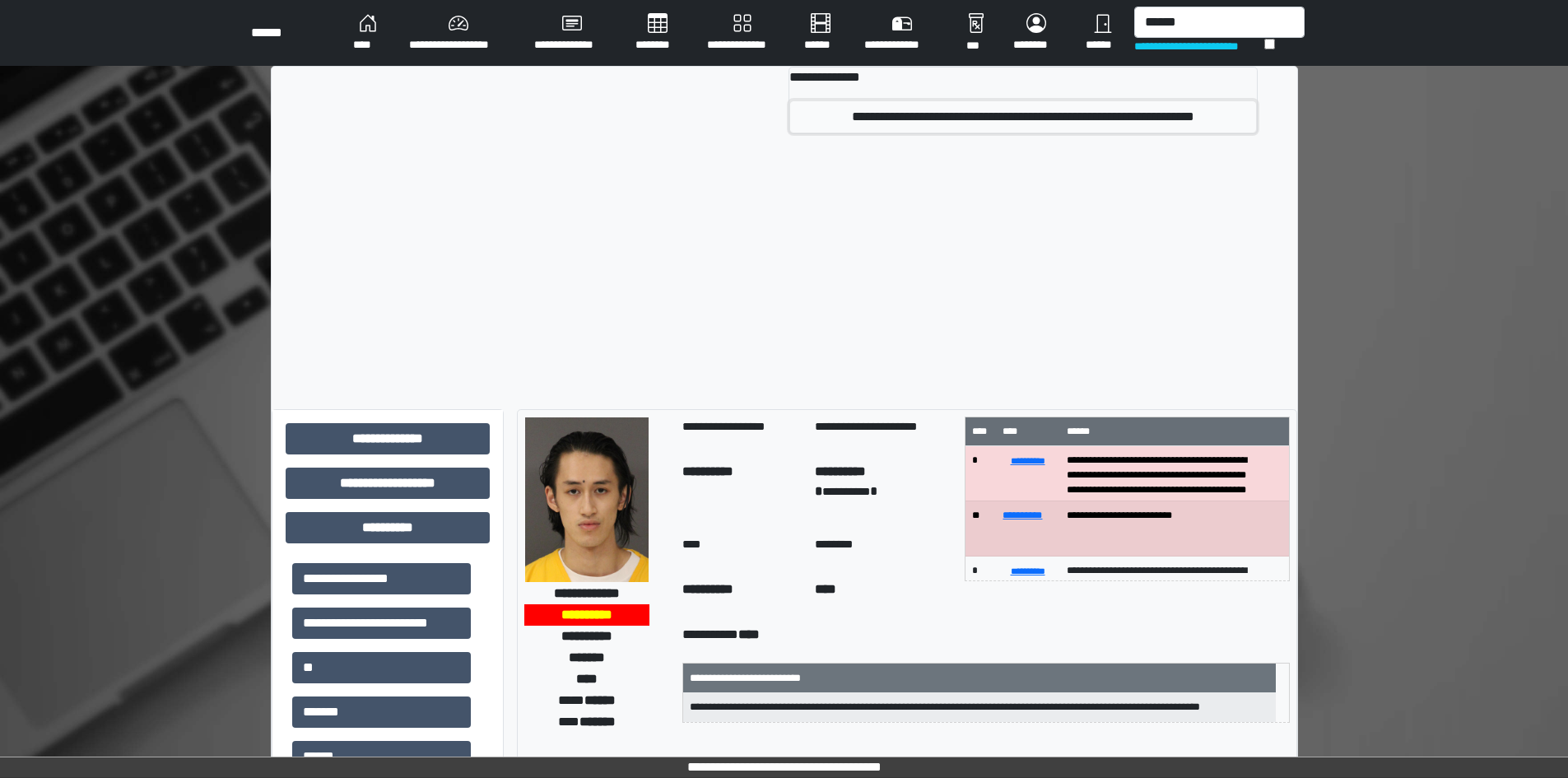 click on "**********" at bounding box center (1022, 117) 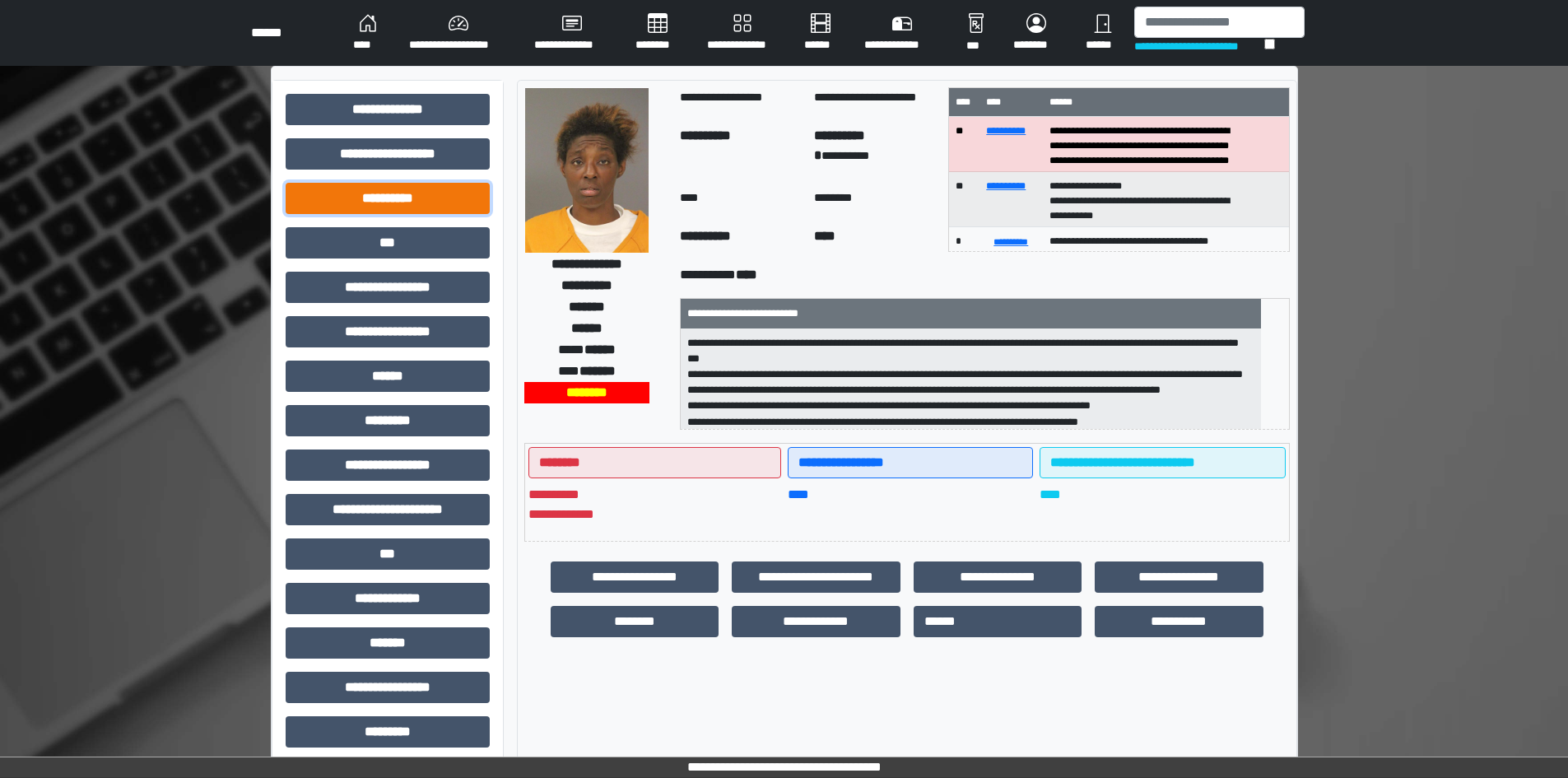 click on "**********" at bounding box center (388, 109) 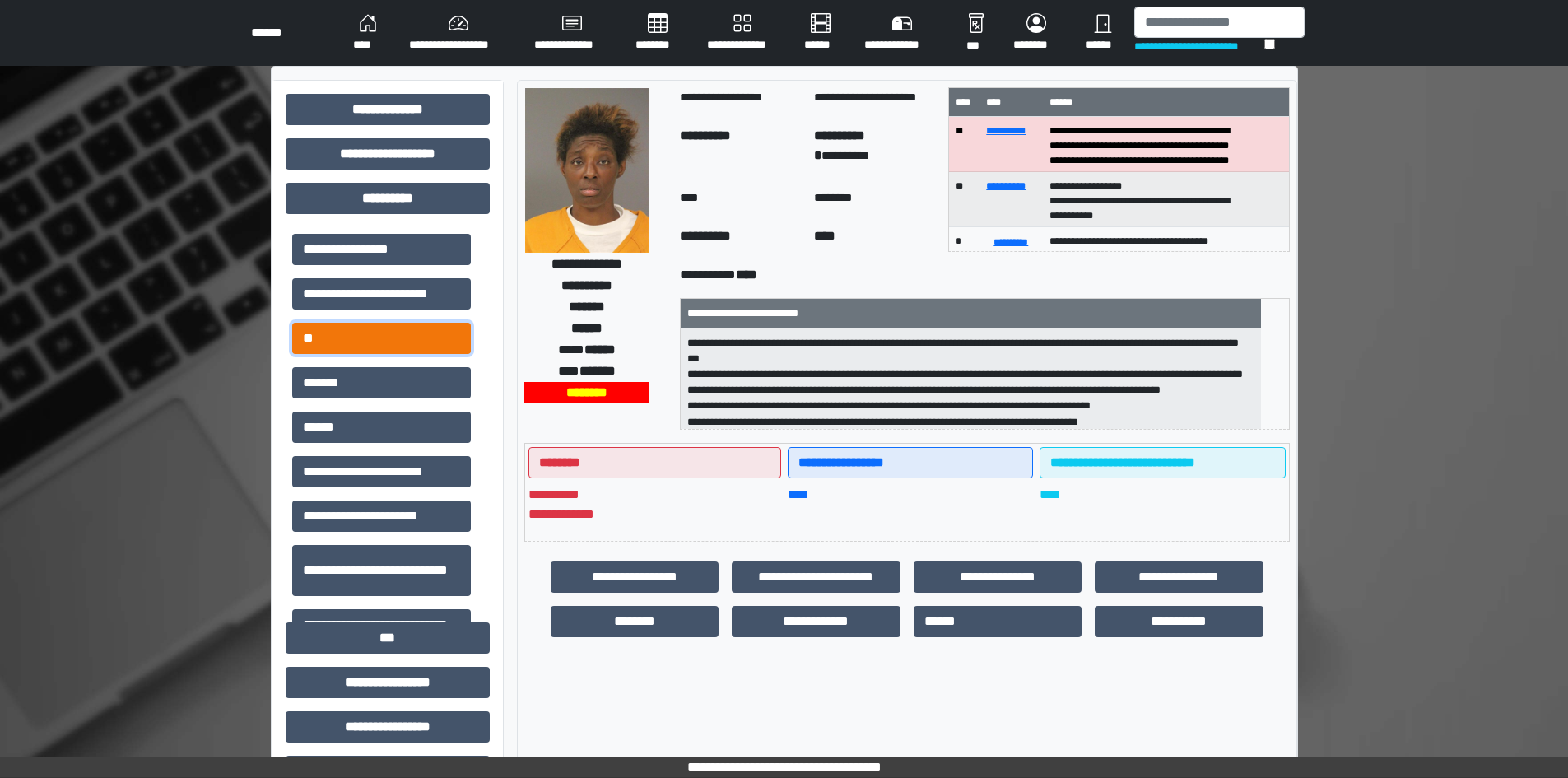 click on "**" at bounding box center [381, 249] 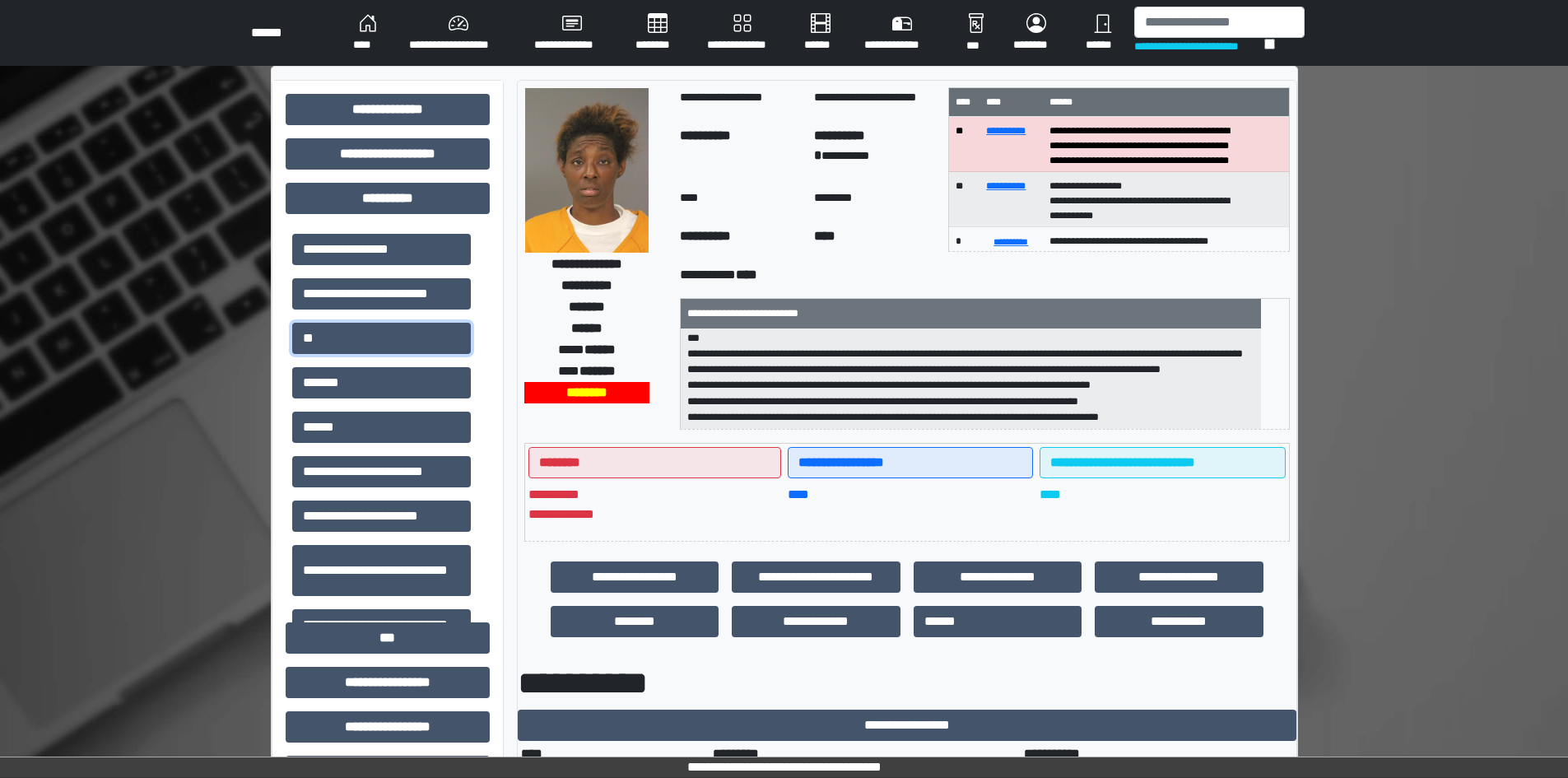 scroll, scrollTop: 52, scrollLeft: 0, axis: vertical 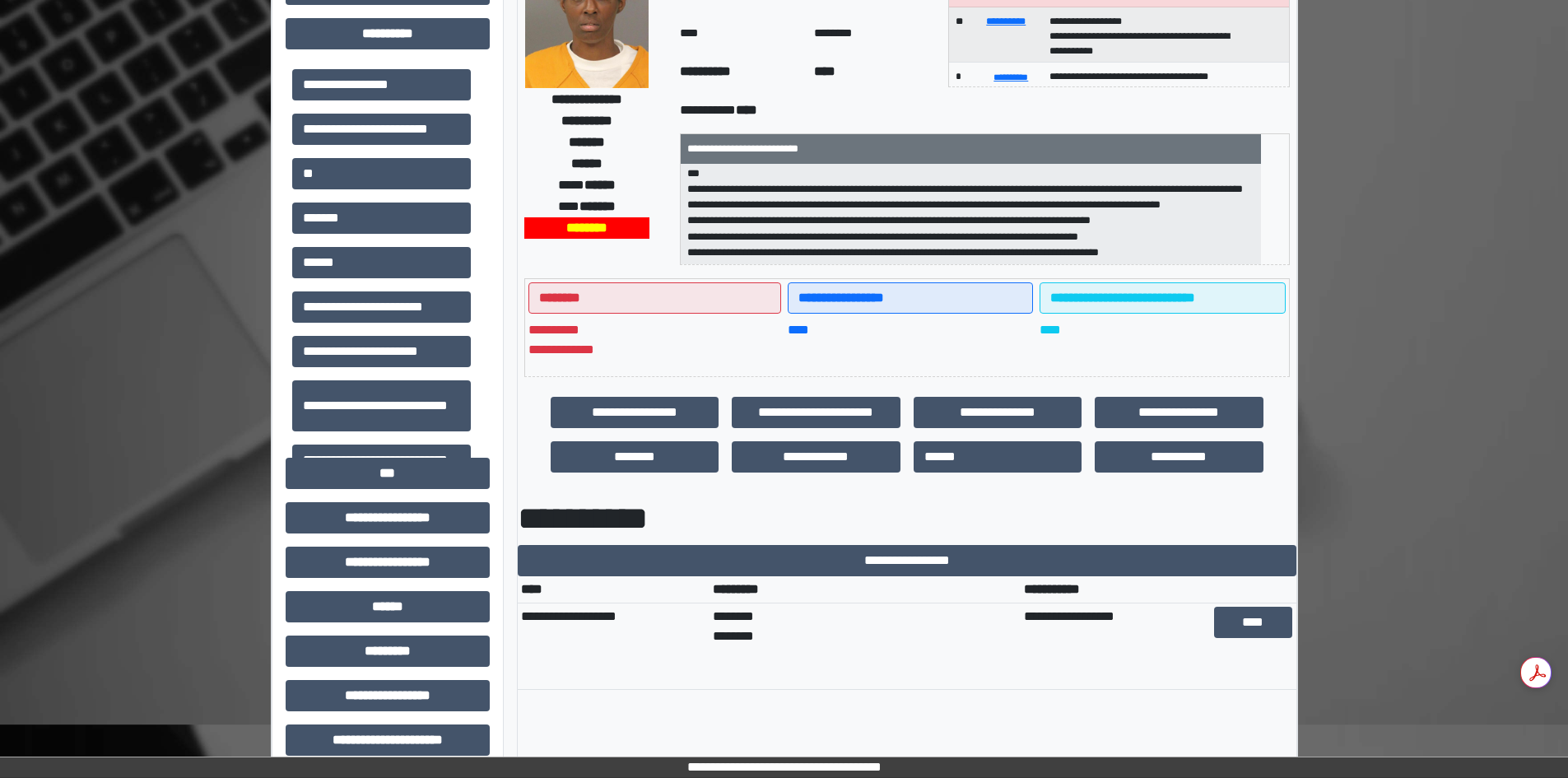 click on "**********" at bounding box center [0, 0] 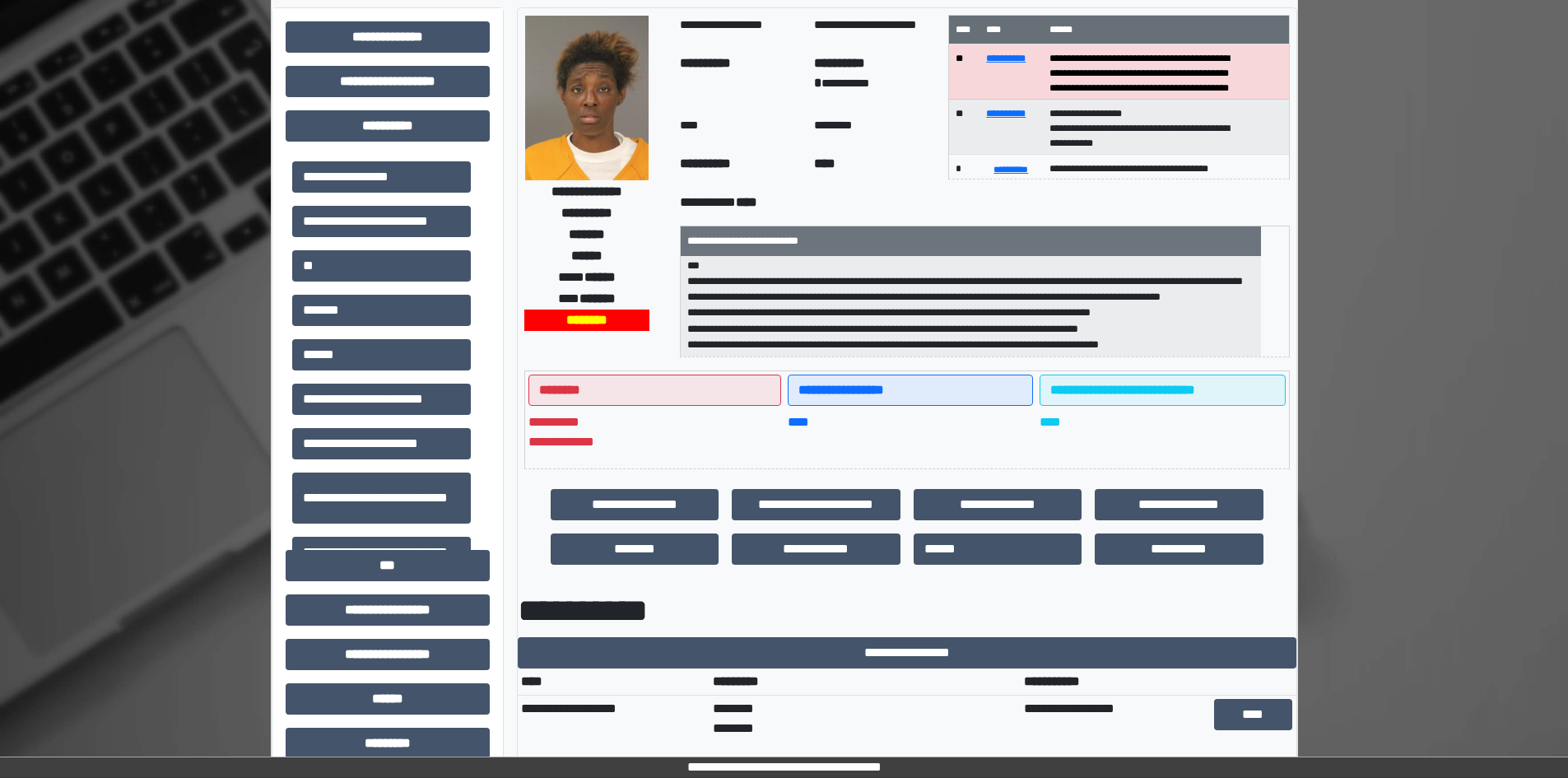 scroll, scrollTop: 0, scrollLeft: 0, axis: both 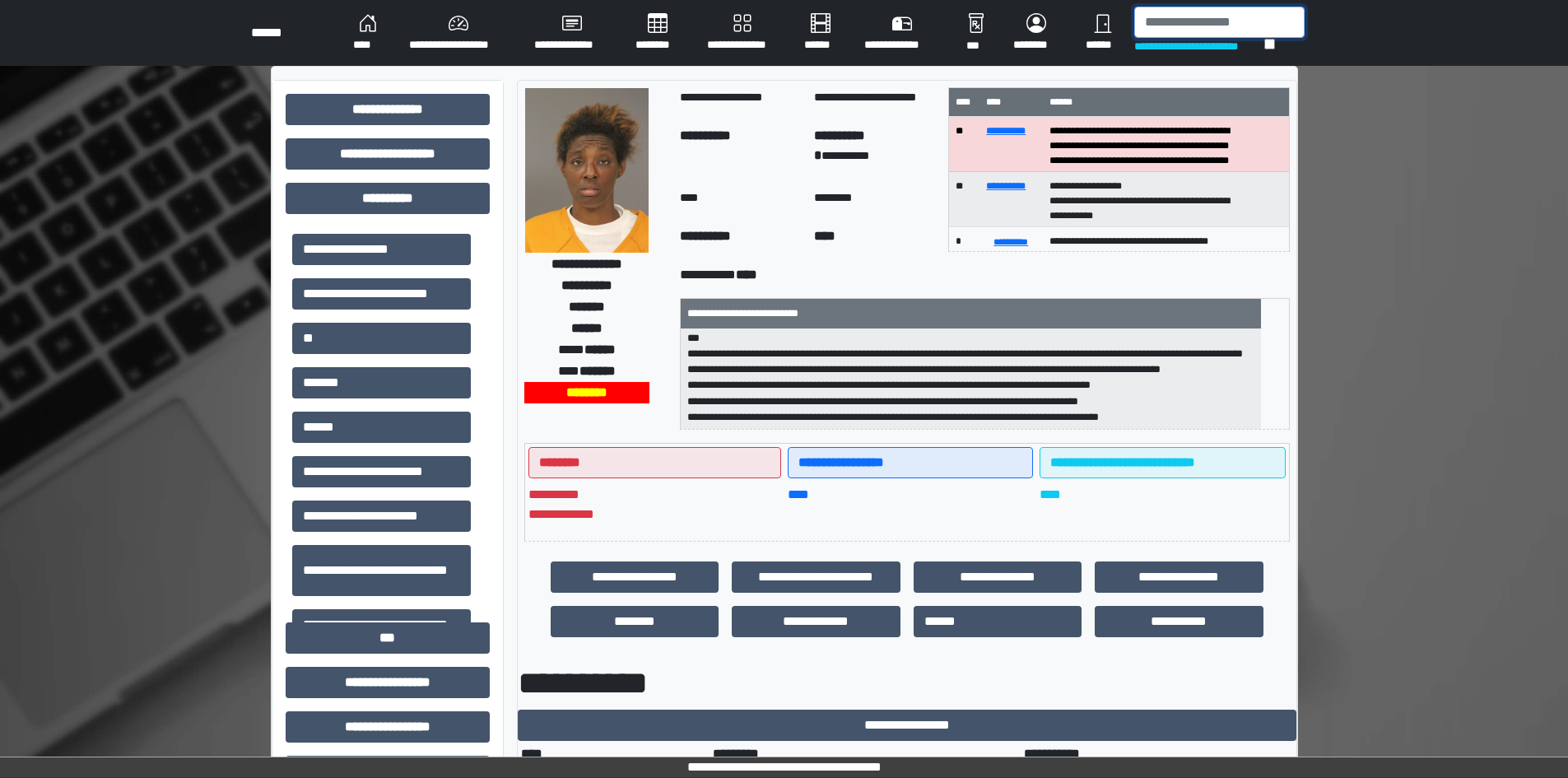 click at bounding box center [1219, 22] 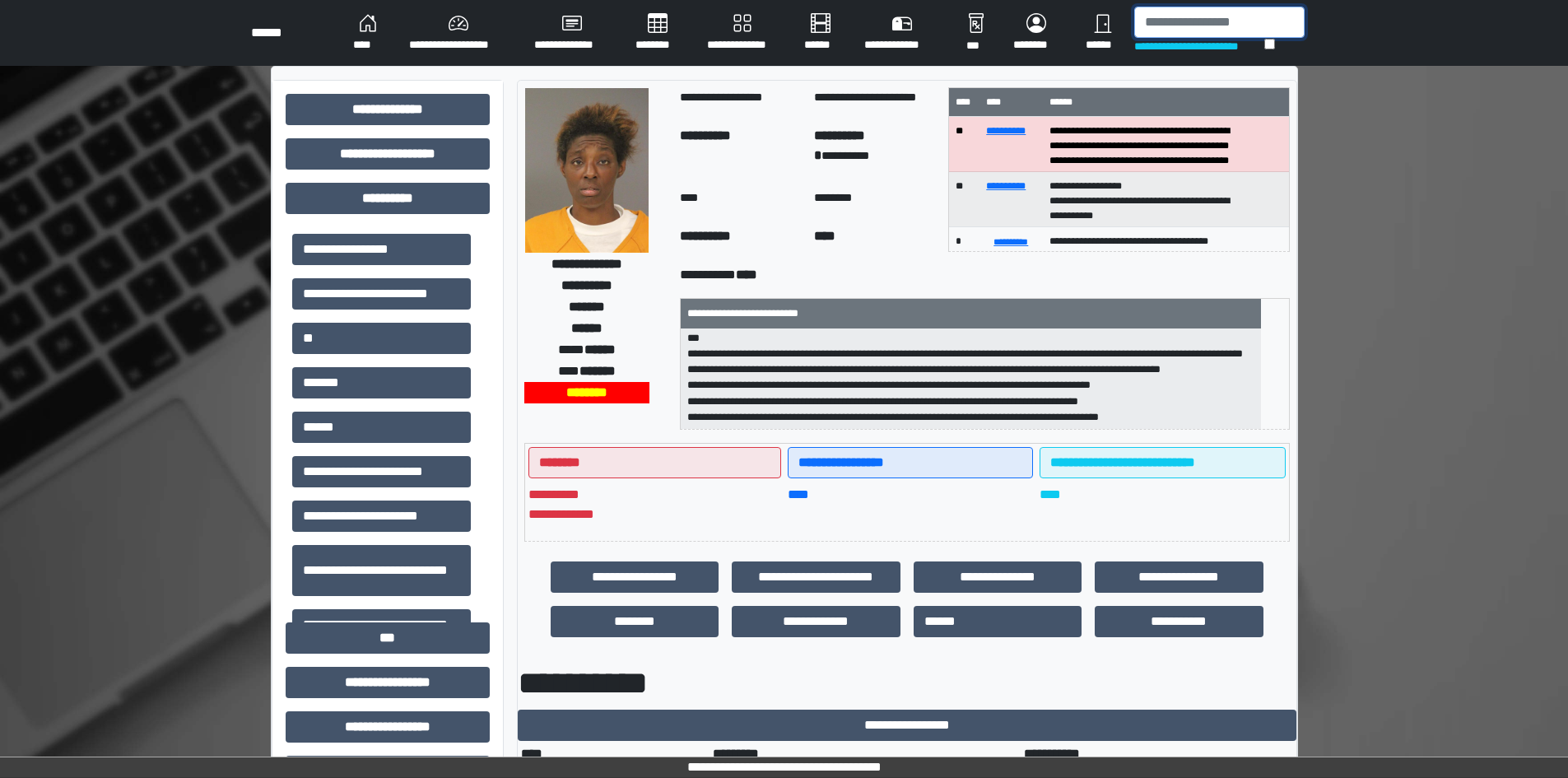 paste on "******" 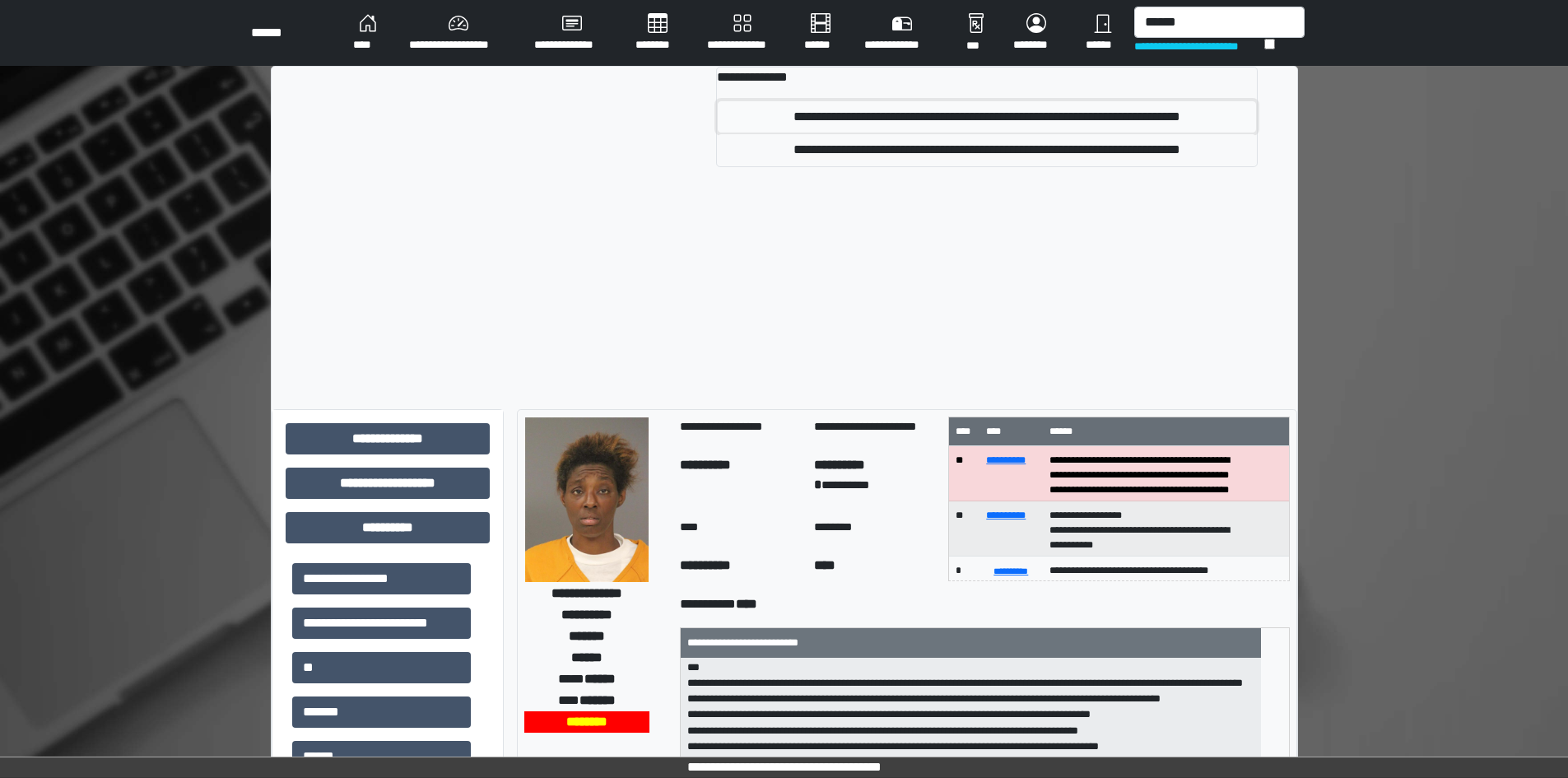click on "**********" at bounding box center (986, 117) 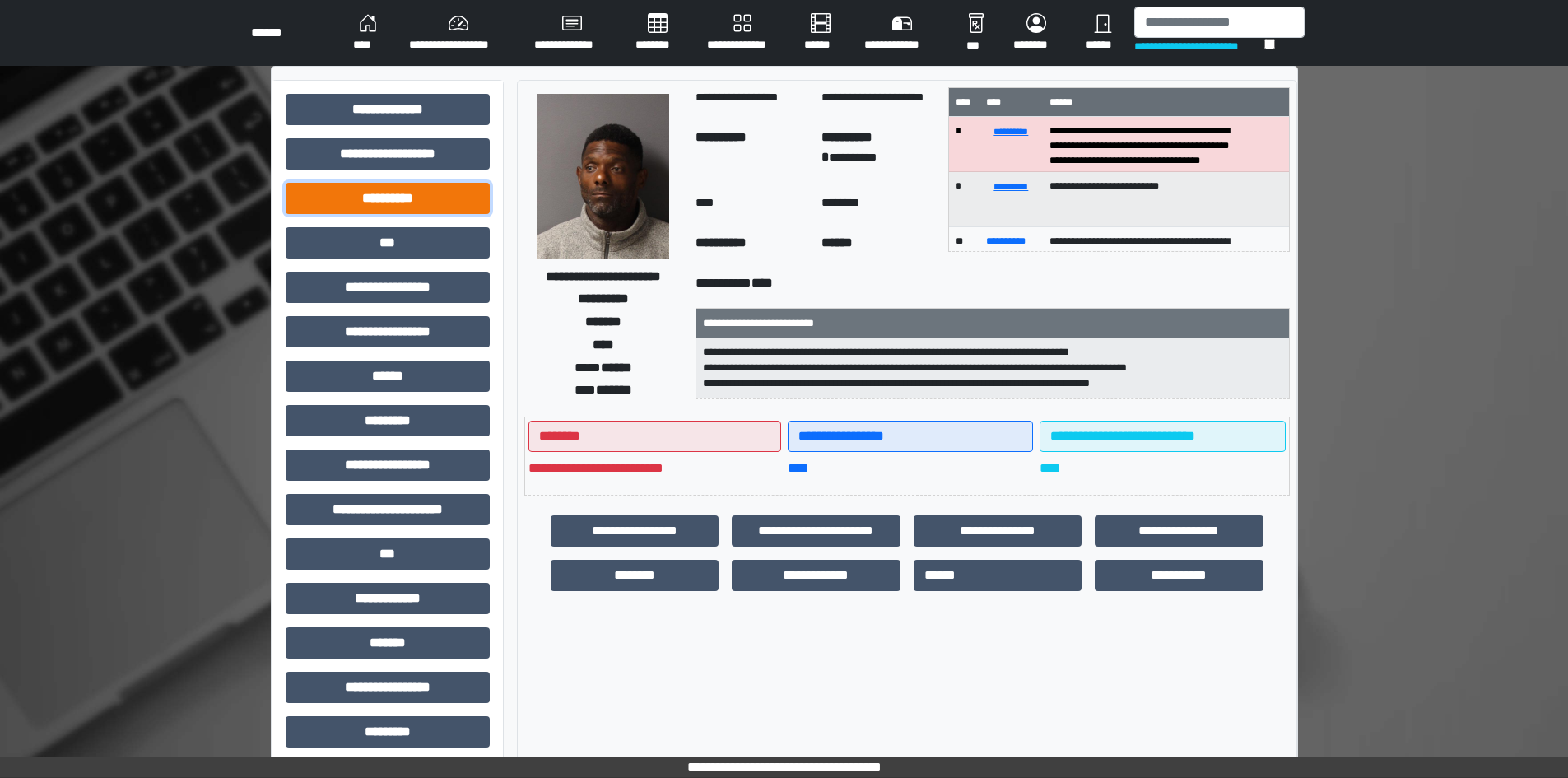 click on "**********" at bounding box center [388, 109] 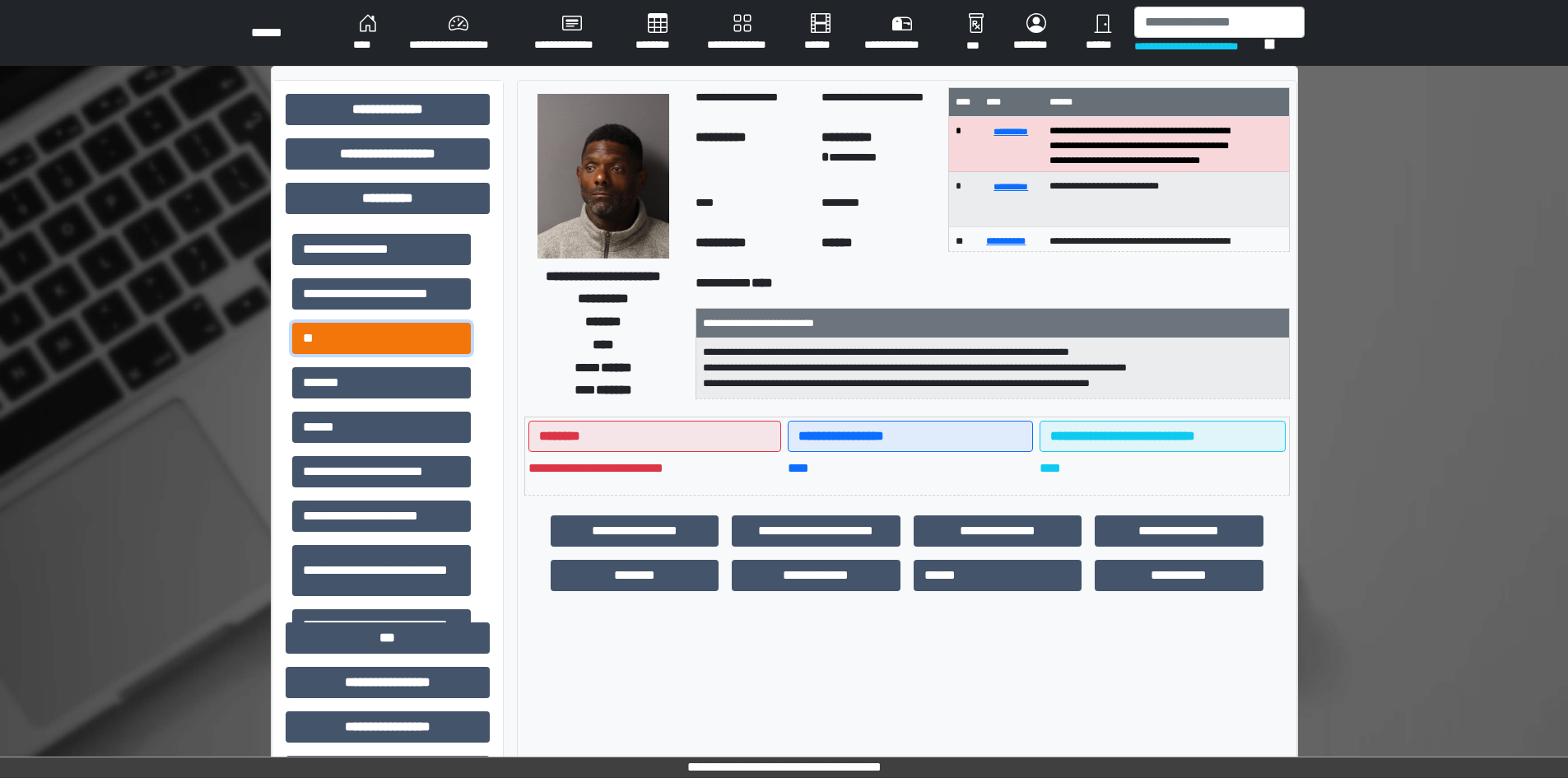 click on "**" at bounding box center (381, 249) 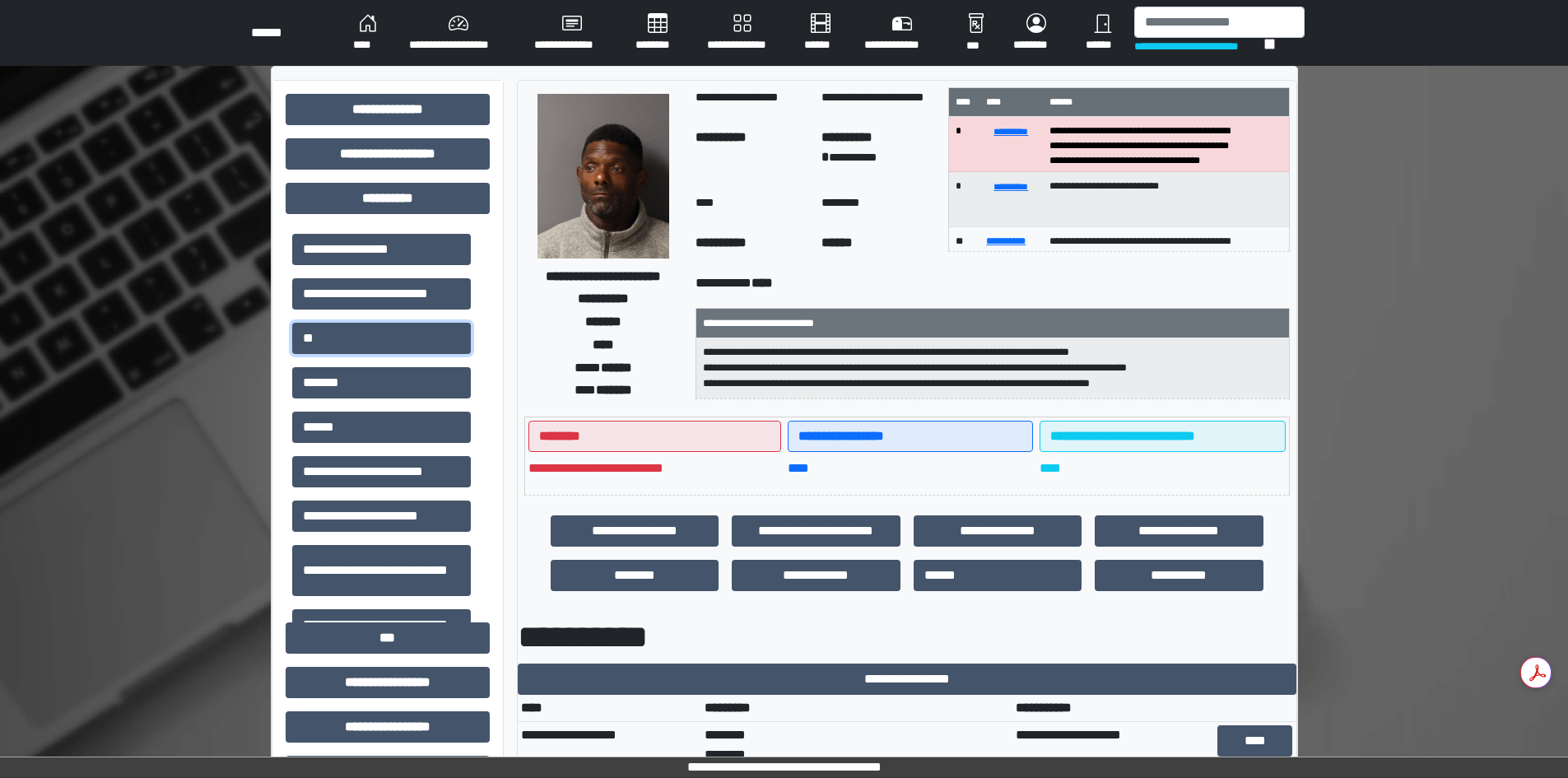 scroll, scrollTop: 82, scrollLeft: 0, axis: vertical 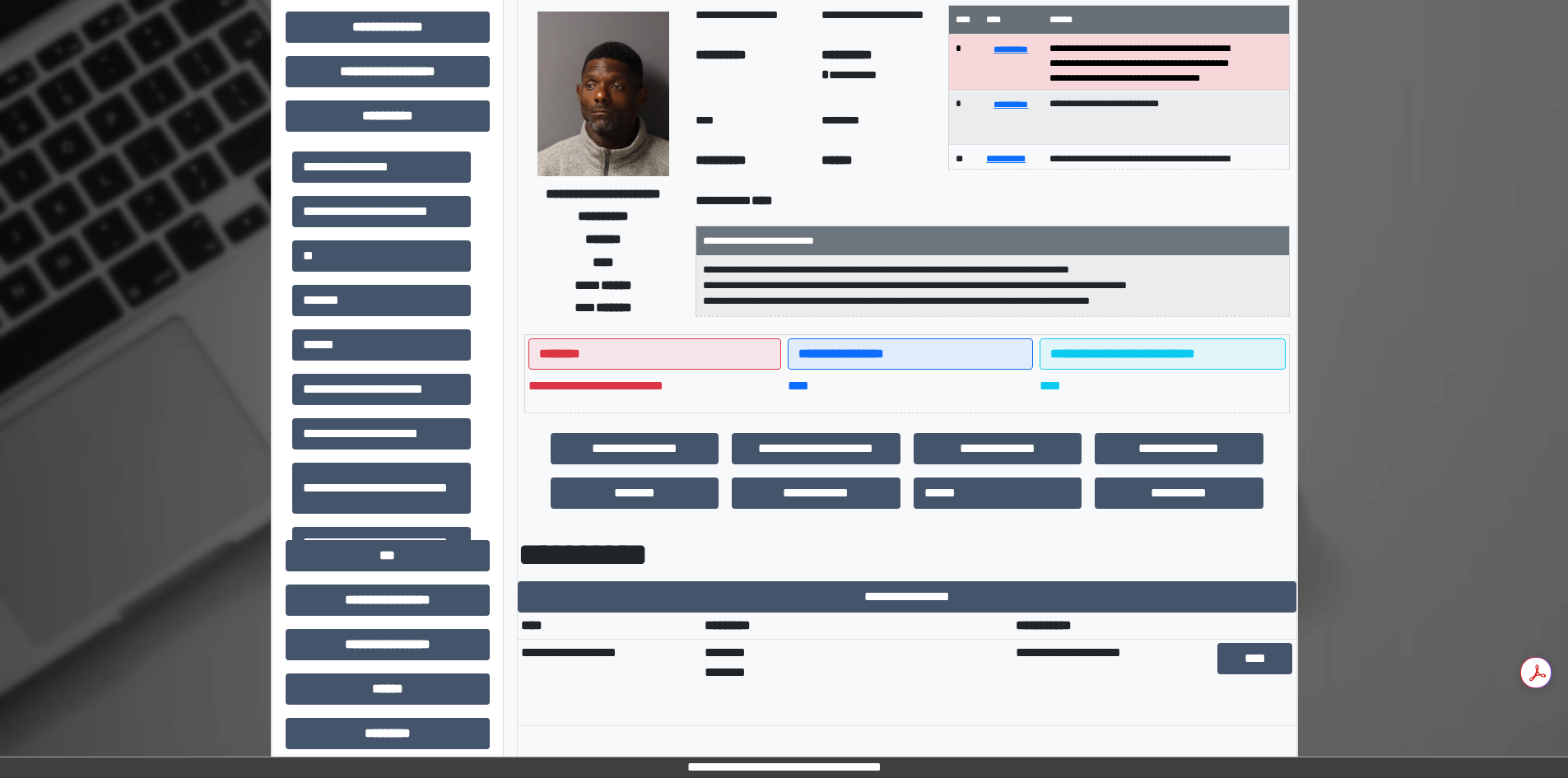 click on "**********" at bounding box center (0, 0) 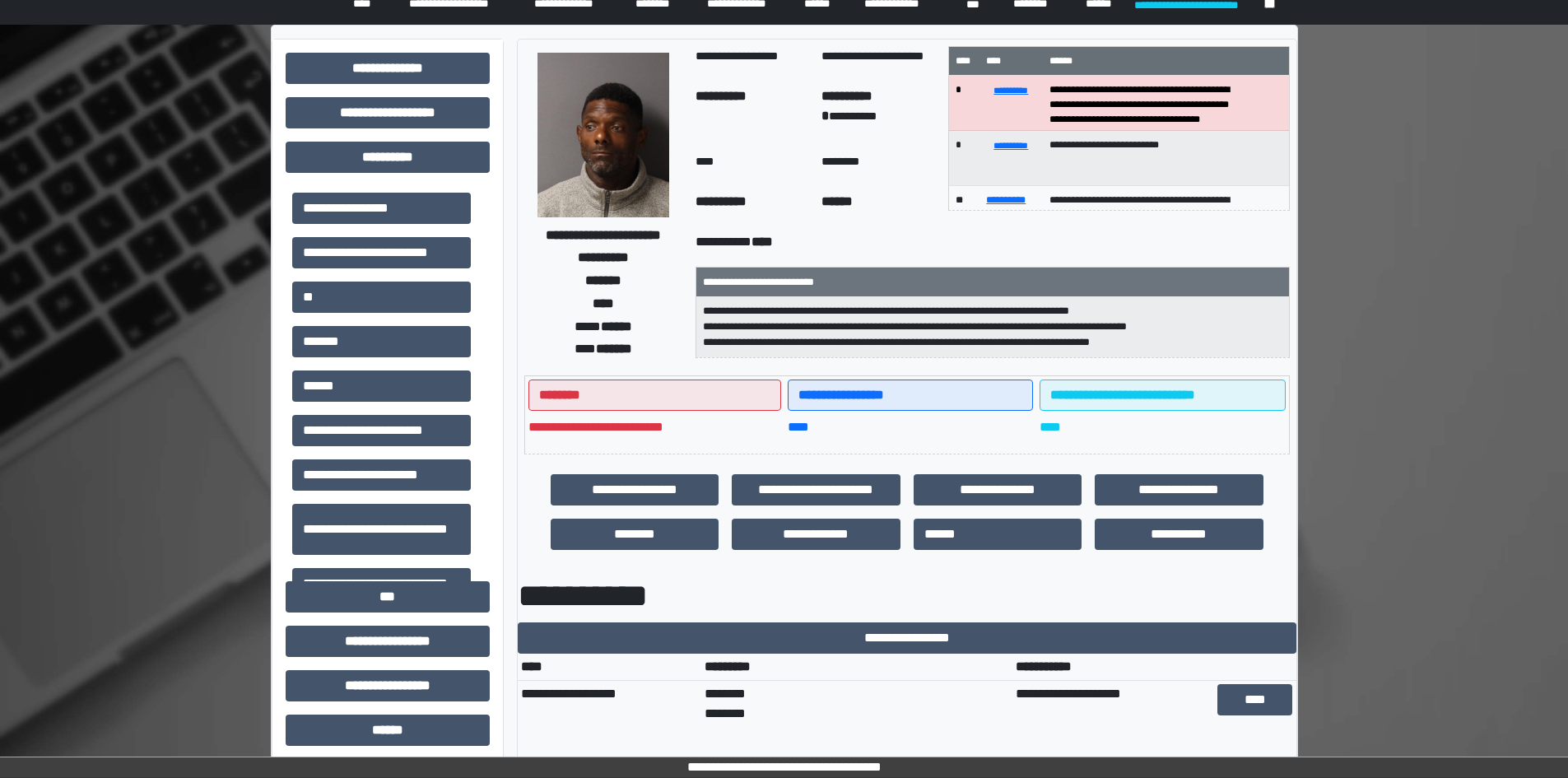 scroll, scrollTop: 0, scrollLeft: 0, axis: both 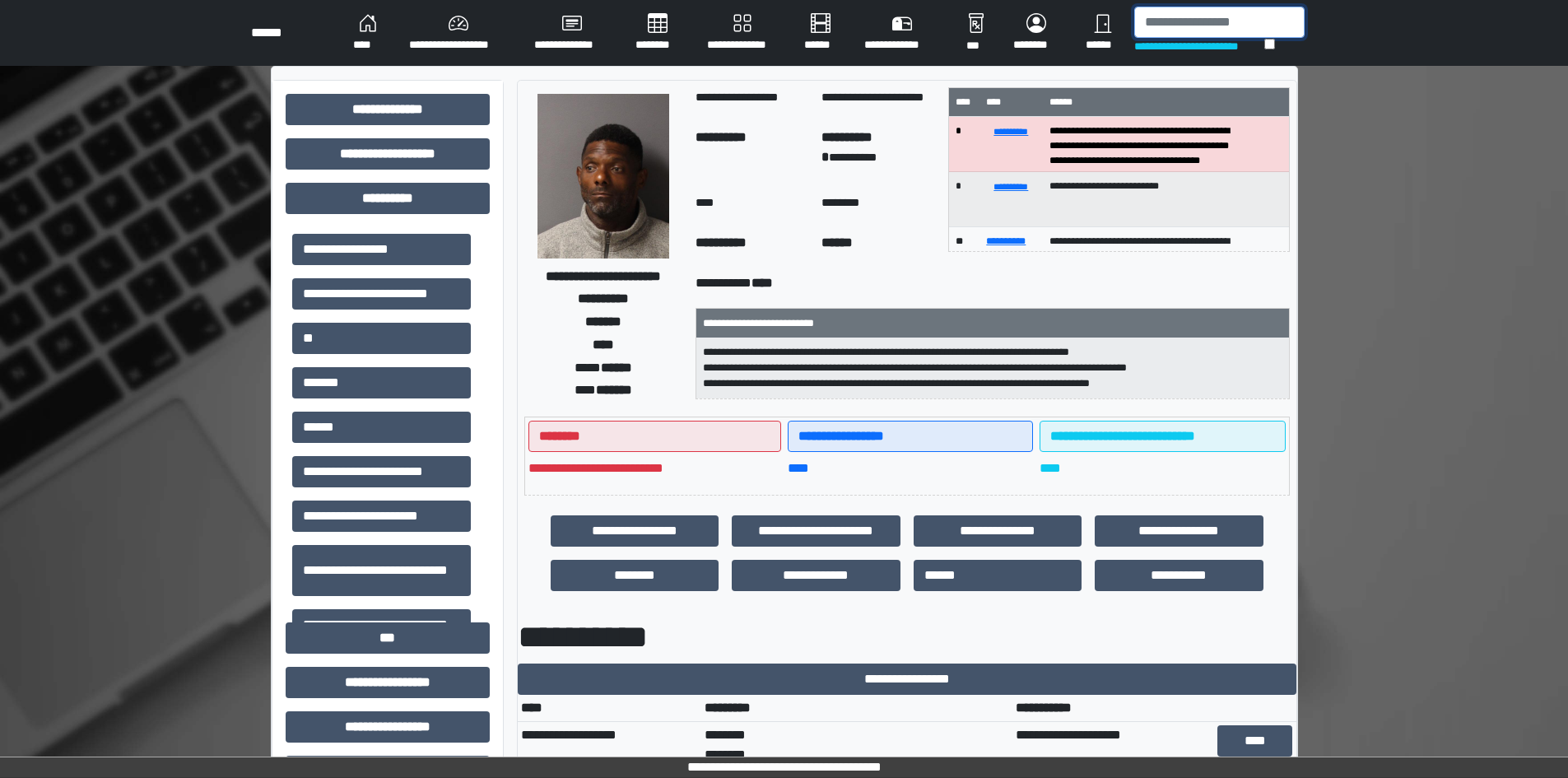 click at bounding box center (1219, 22) 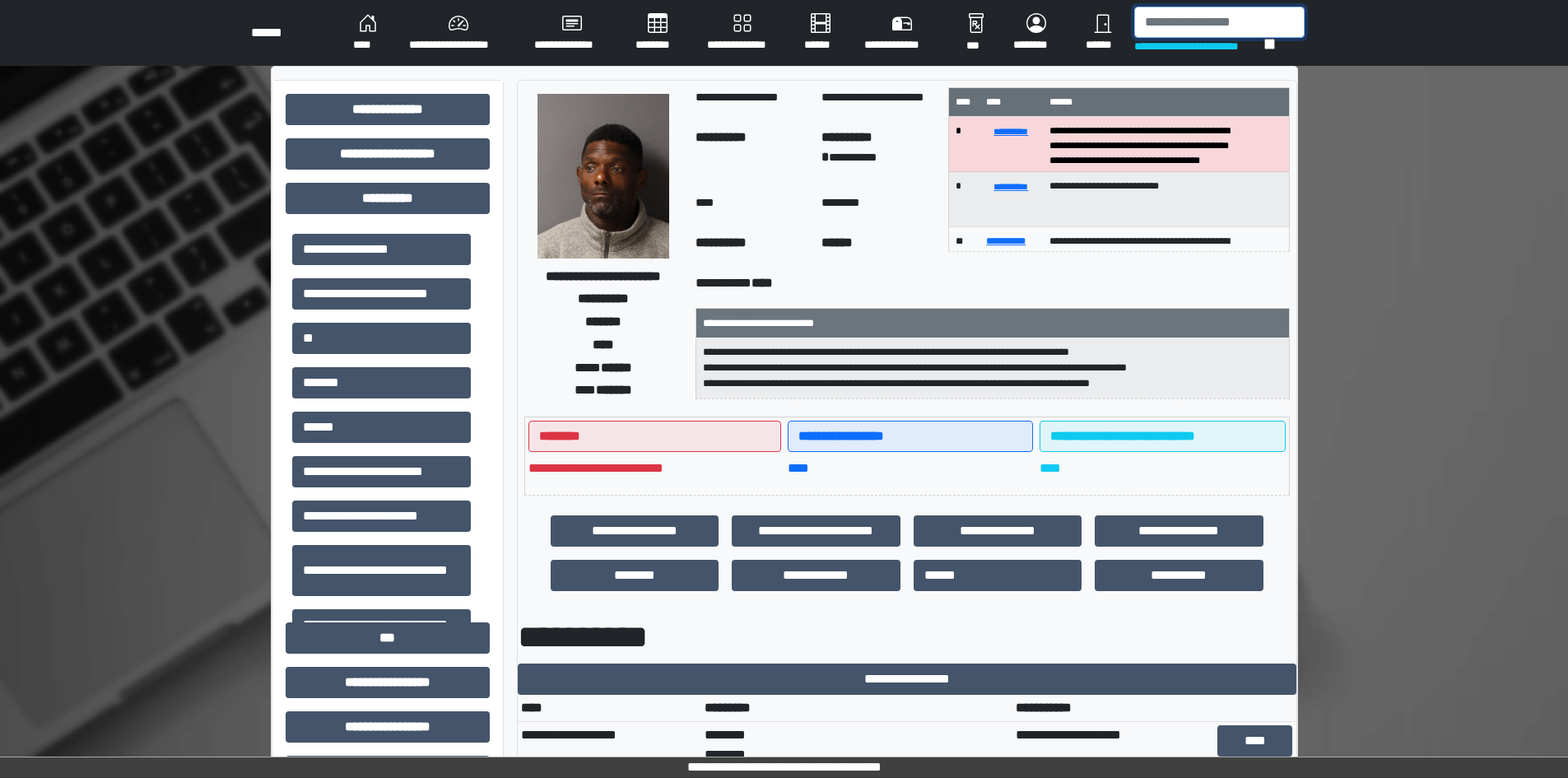 paste on "*****" 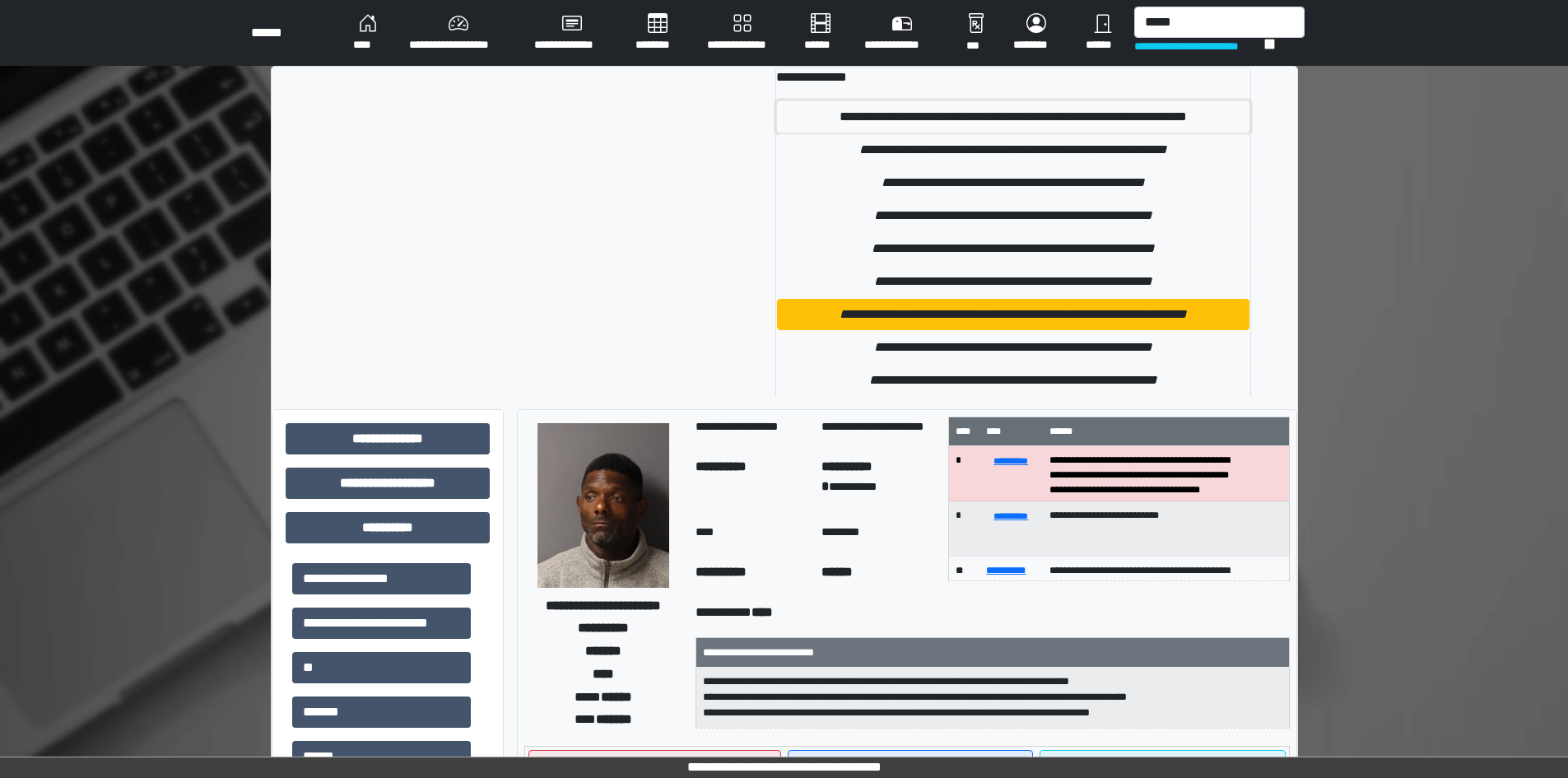 click on "**********" at bounding box center [1013, 117] 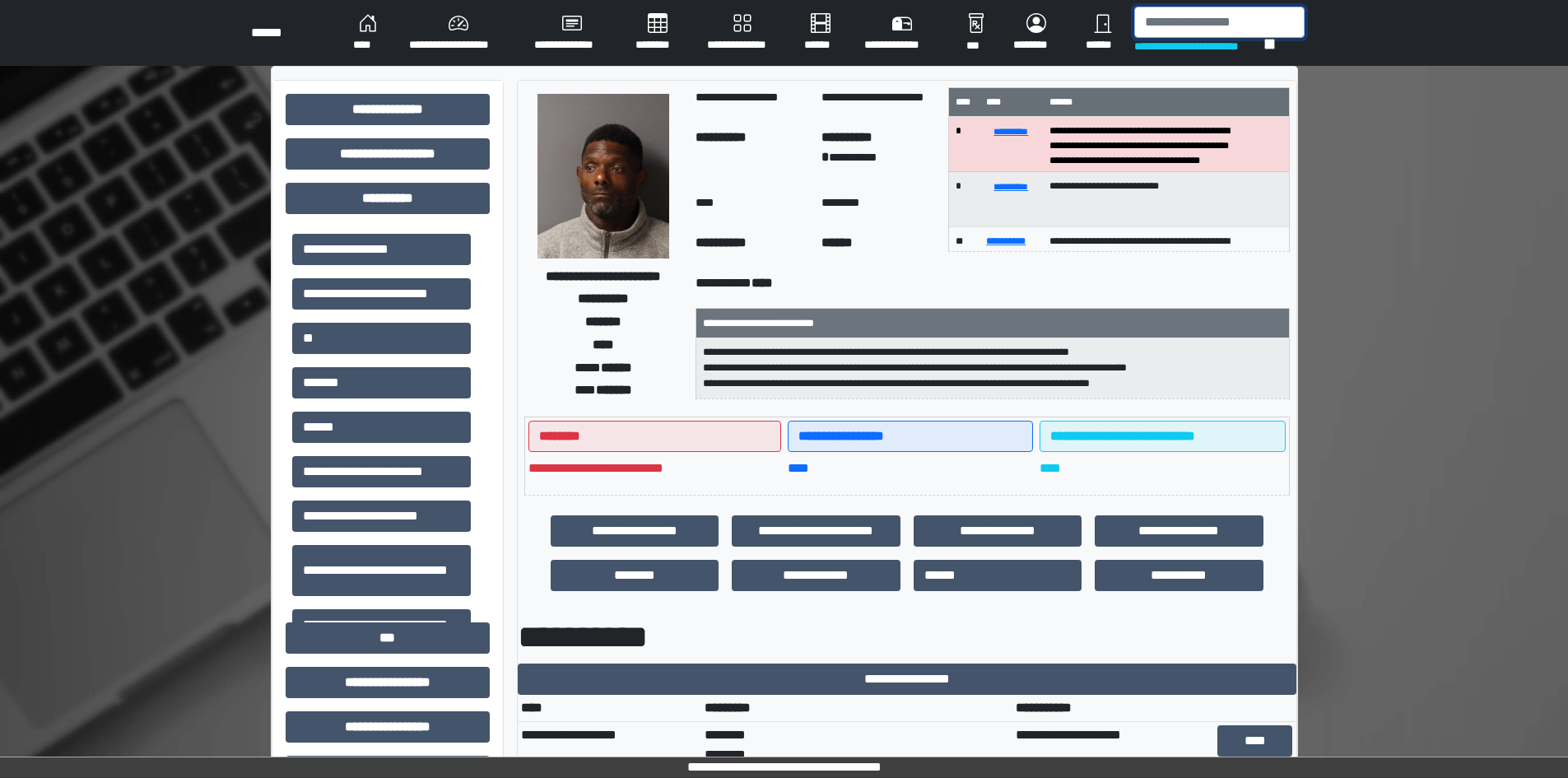 click at bounding box center (1219, 22) 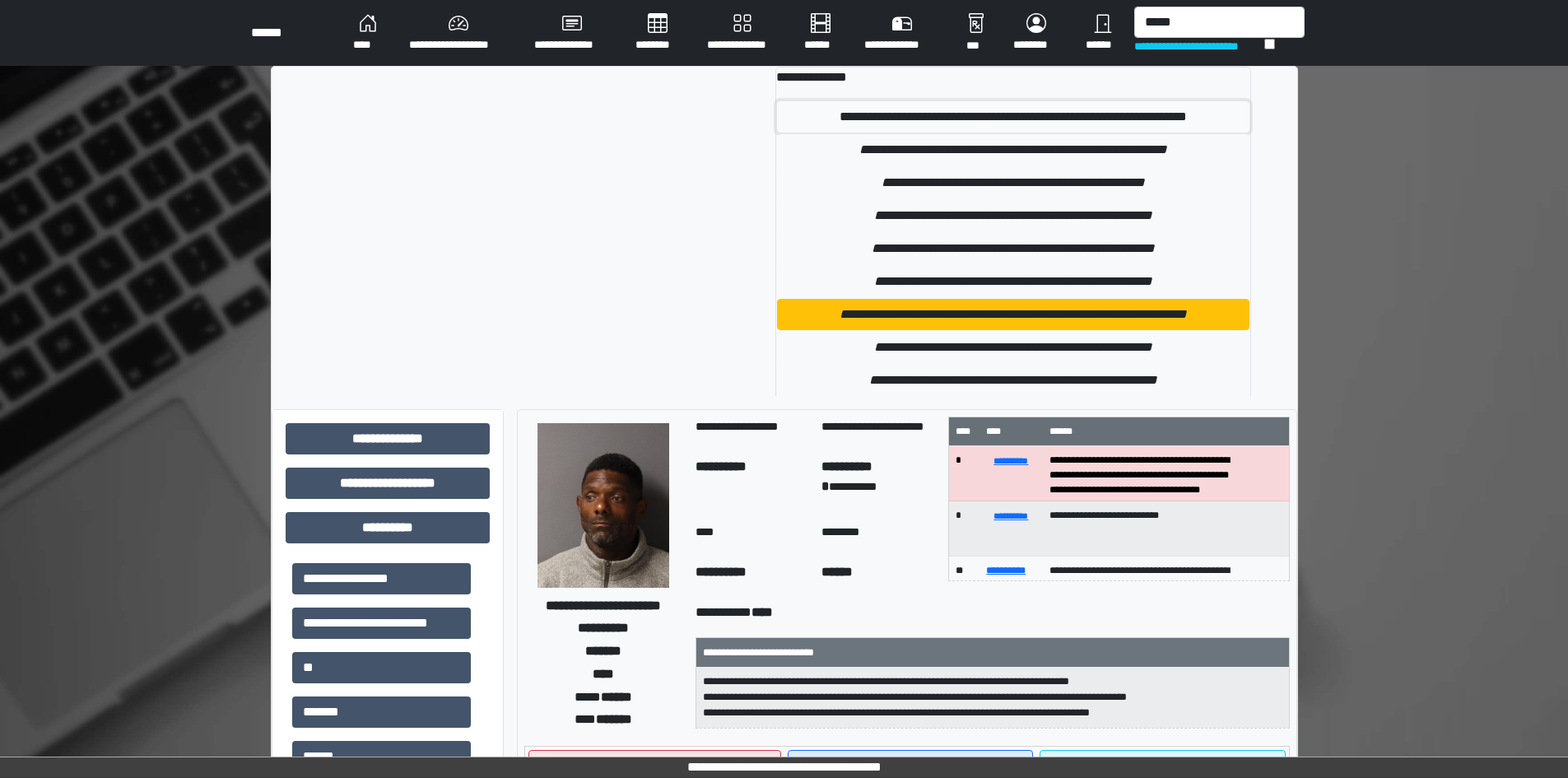 click on "**********" at bounding box center [1013, 117] 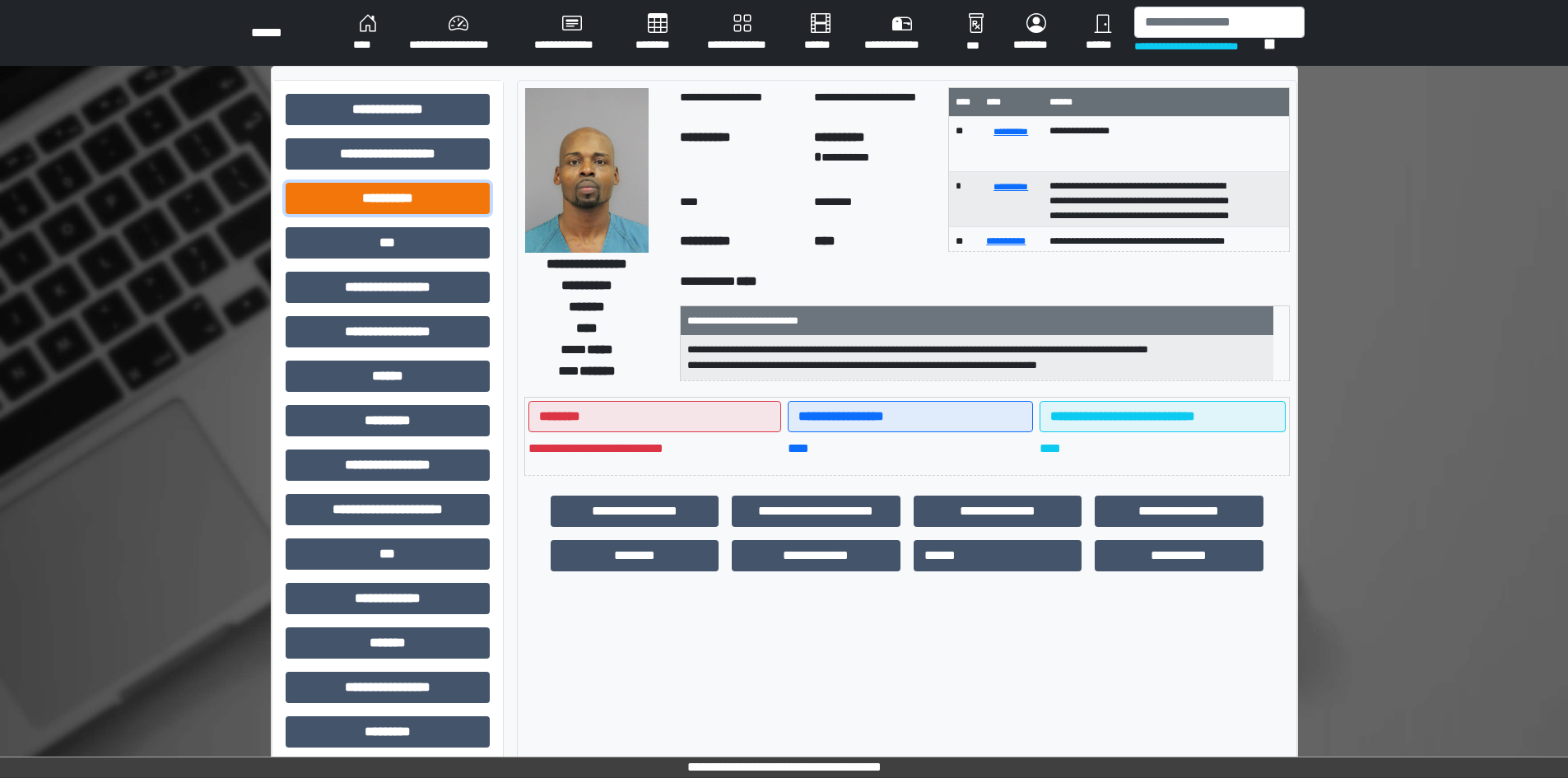 click on "**********" at bounding box center (388, 109) 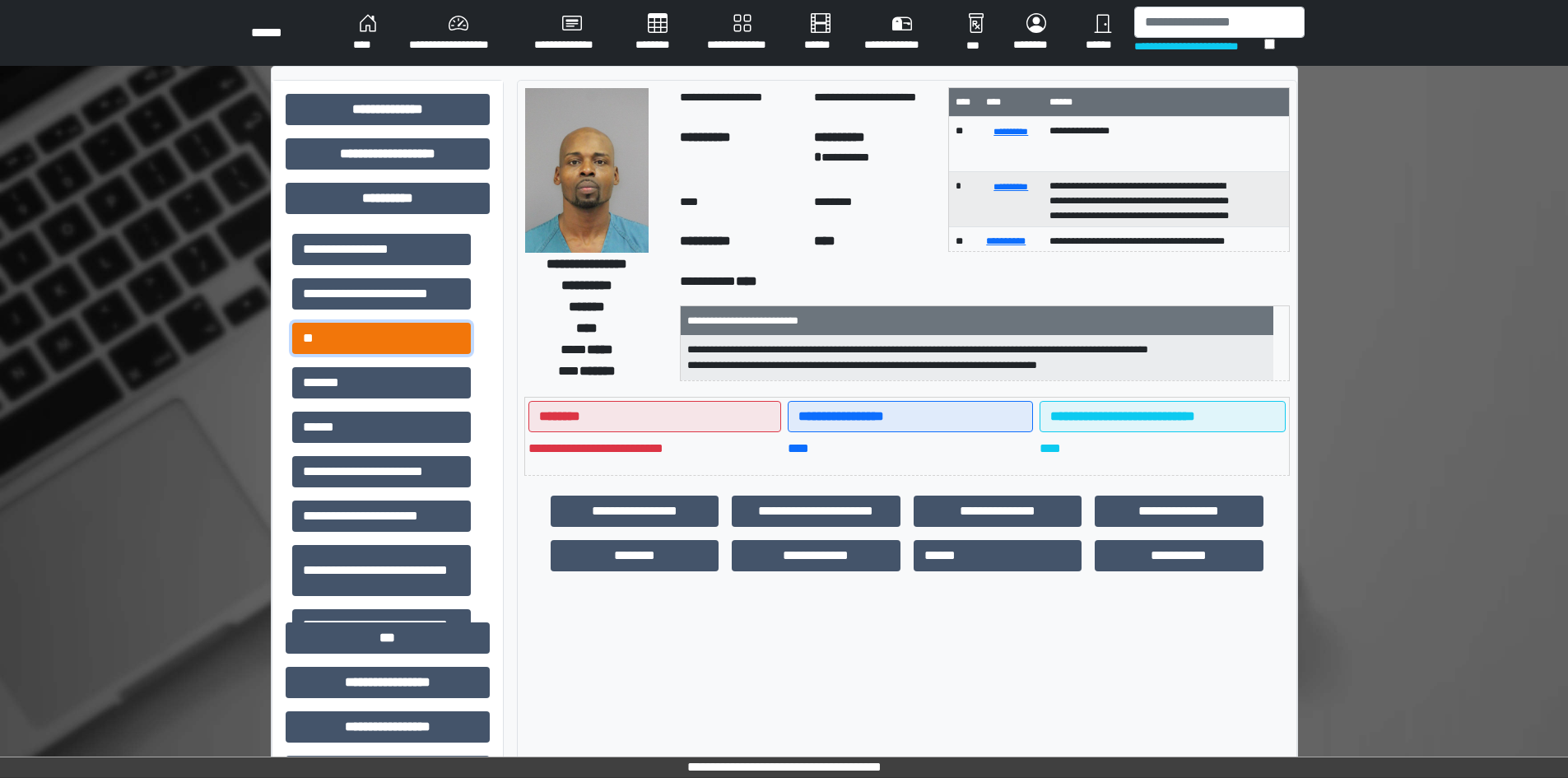 click on "**" at bounding box center [381, 249] 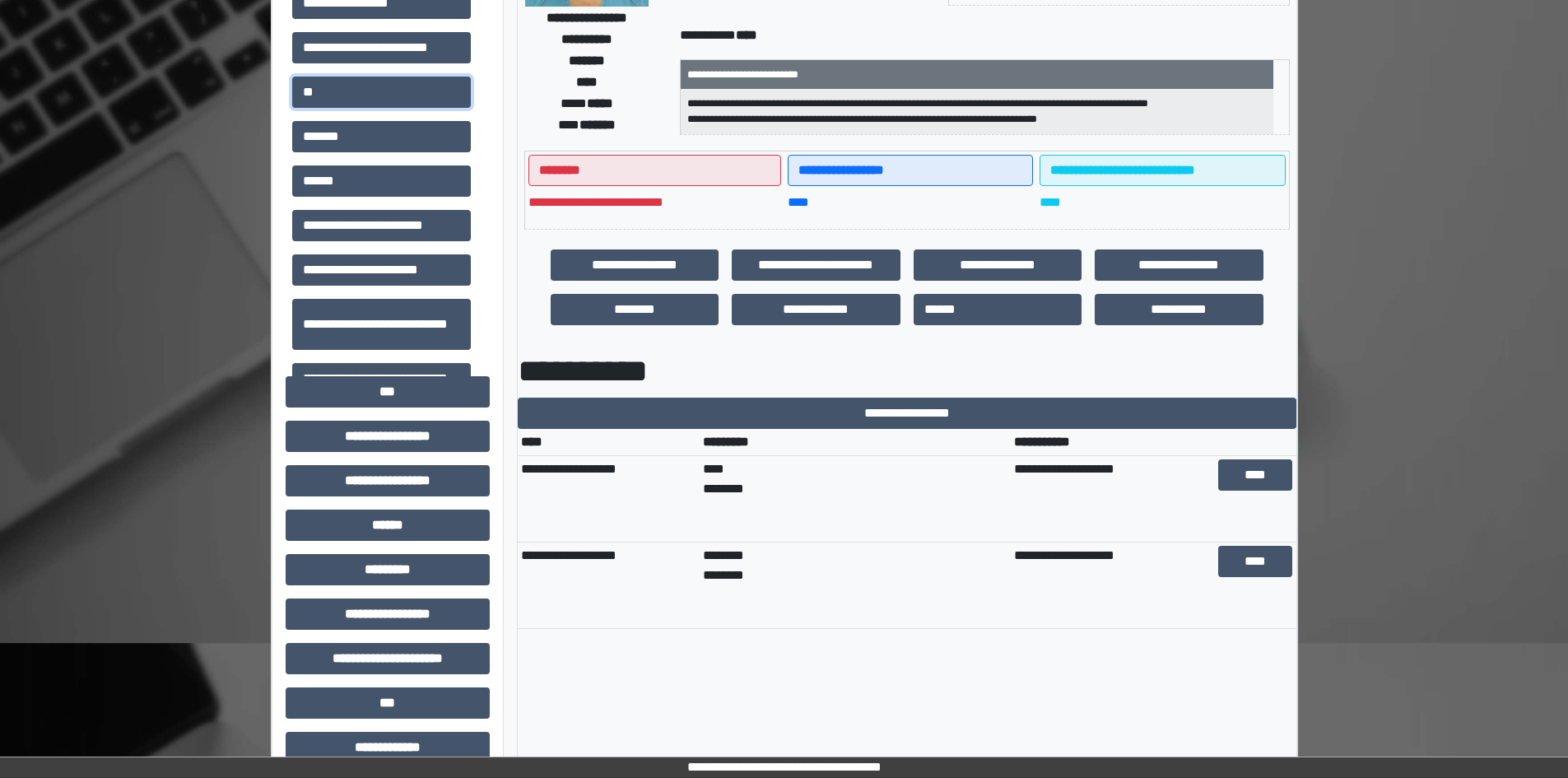 scroll, scrollTop: 247, scrollLeft: 0, axis: vertical 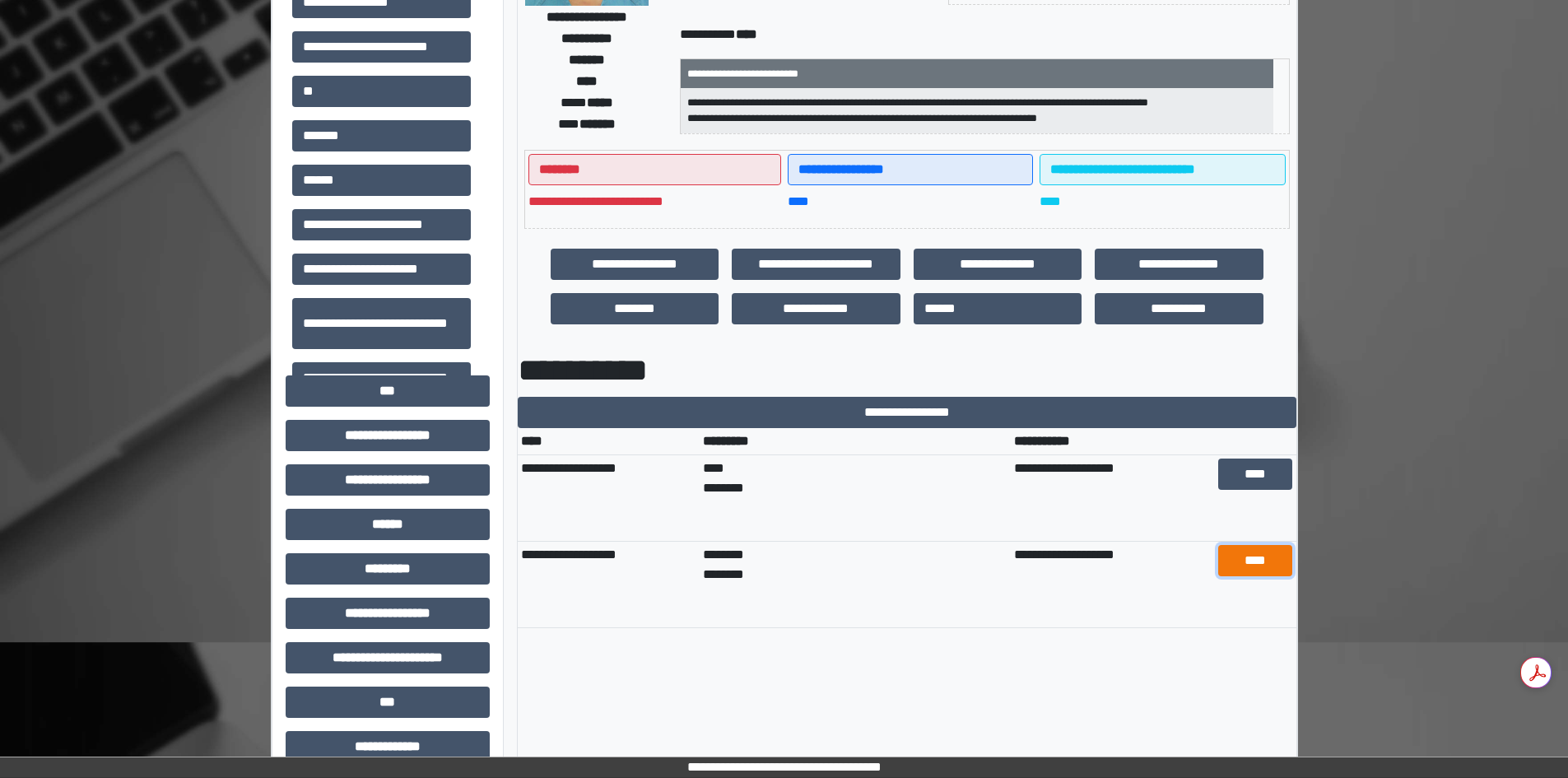 click on "****" at bounding box center (1255, 474) 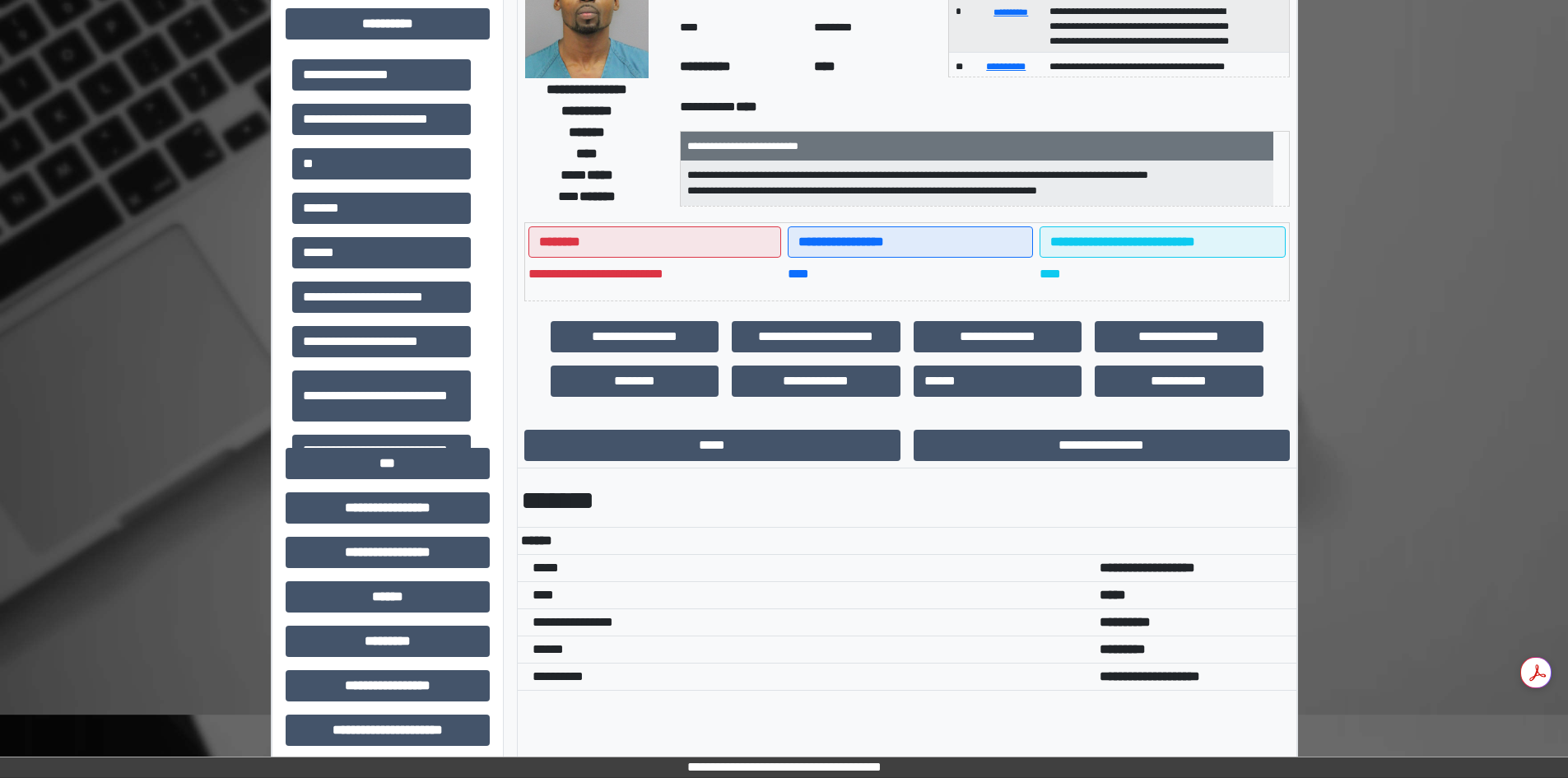 scroll, scrollTop: 172, scrollLeft: 0, axis: vertical 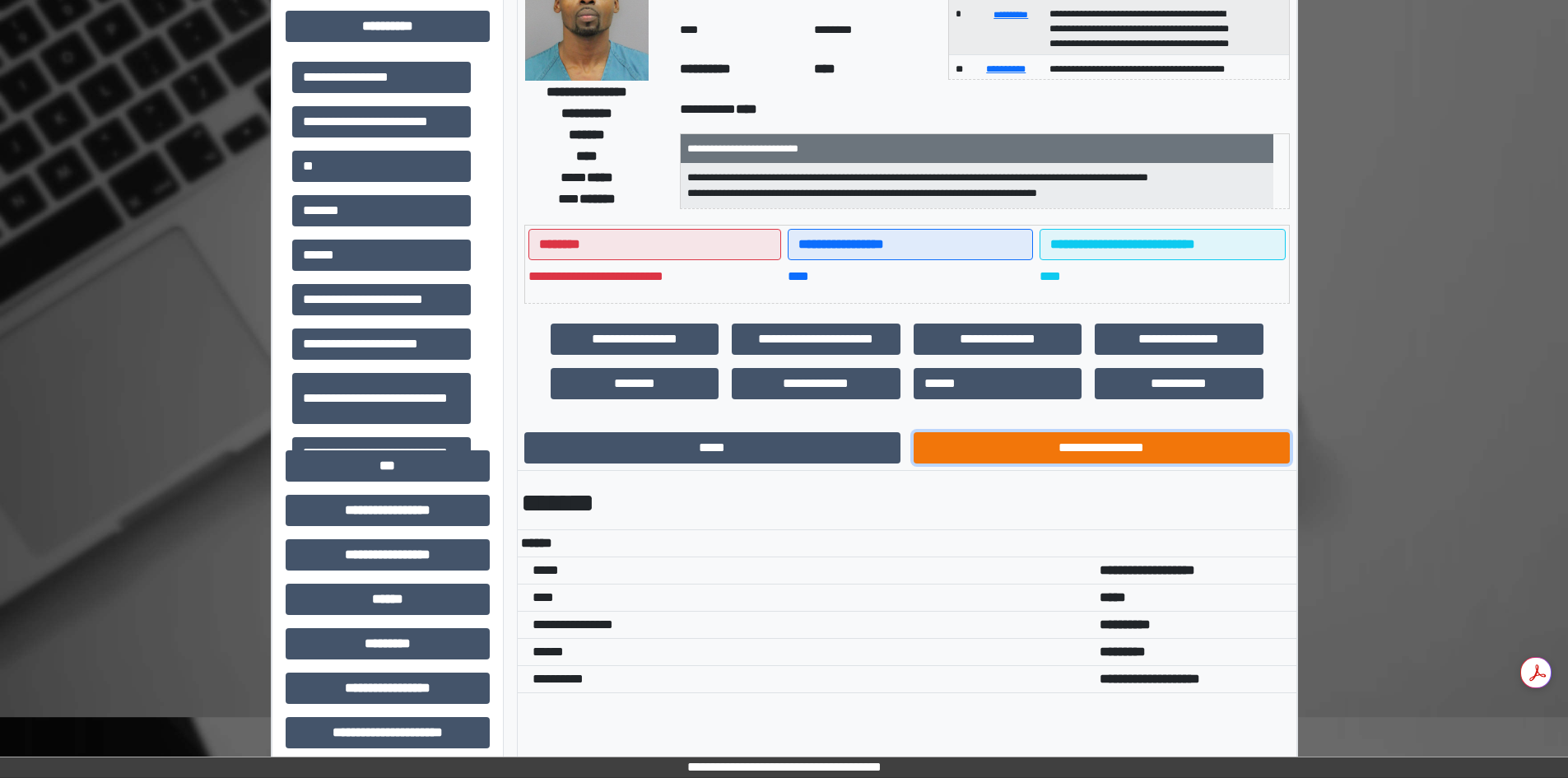 click on "**********" at bounding box center (1101, 448) 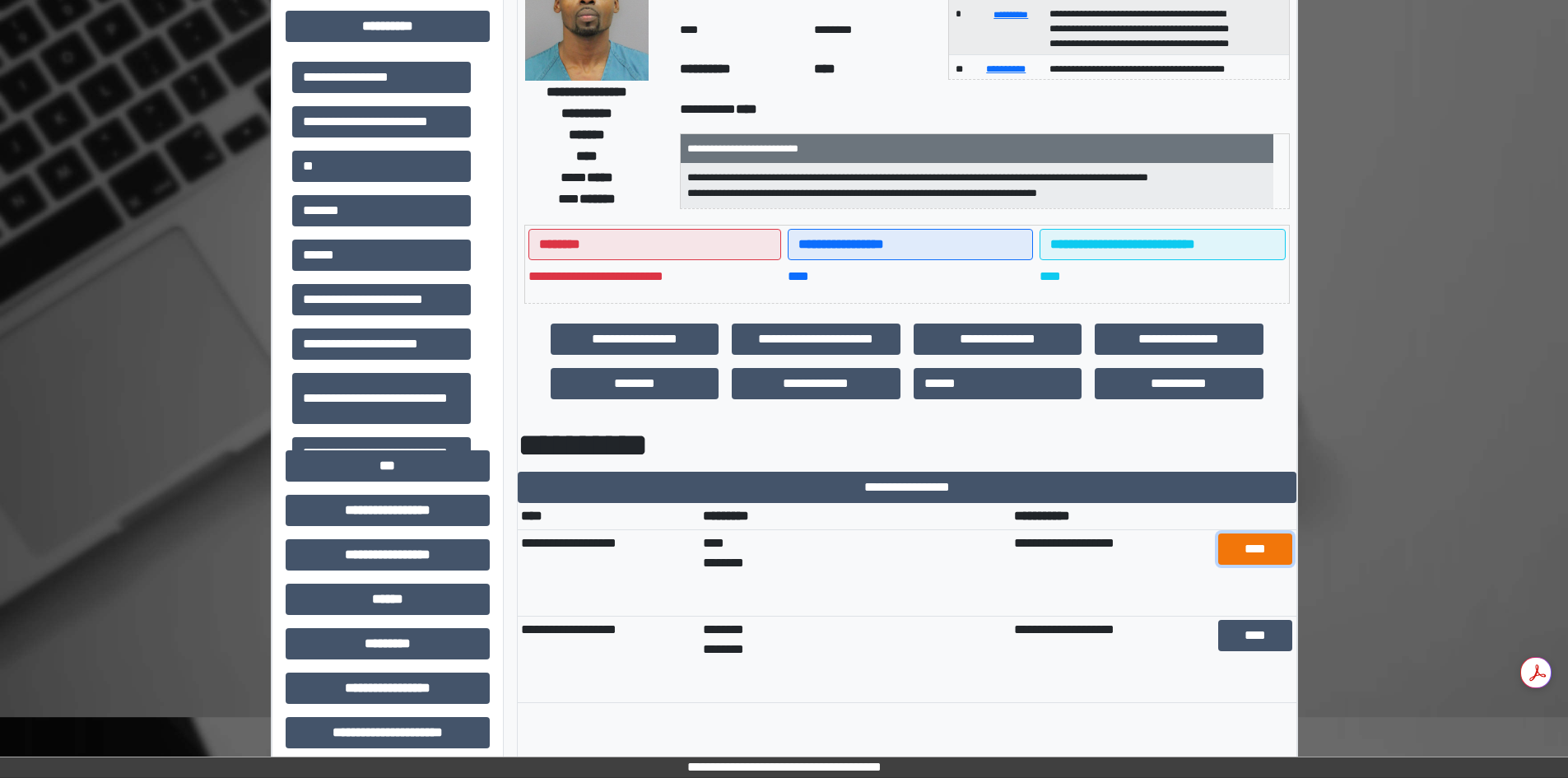 click on "****" at bounding box center (1255, 549) 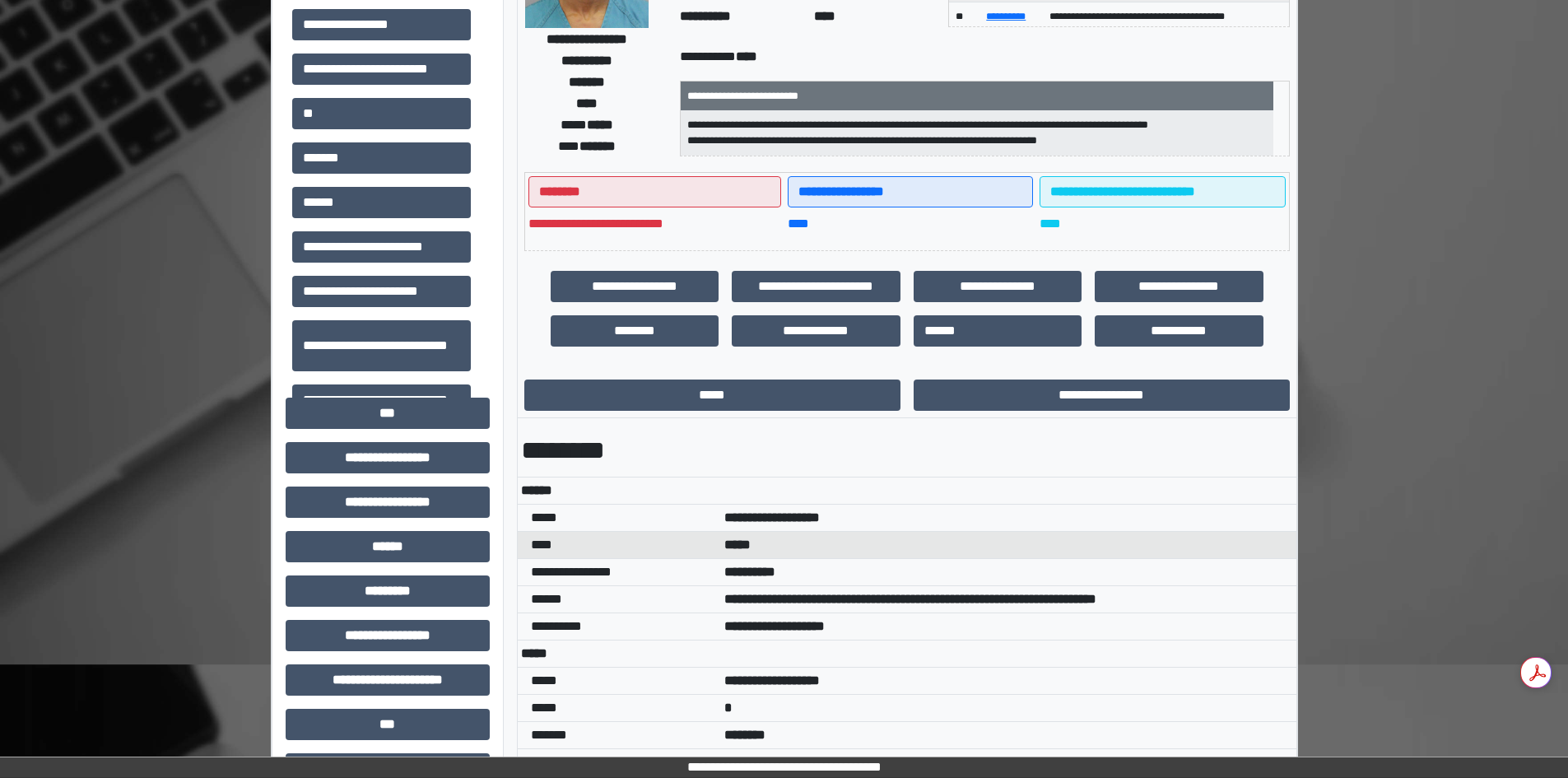 scroll, scrollTop: 254, scrollLeft: 0, axis: vertical 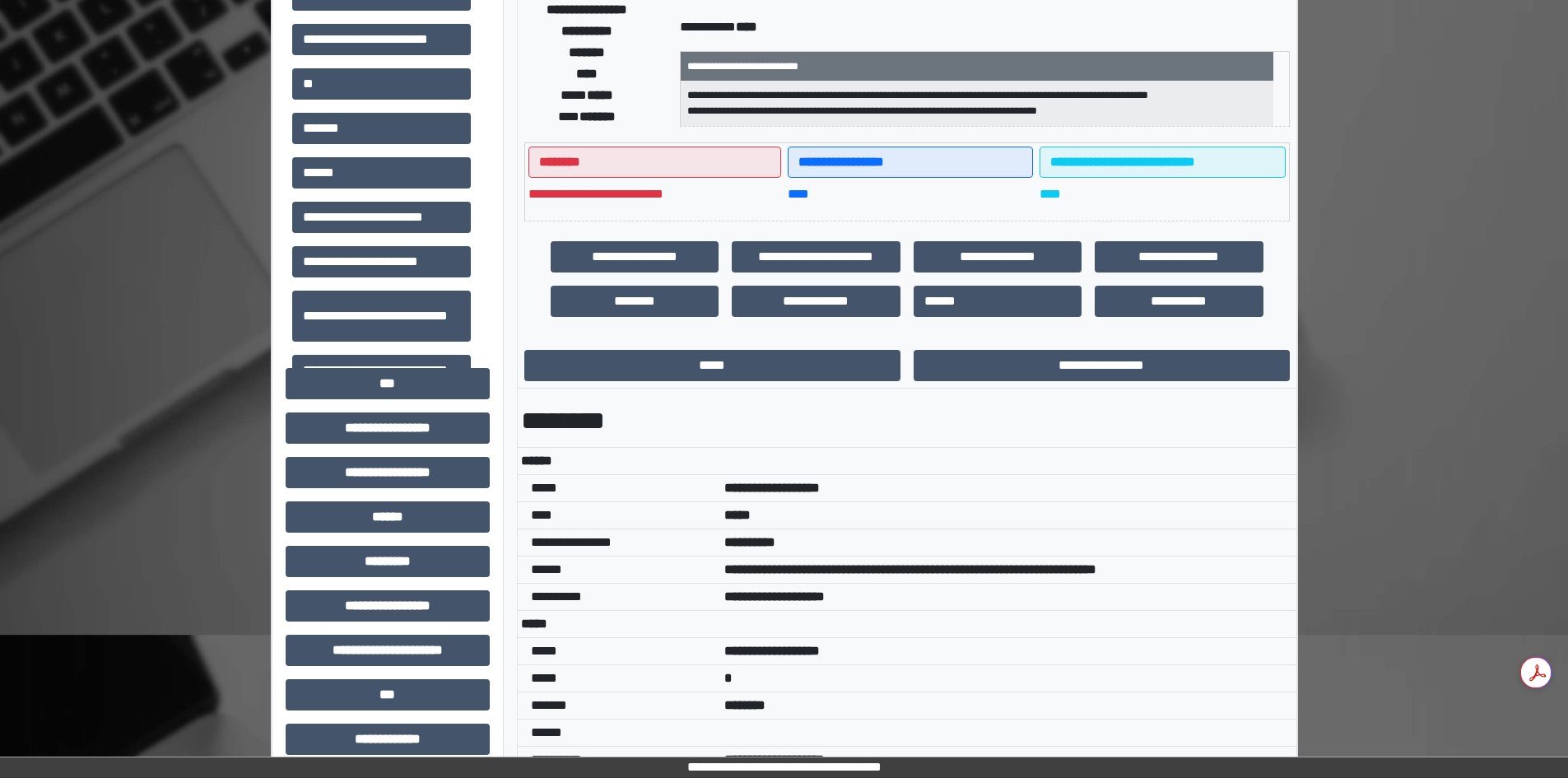 click on "**********" at bounding box center [0, 0] 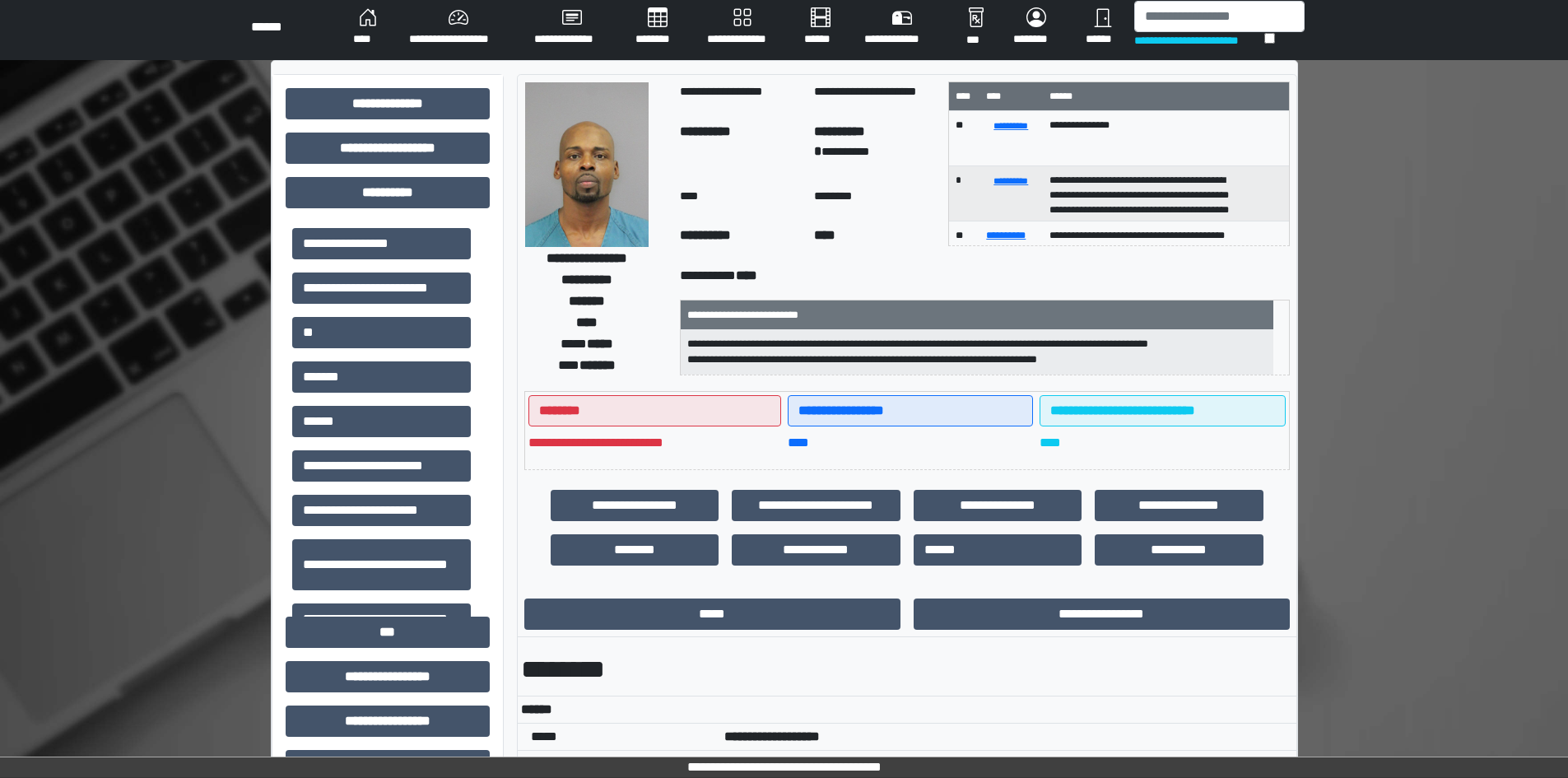 scroll, scrollTop: 0, scrollLeft: 0, axis: both 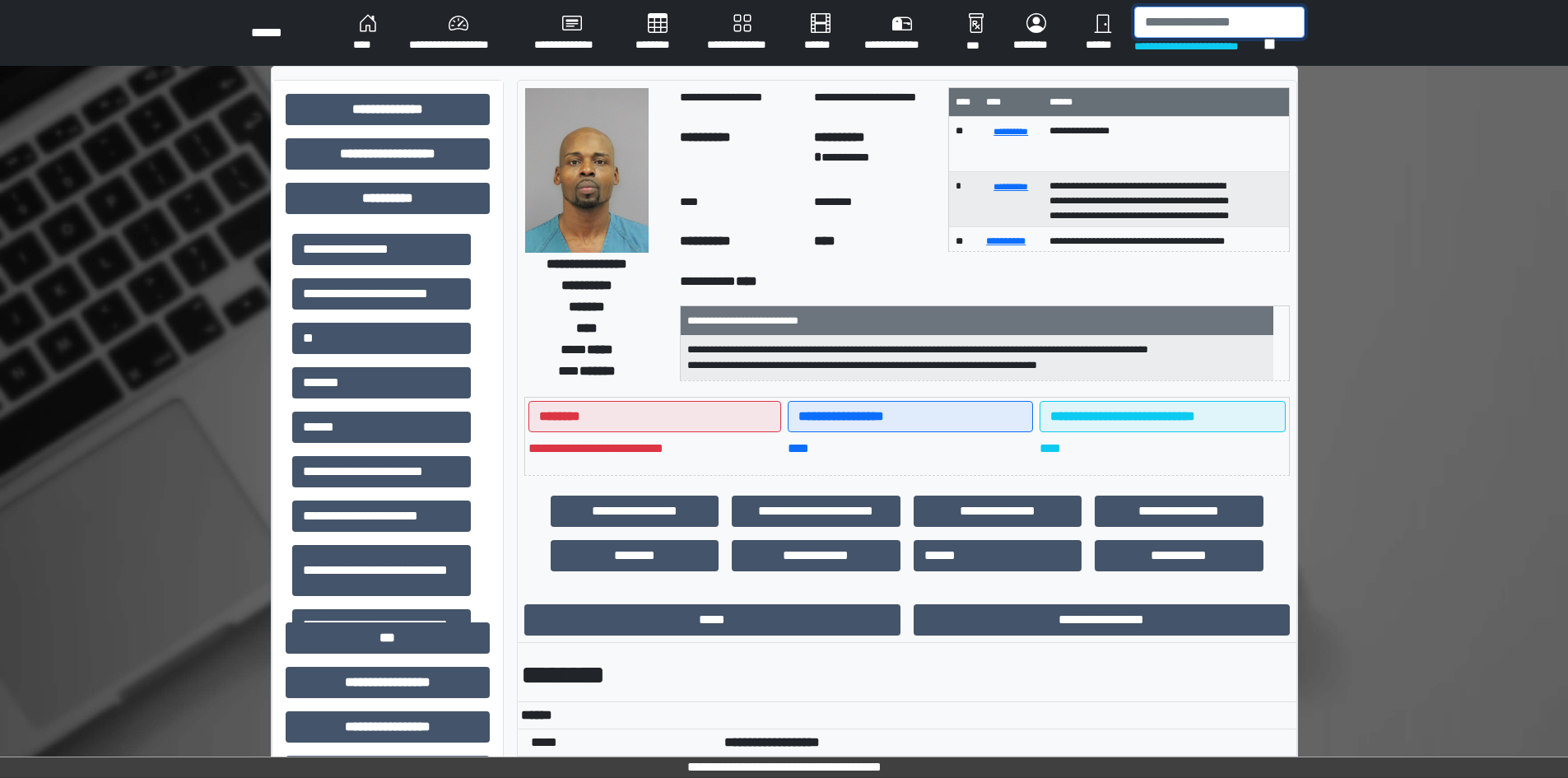 click at bounding box center (1219, 22) 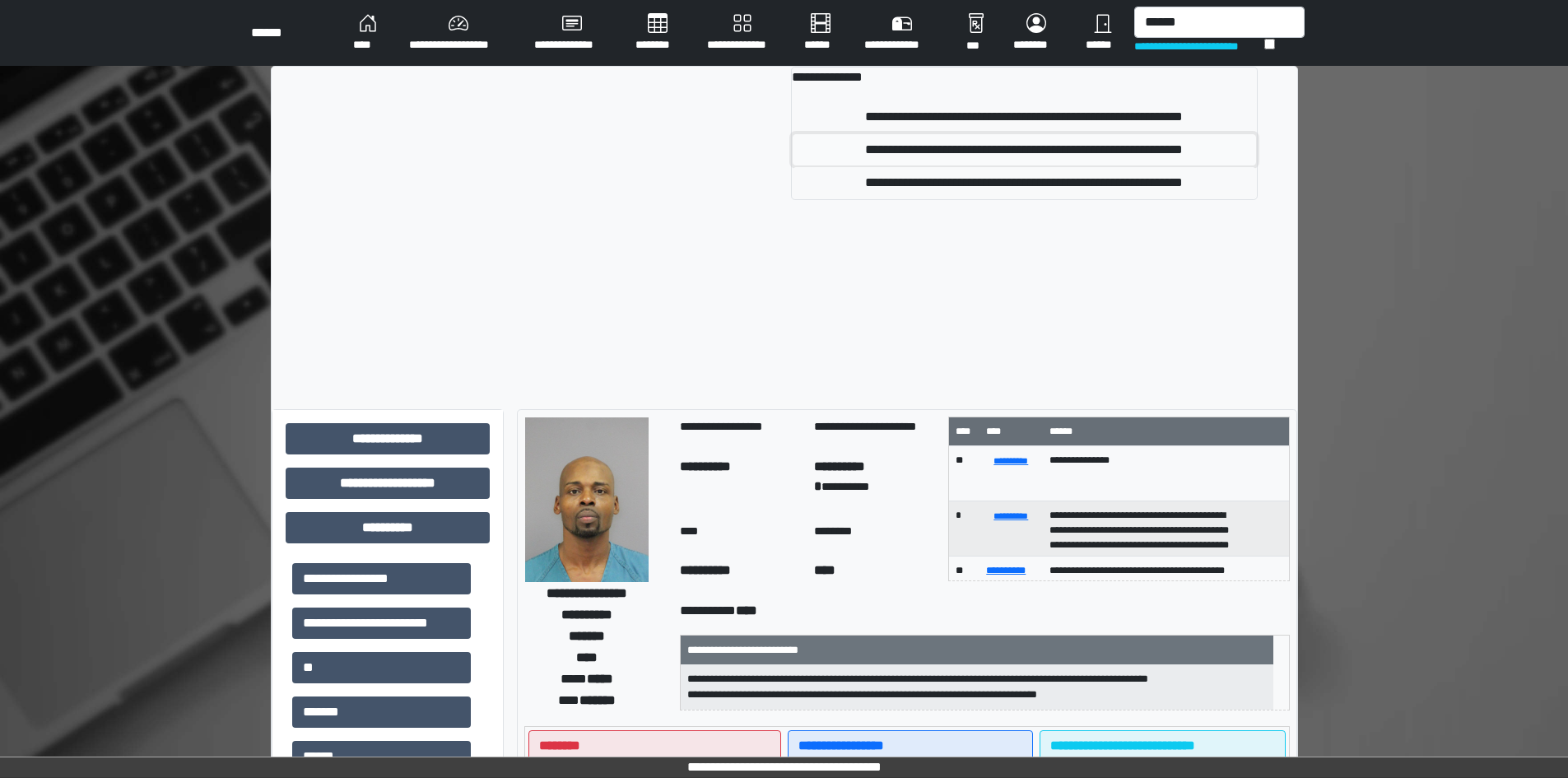 click on "**********" at bounding box center (1024, 117) 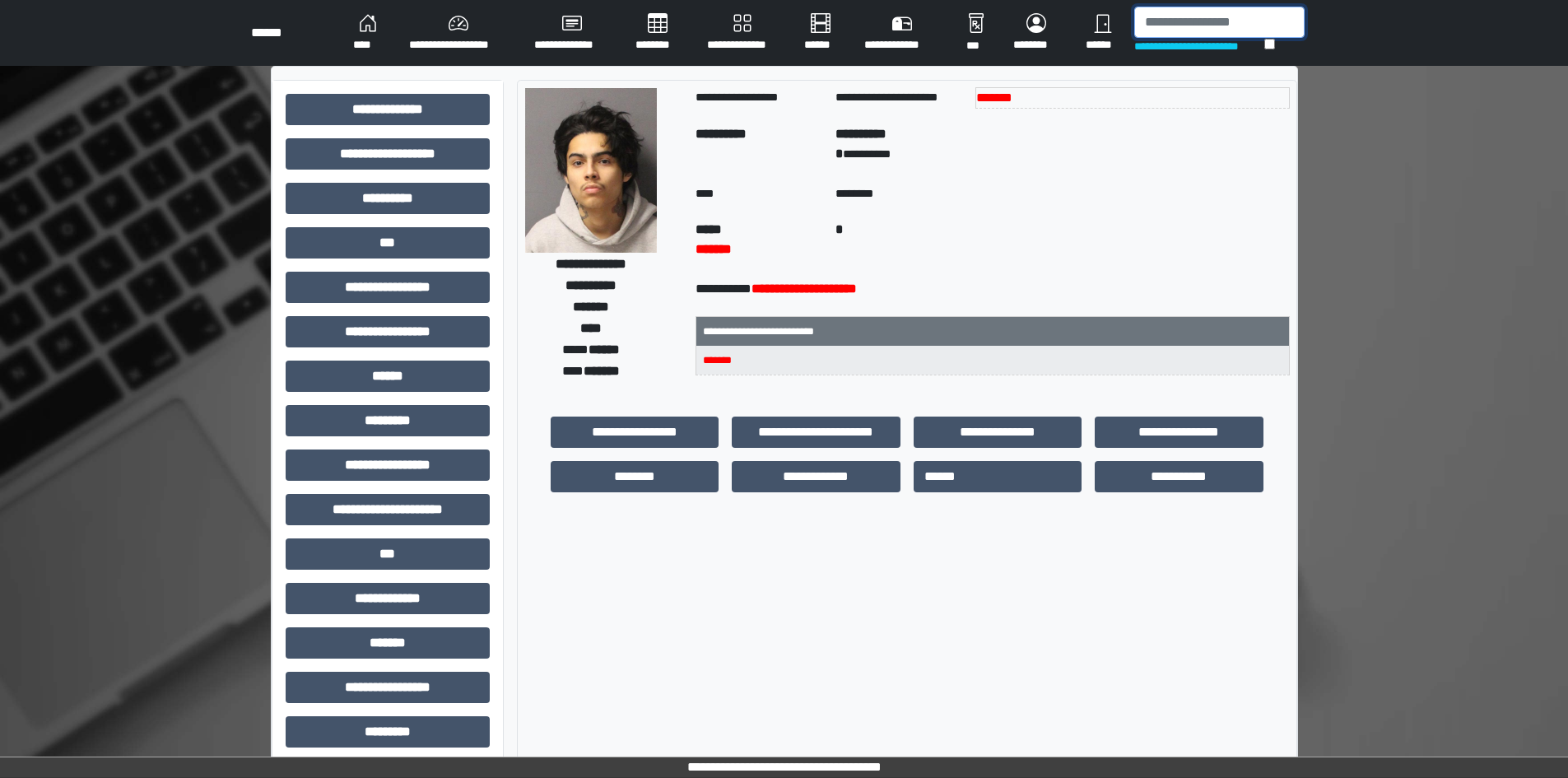 click at bounding box center (1219, 22) 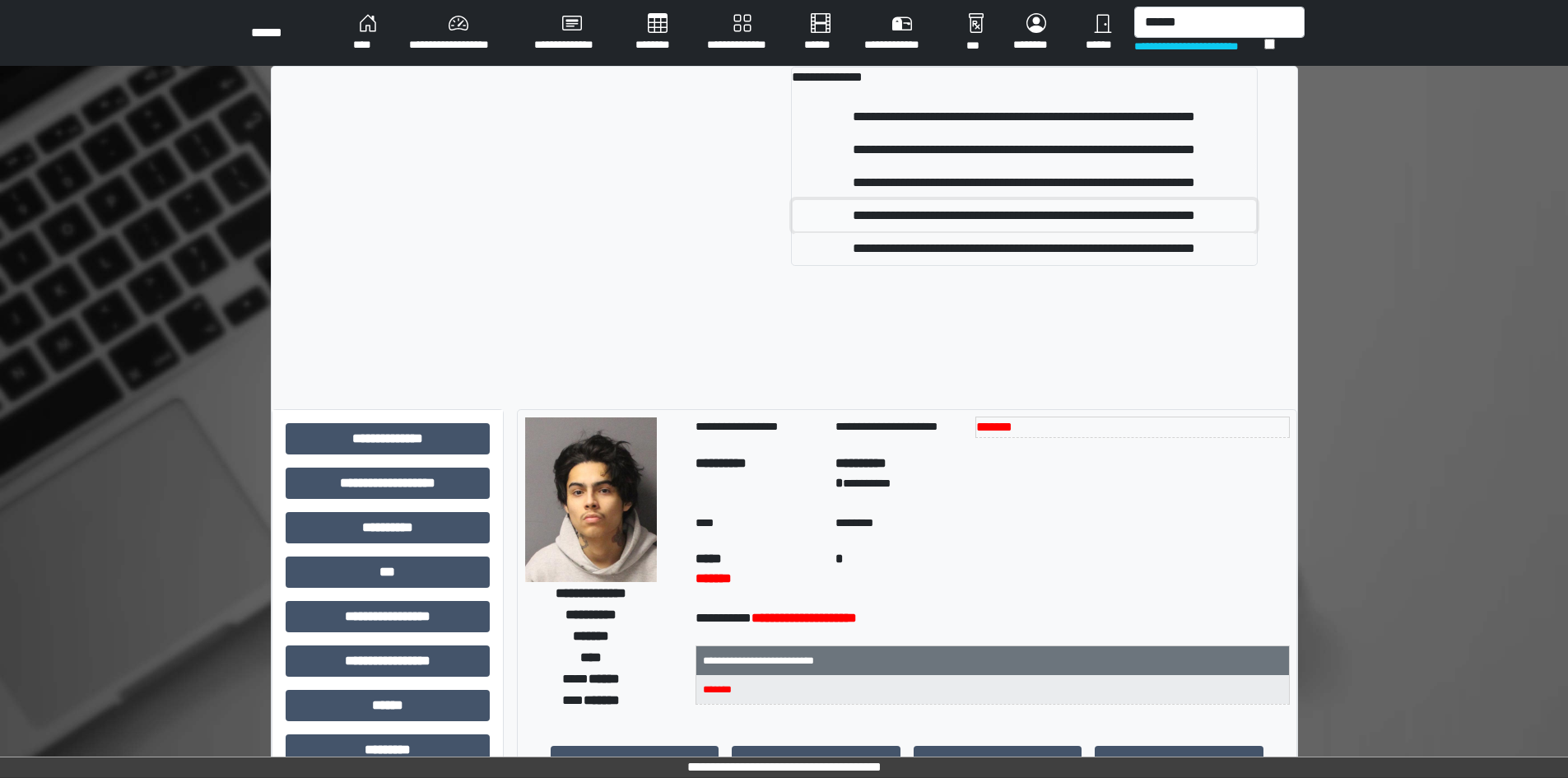 click on "**********" at bounding box center [1024, 117] 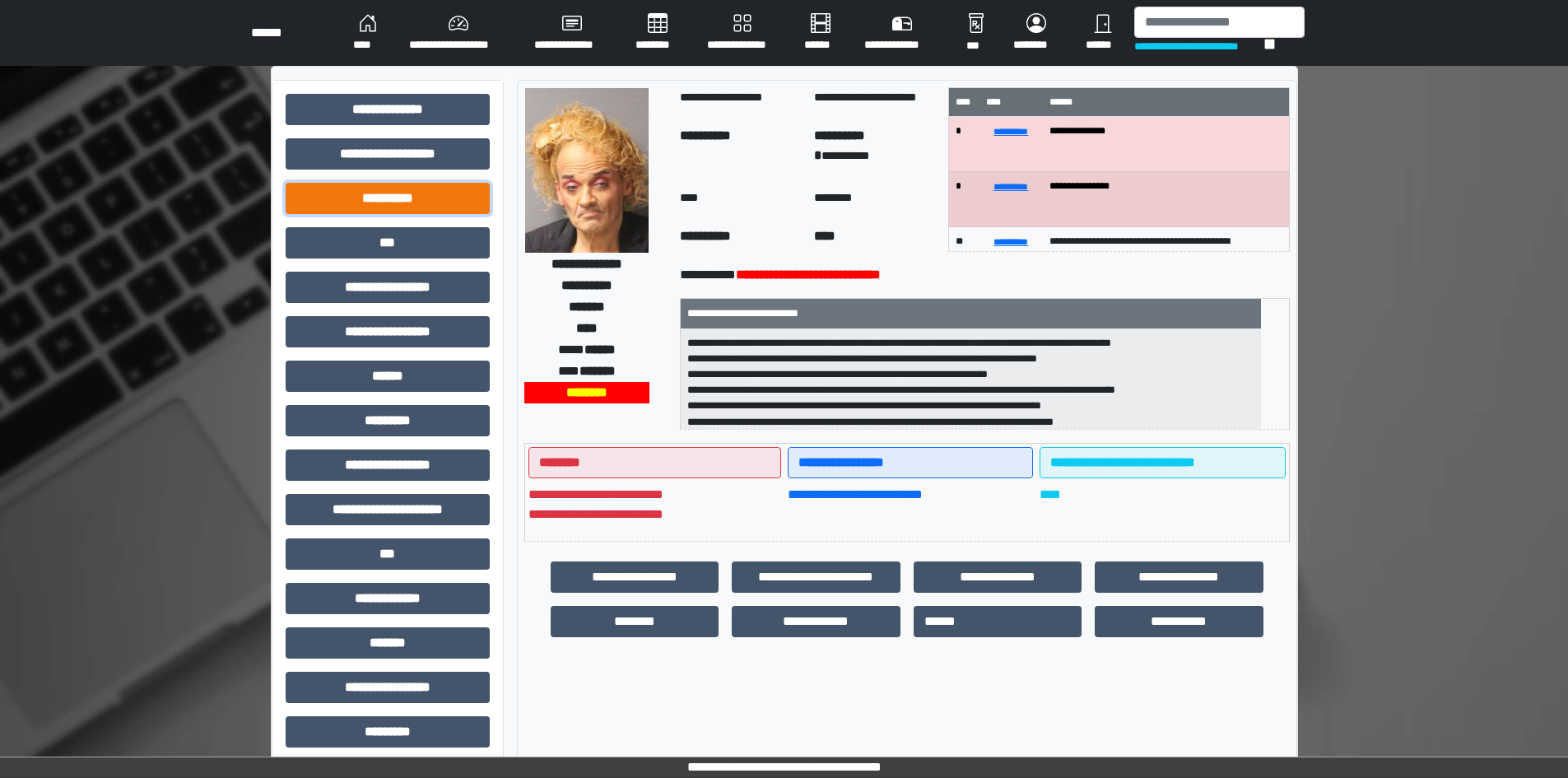 click on "**********" at bounding box center [388, 109] 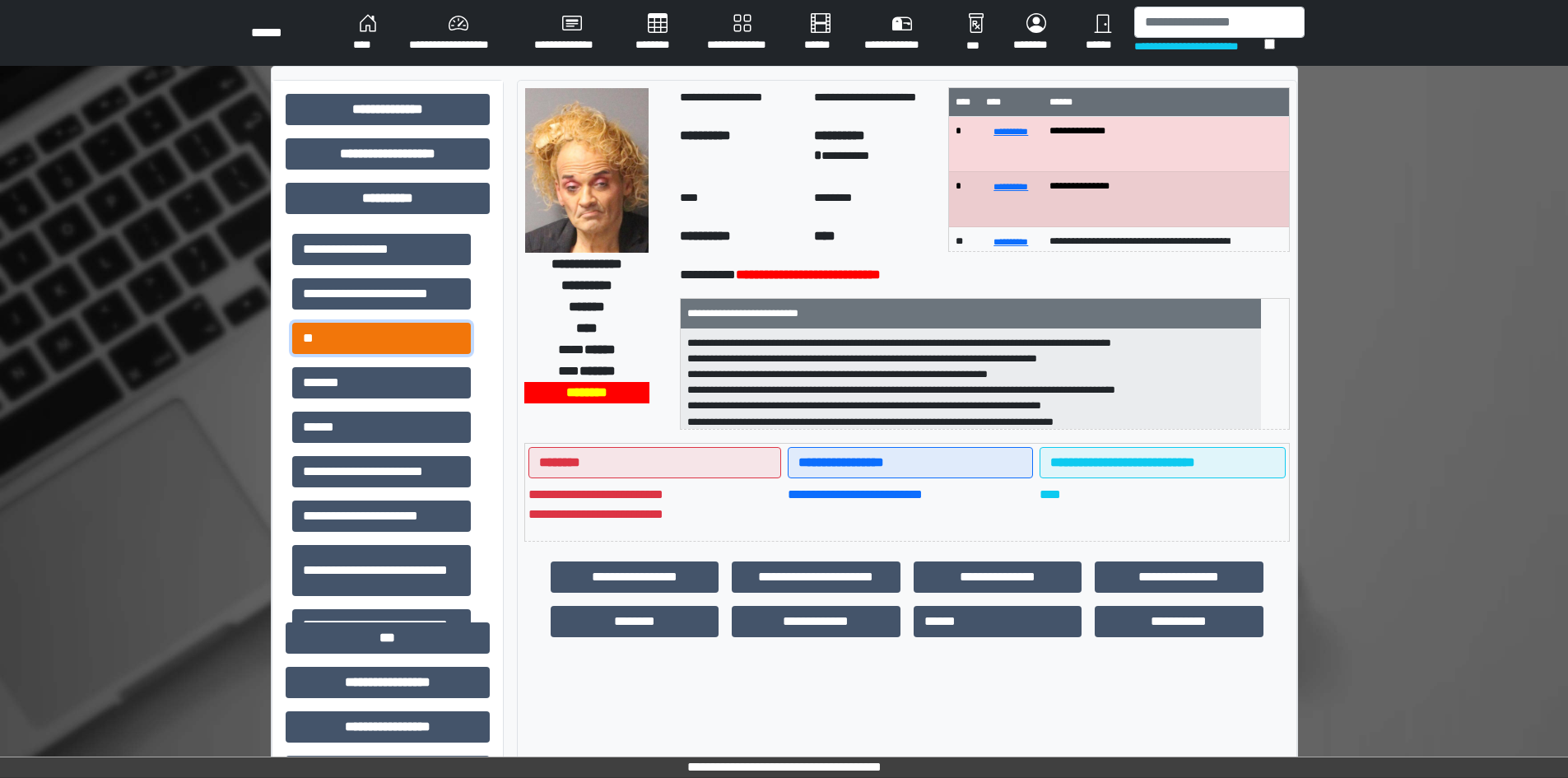 click on "**" at bounding box center (381, 249) 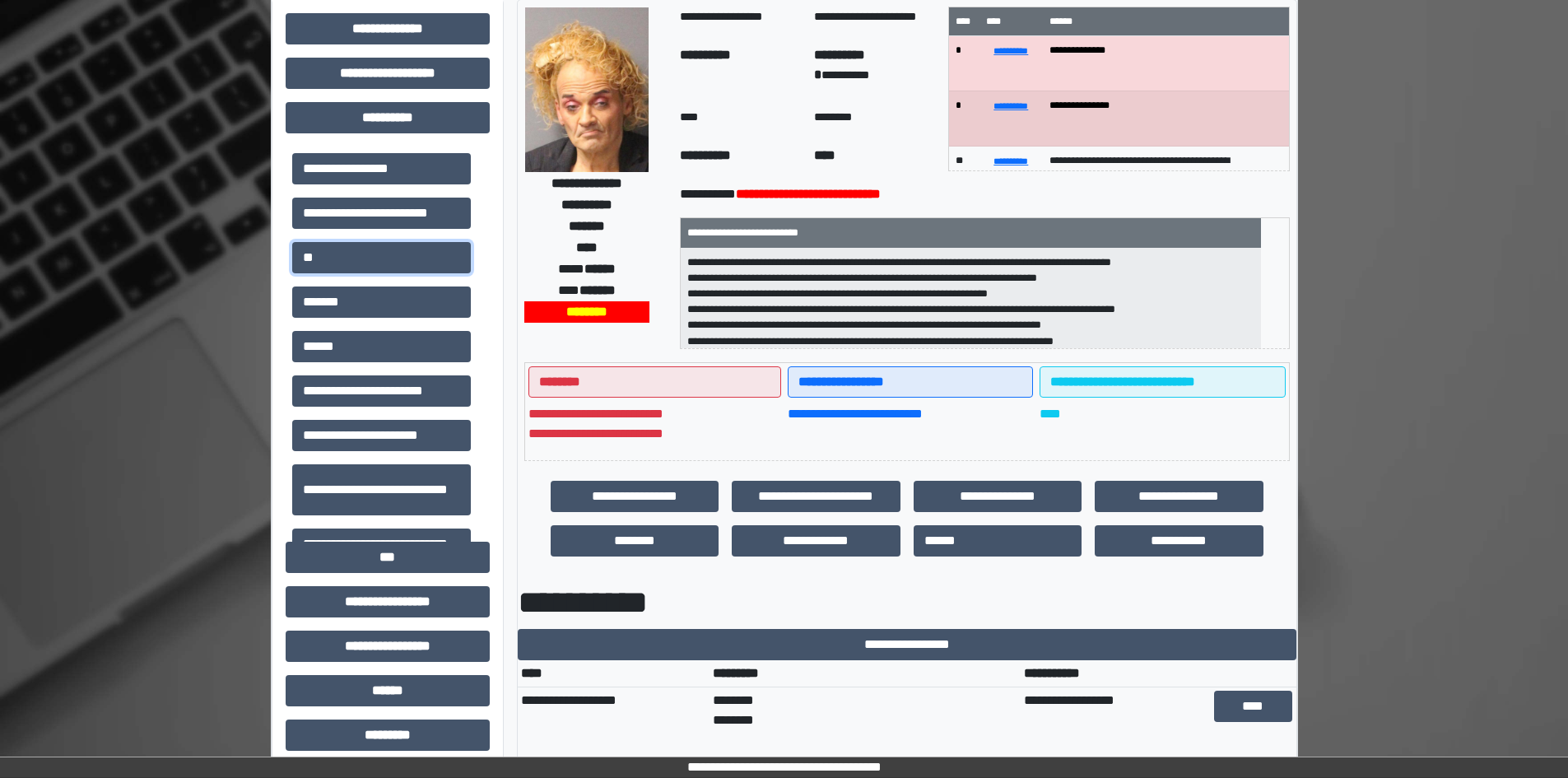 scroll, scrollTop: 0, scrollLeft: 0, axis: both 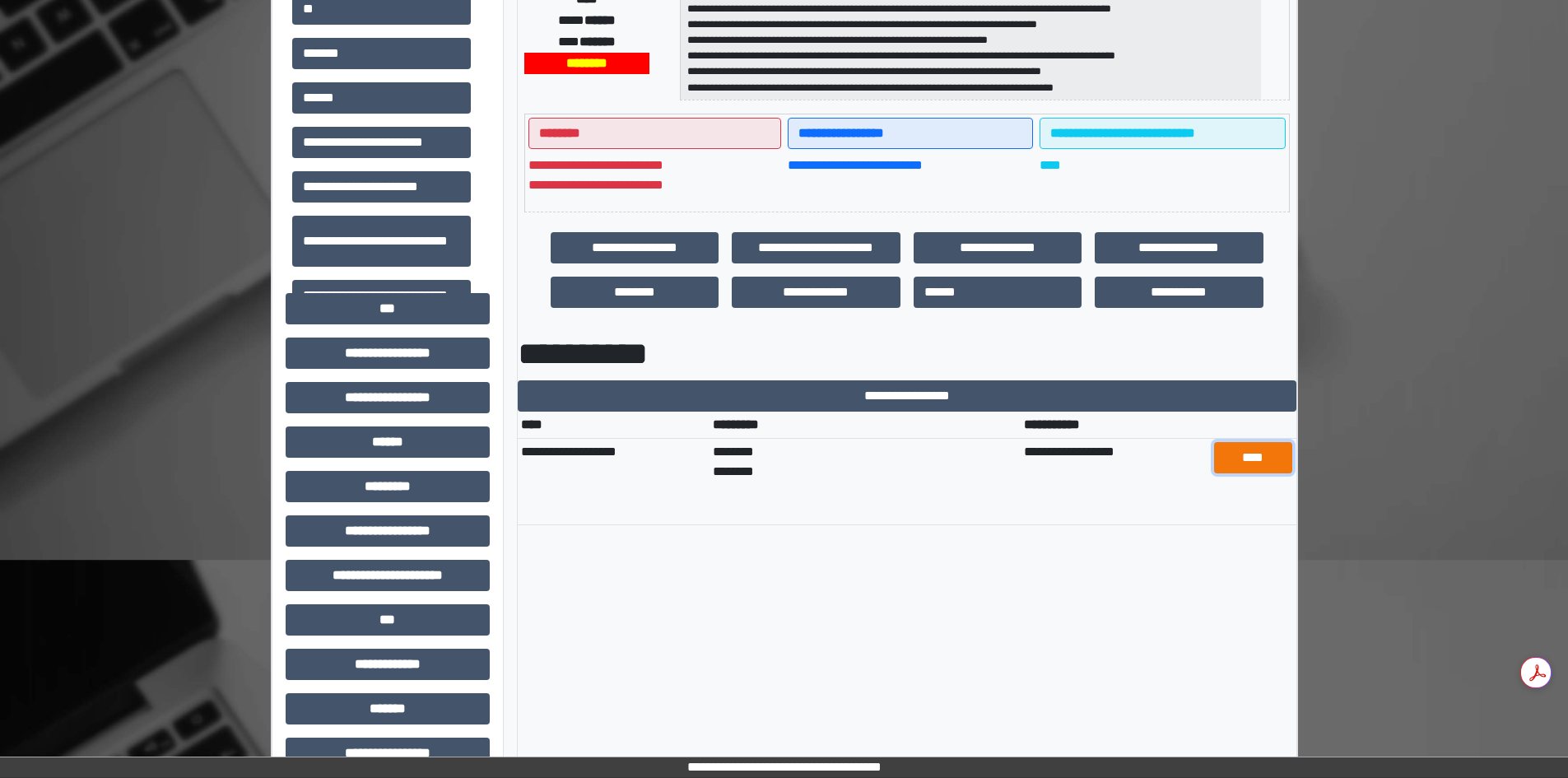 click on "****" at bounding box center [1253, 458] 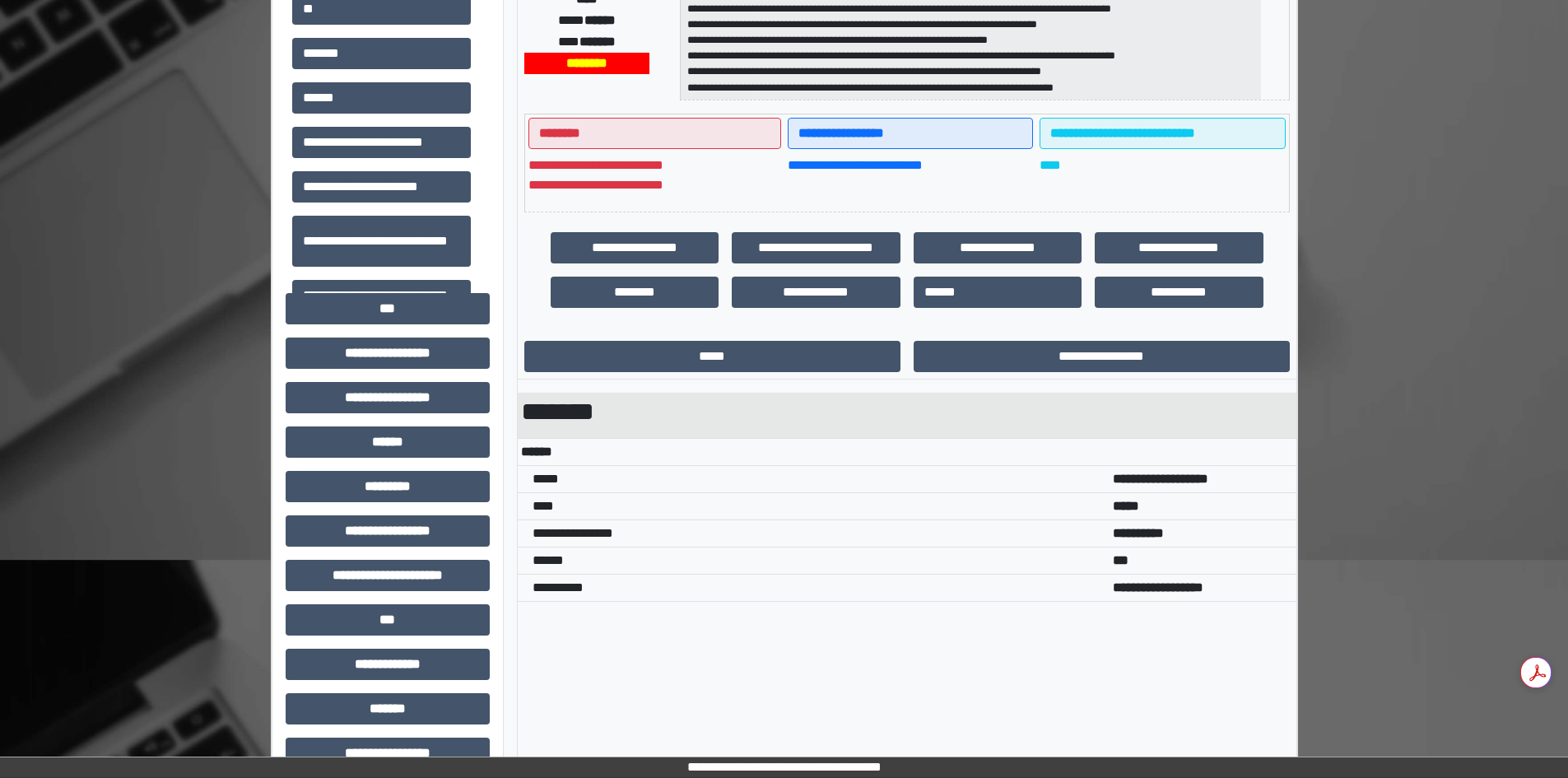 click on "*******" at bounding box center [907, 412] 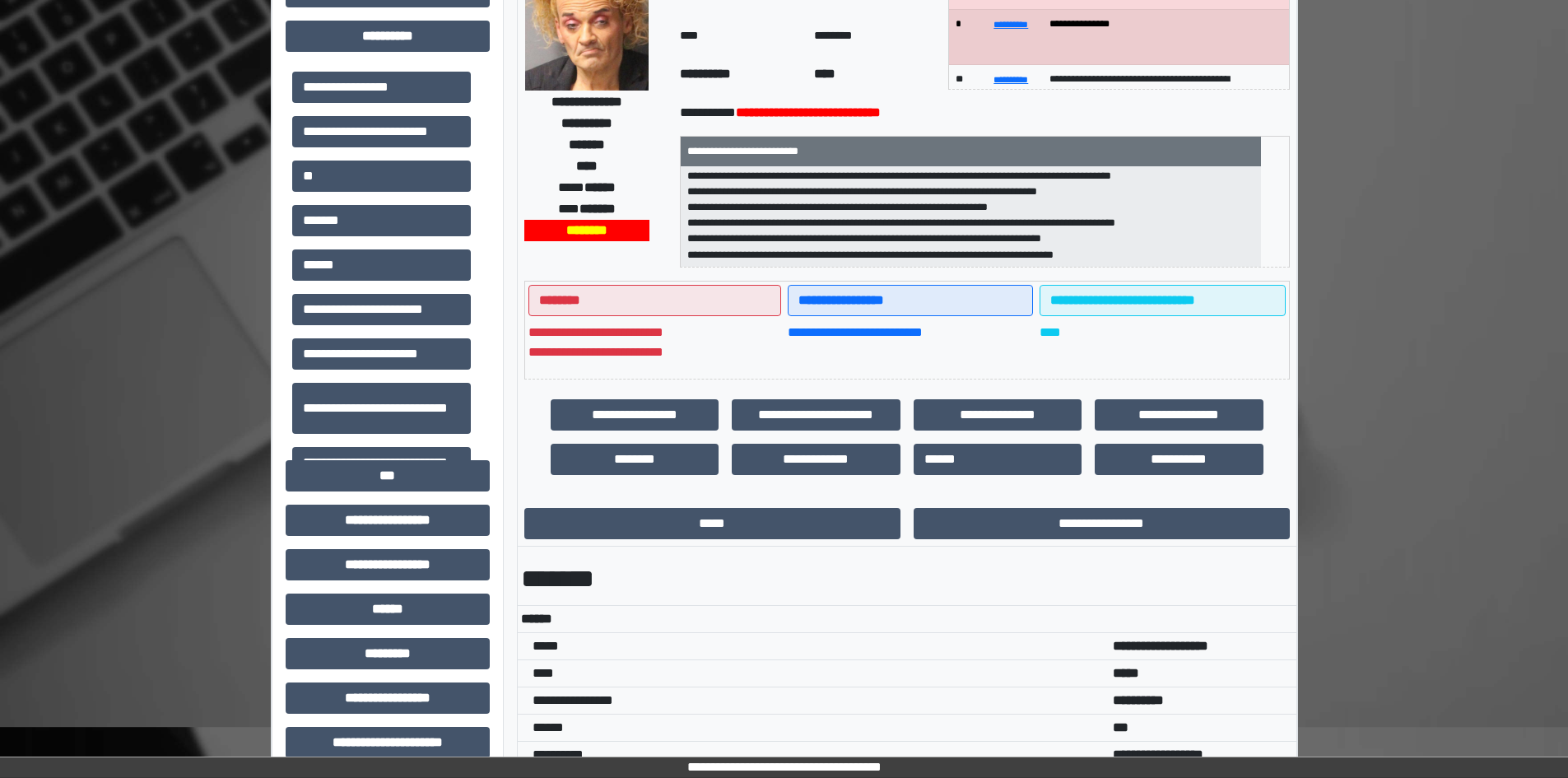 scroll, scrollTop: 0, scrollLeft: 0, axis: both 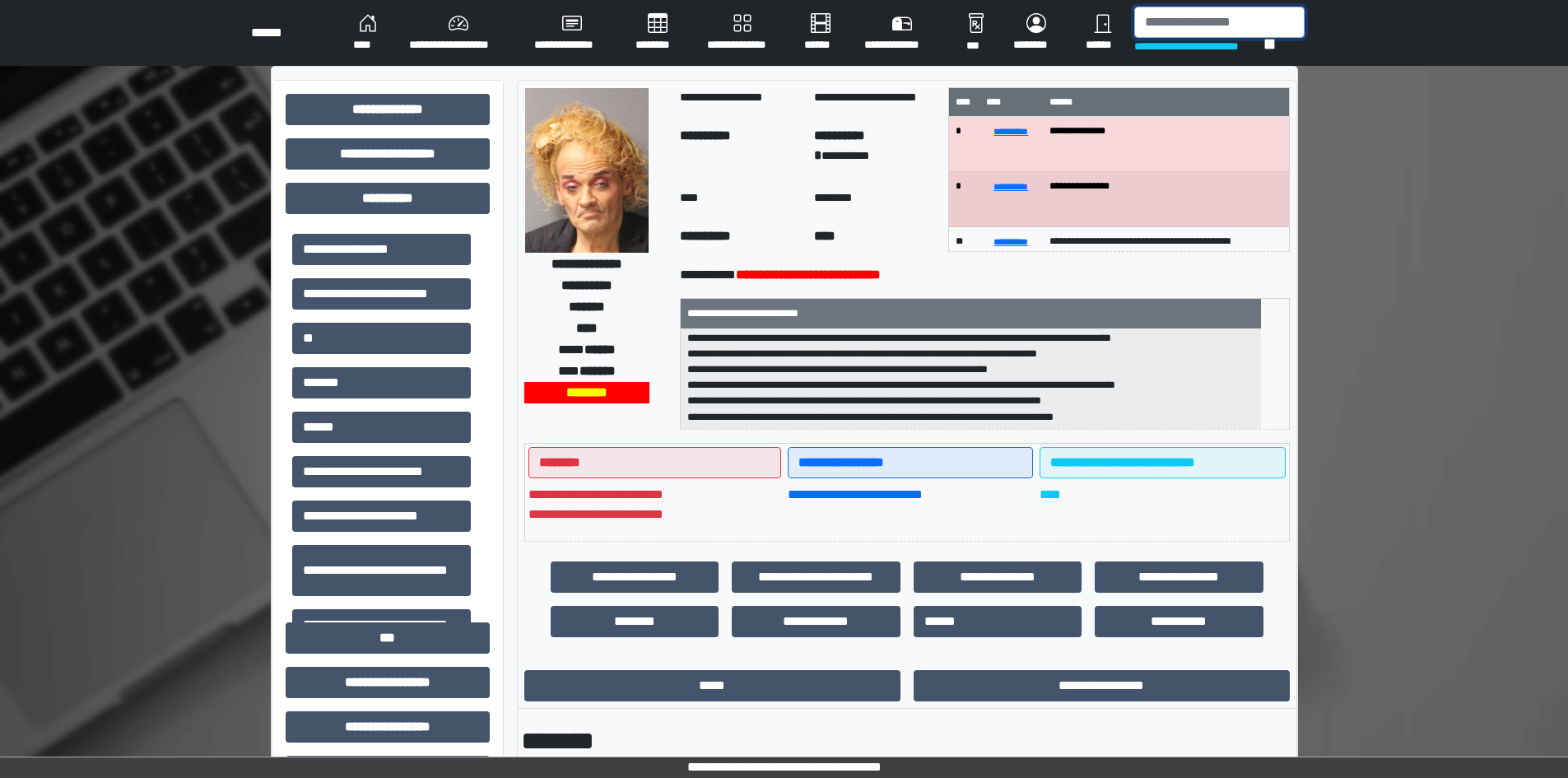 click at bounding box center [1219, 22] 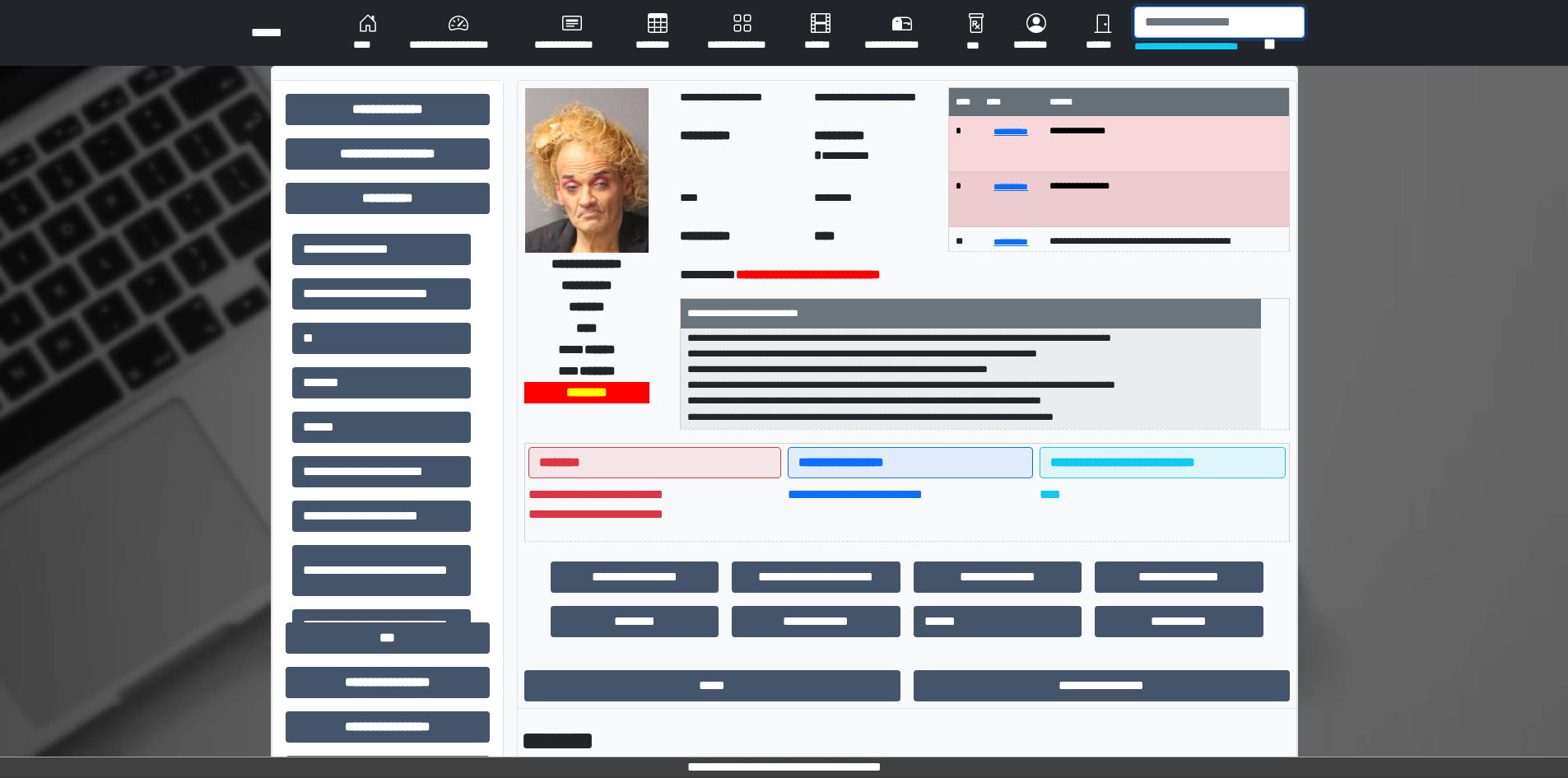 paste on "******" 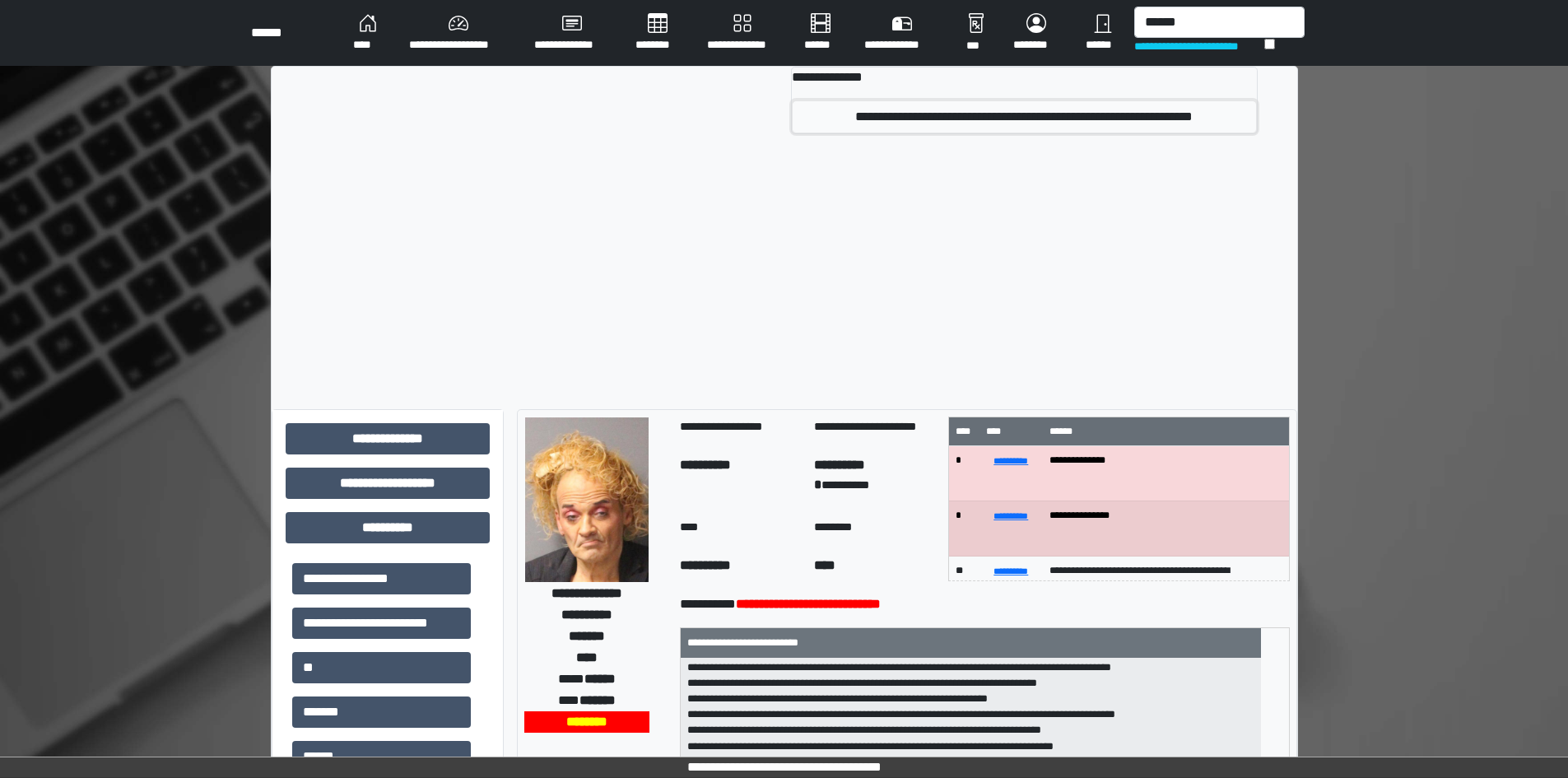 click on "**********" at bounding box center [1024, 117] 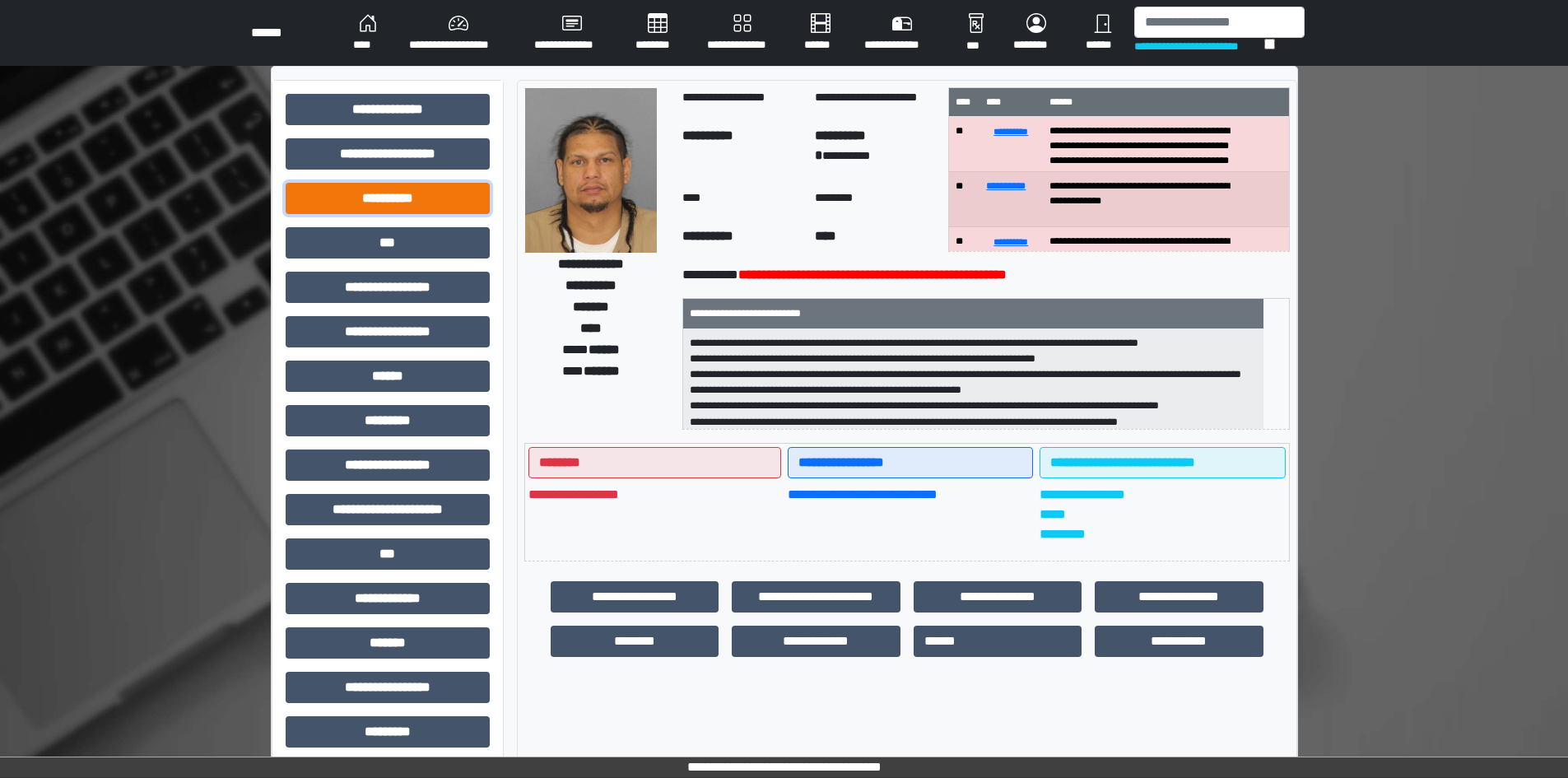 click on "**********" at bounding box center [388, 109] 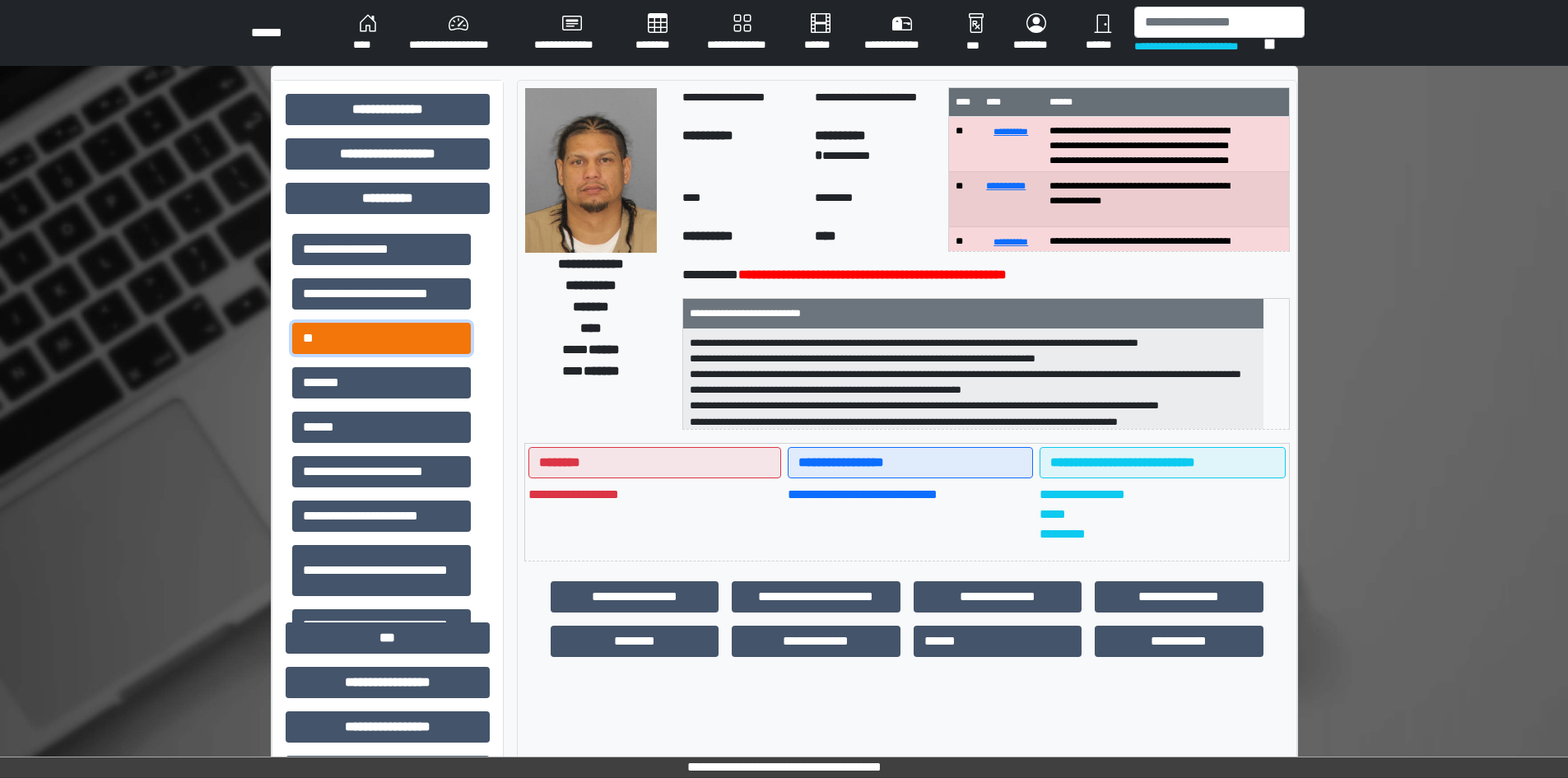 click on "**" at bounding box center (381, 249) 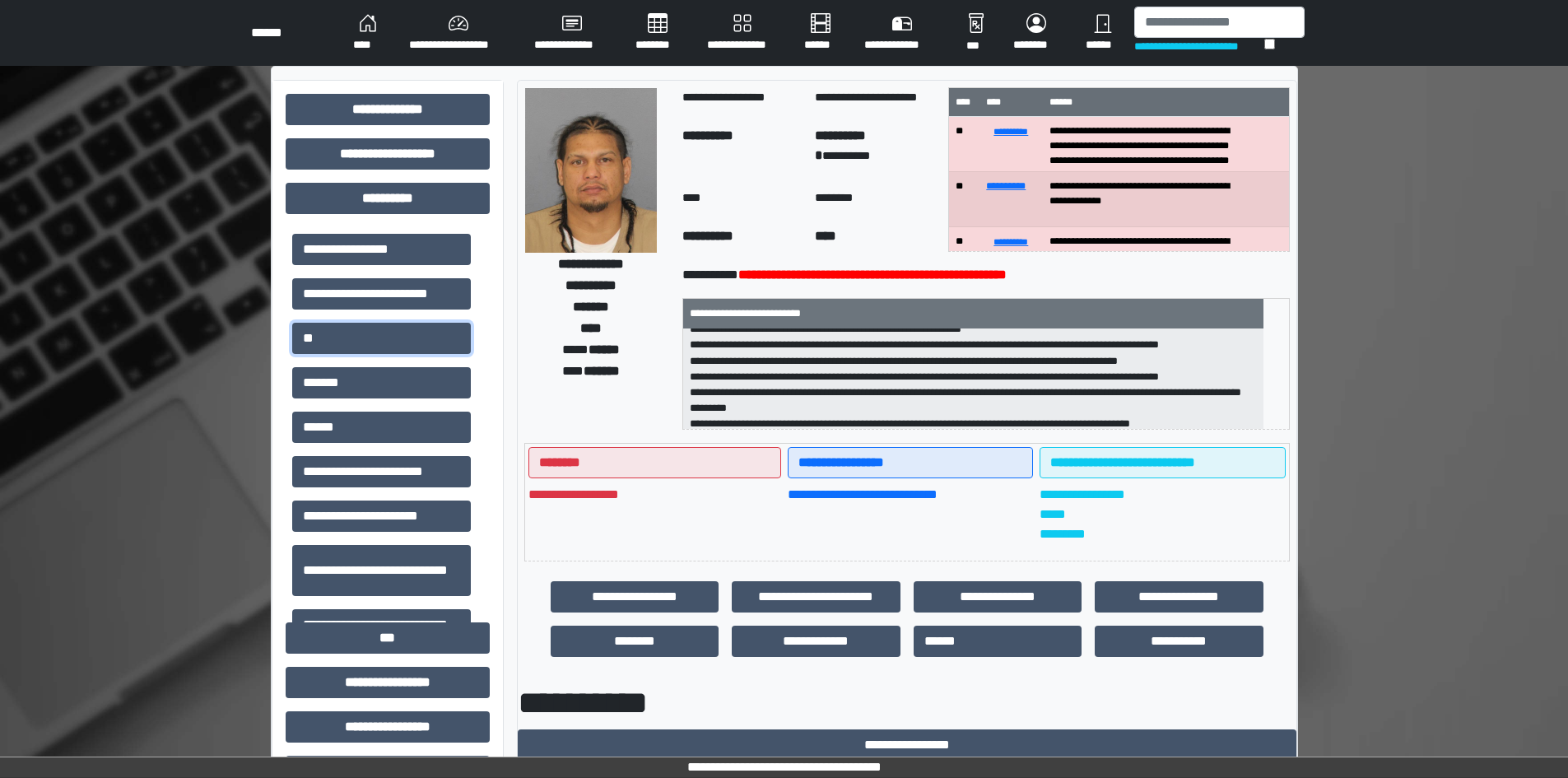 scroll, scrollTop: 226, scrollLeft: 0, axis: vertical 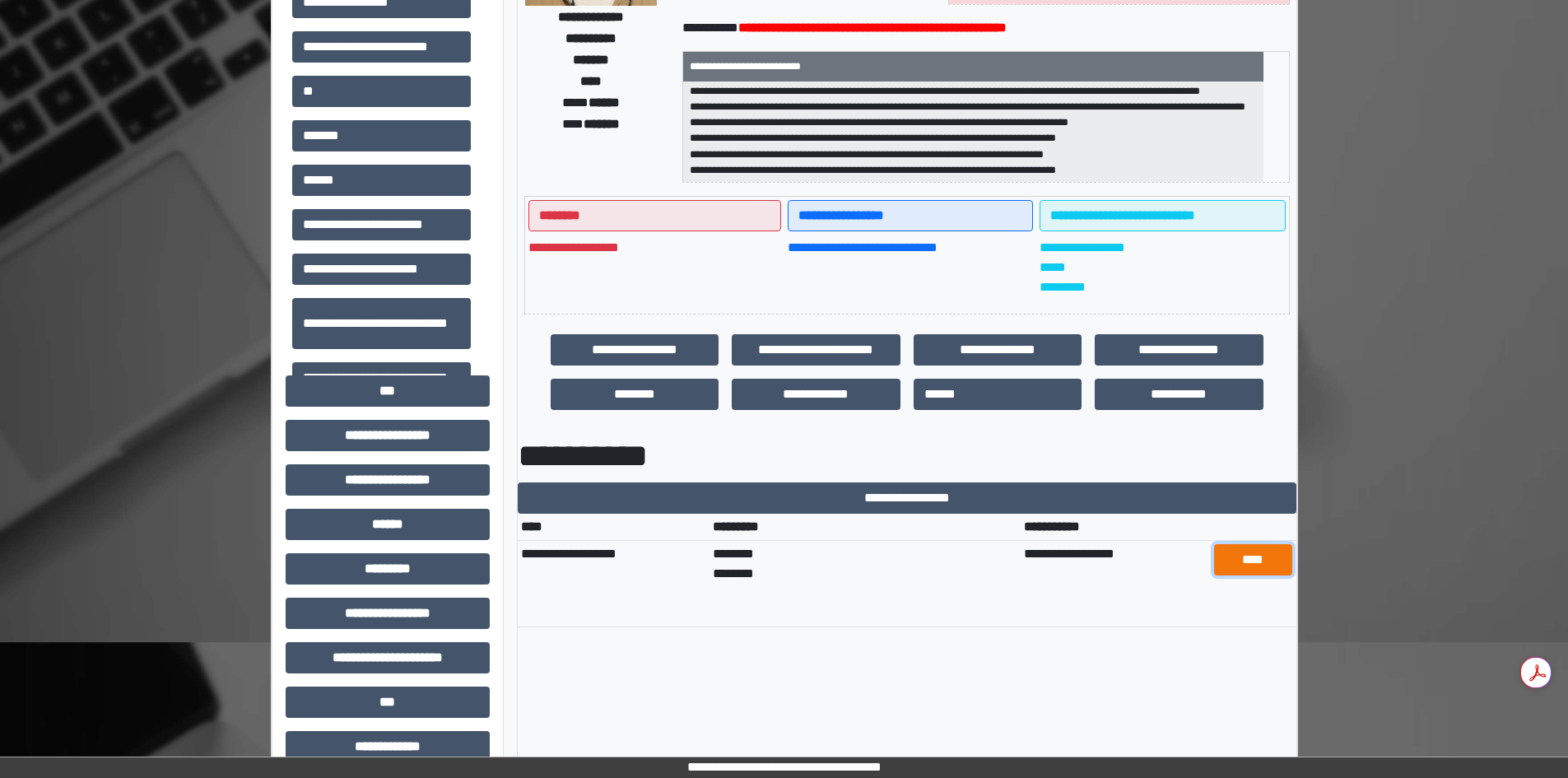click on "****" at bounding box center (1253, 560) 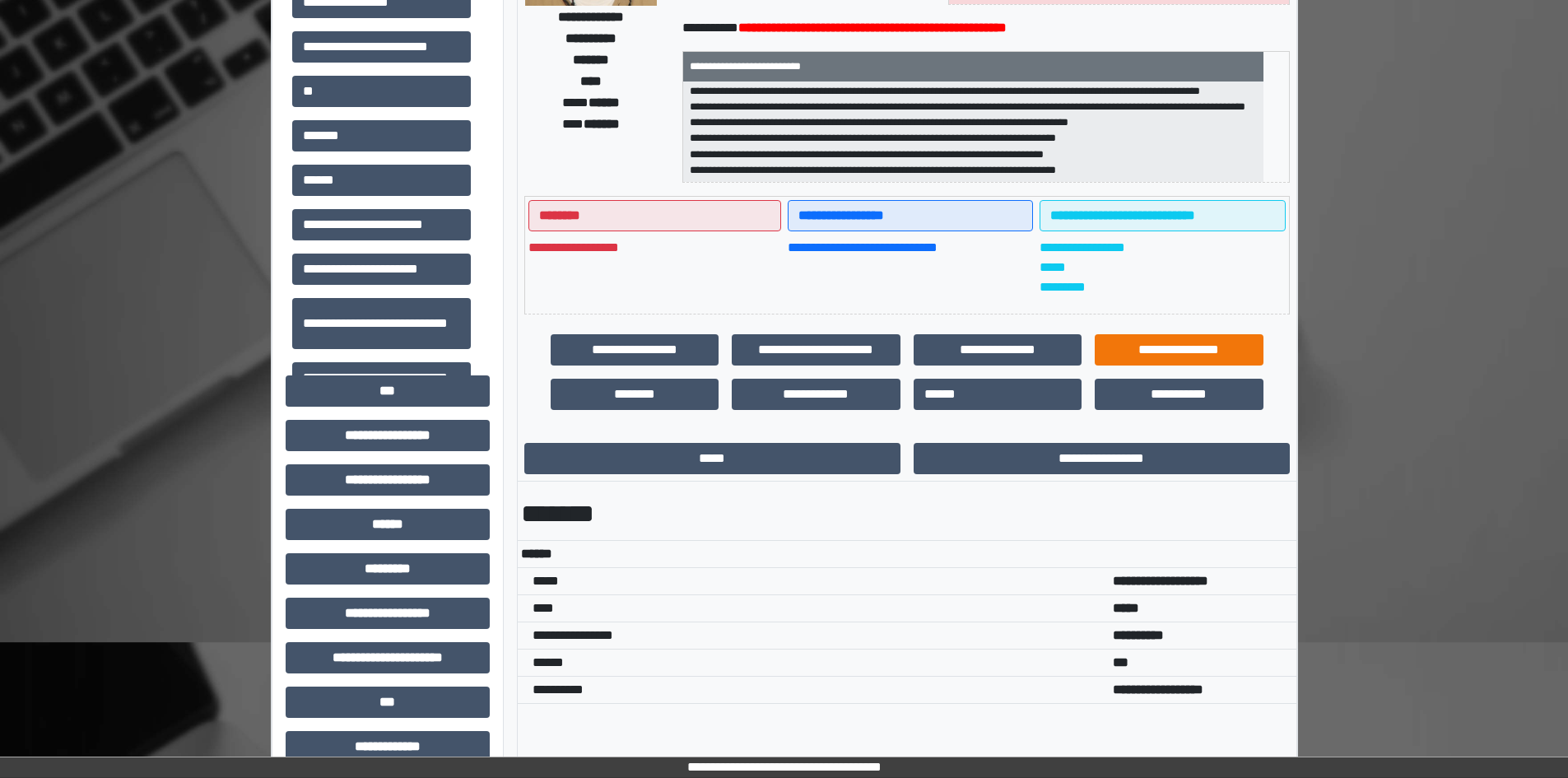 scroll, scrollTop: 0, scrollLeft: 0, axis: both 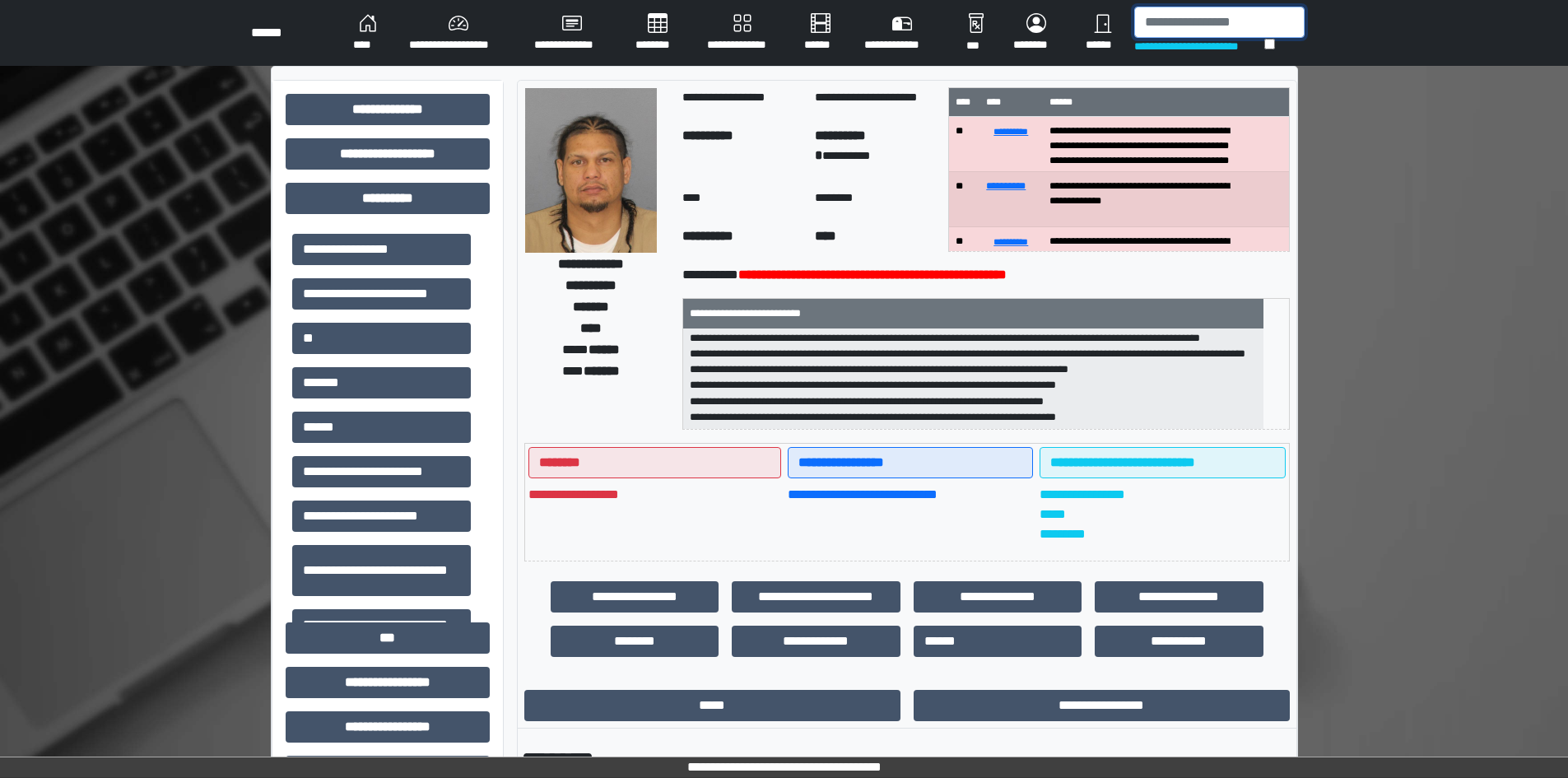 click at bounding box center (1219, 22) 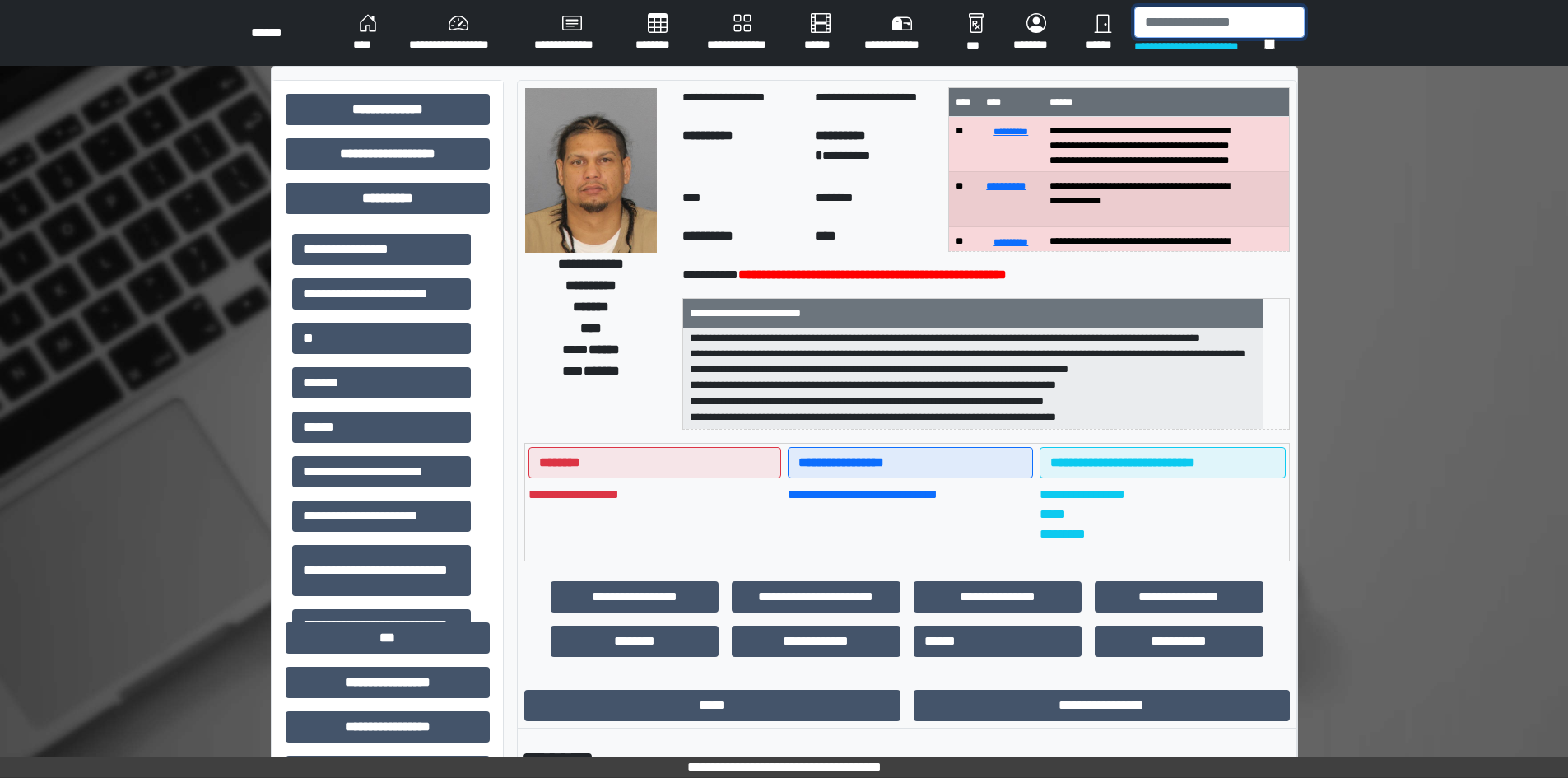paste on "******" 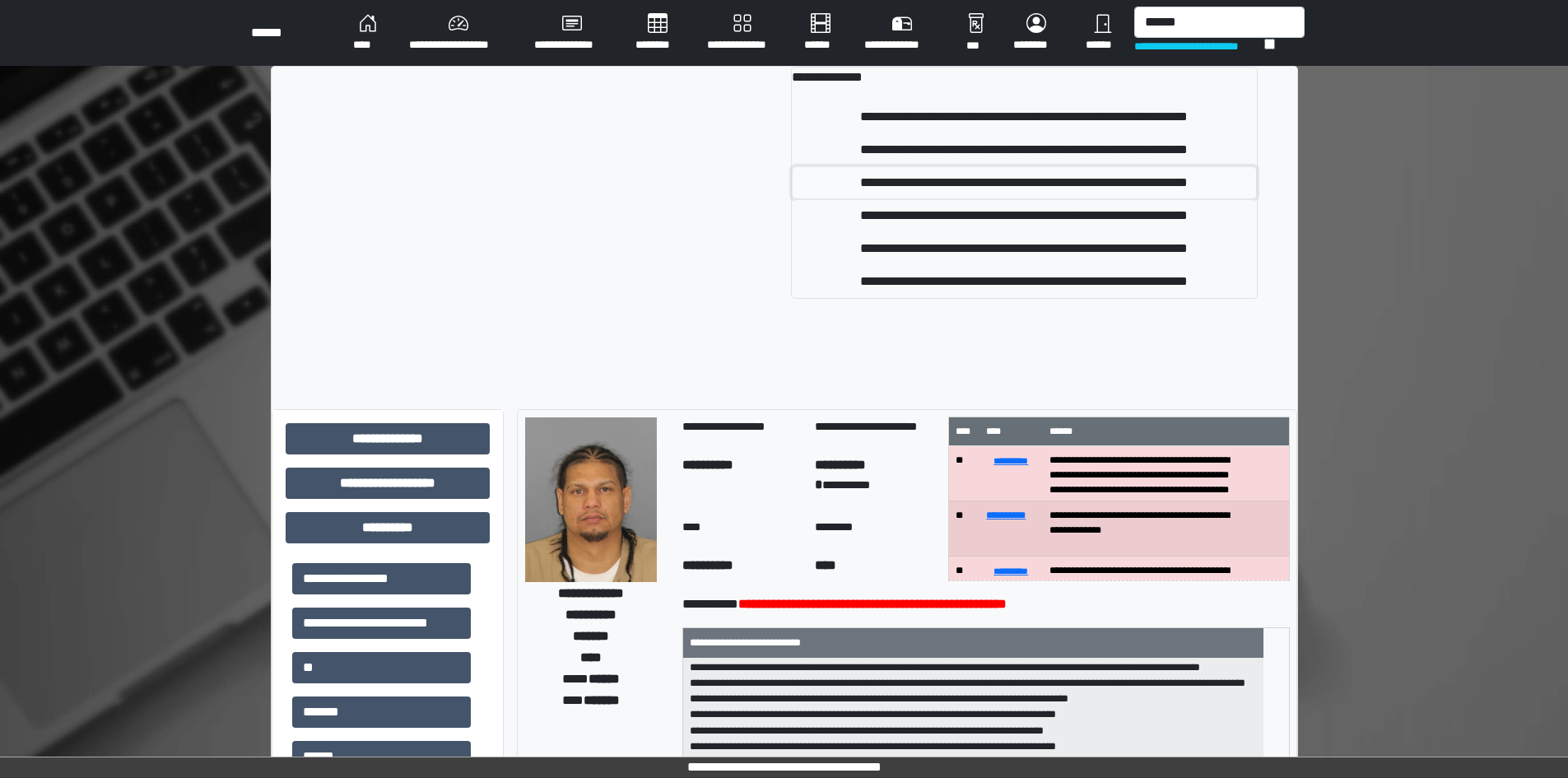 click on "**********" at bounding box center (1024, 117) 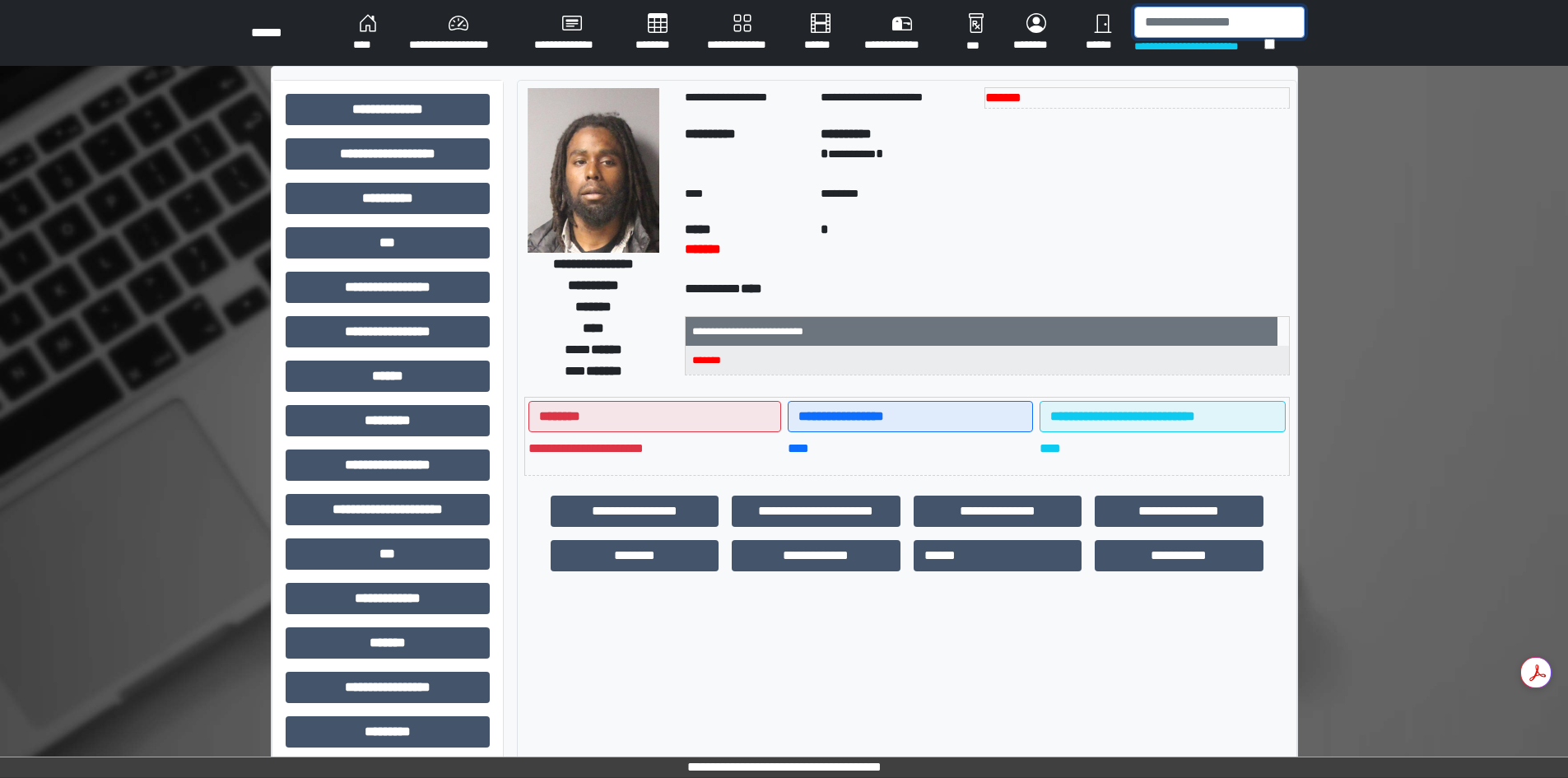 click at bounding box center [1219, 22] 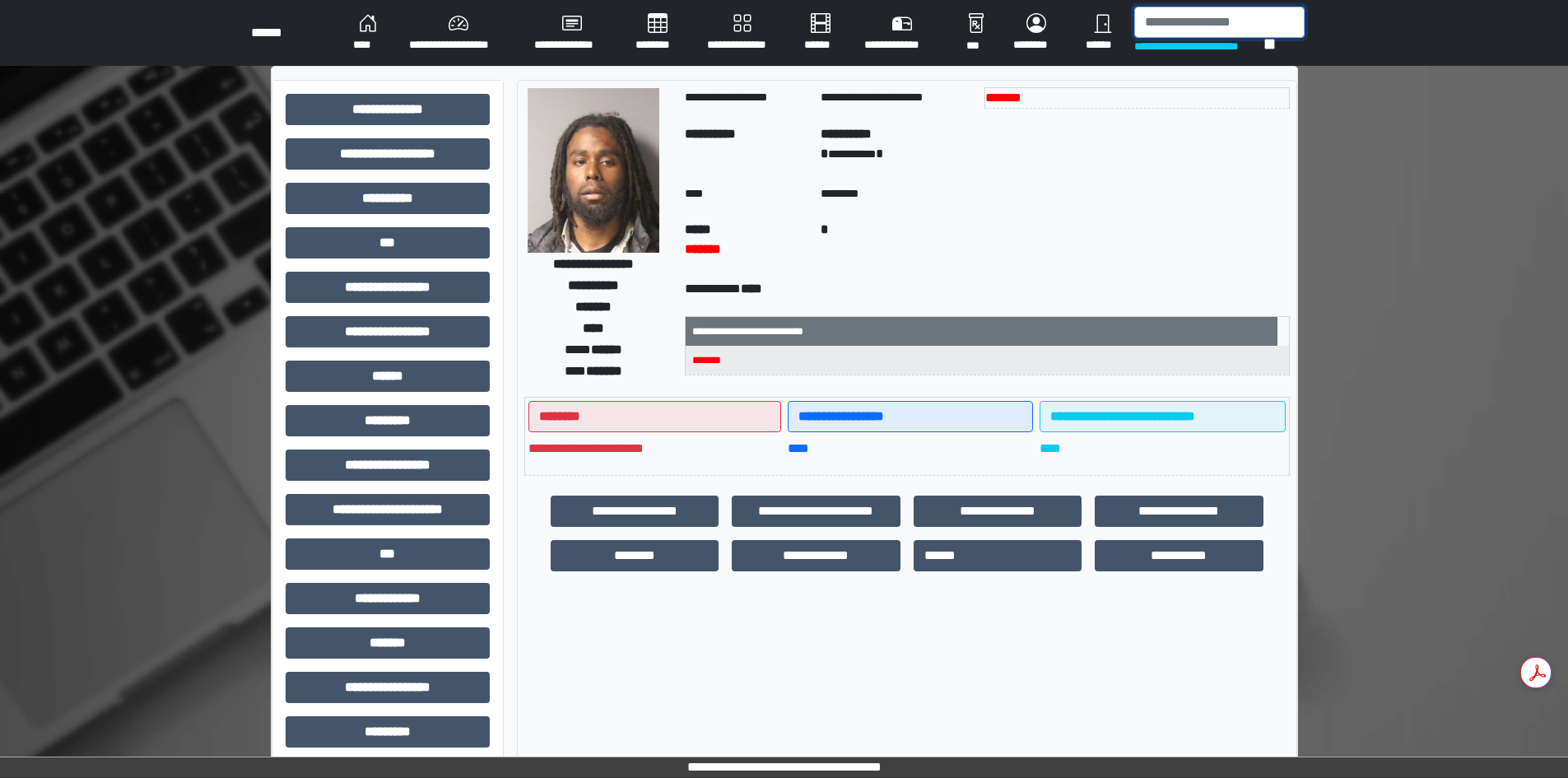 paste on "*****" 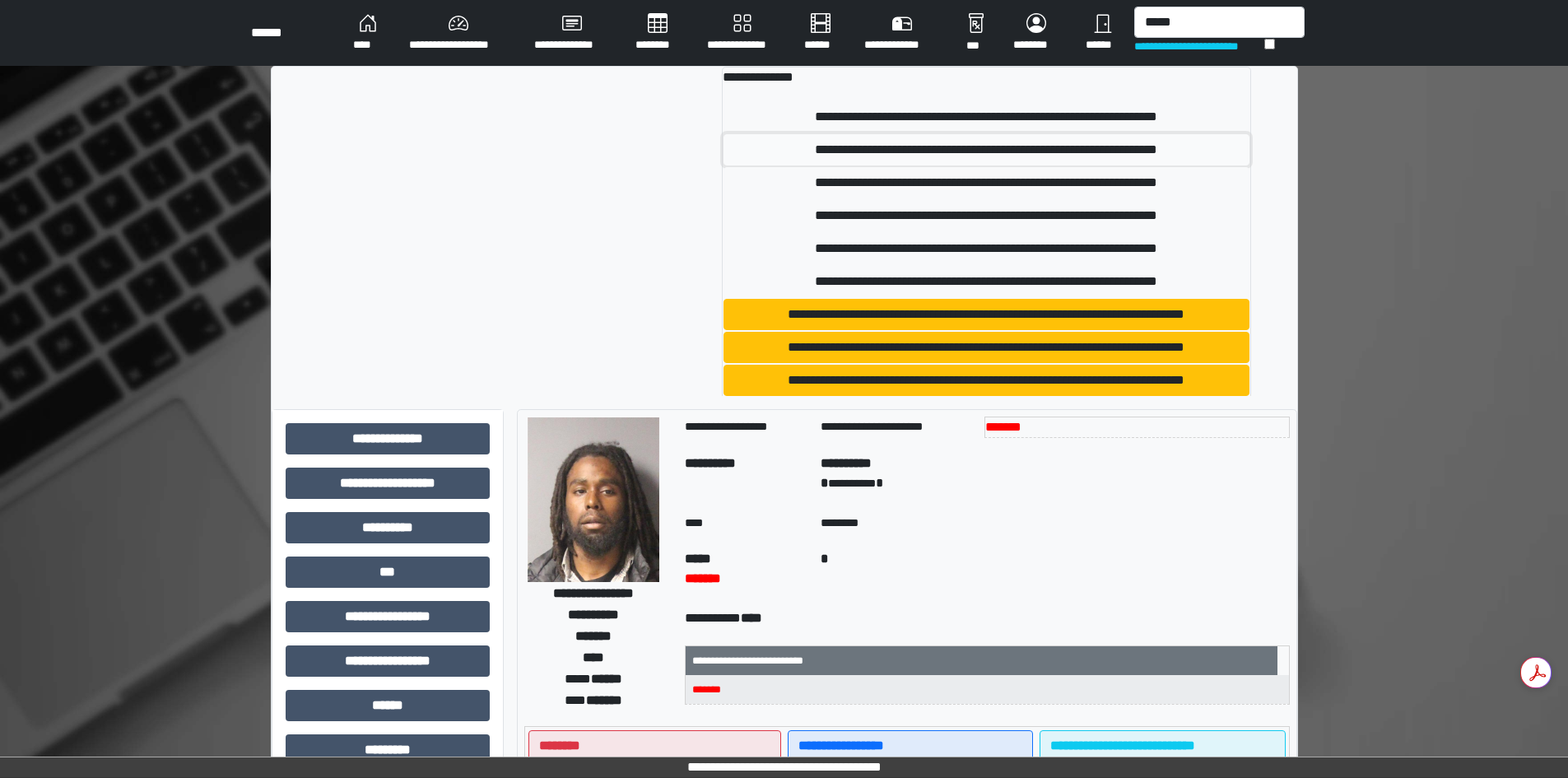 click on "**********" at bounding box center (986, 117) 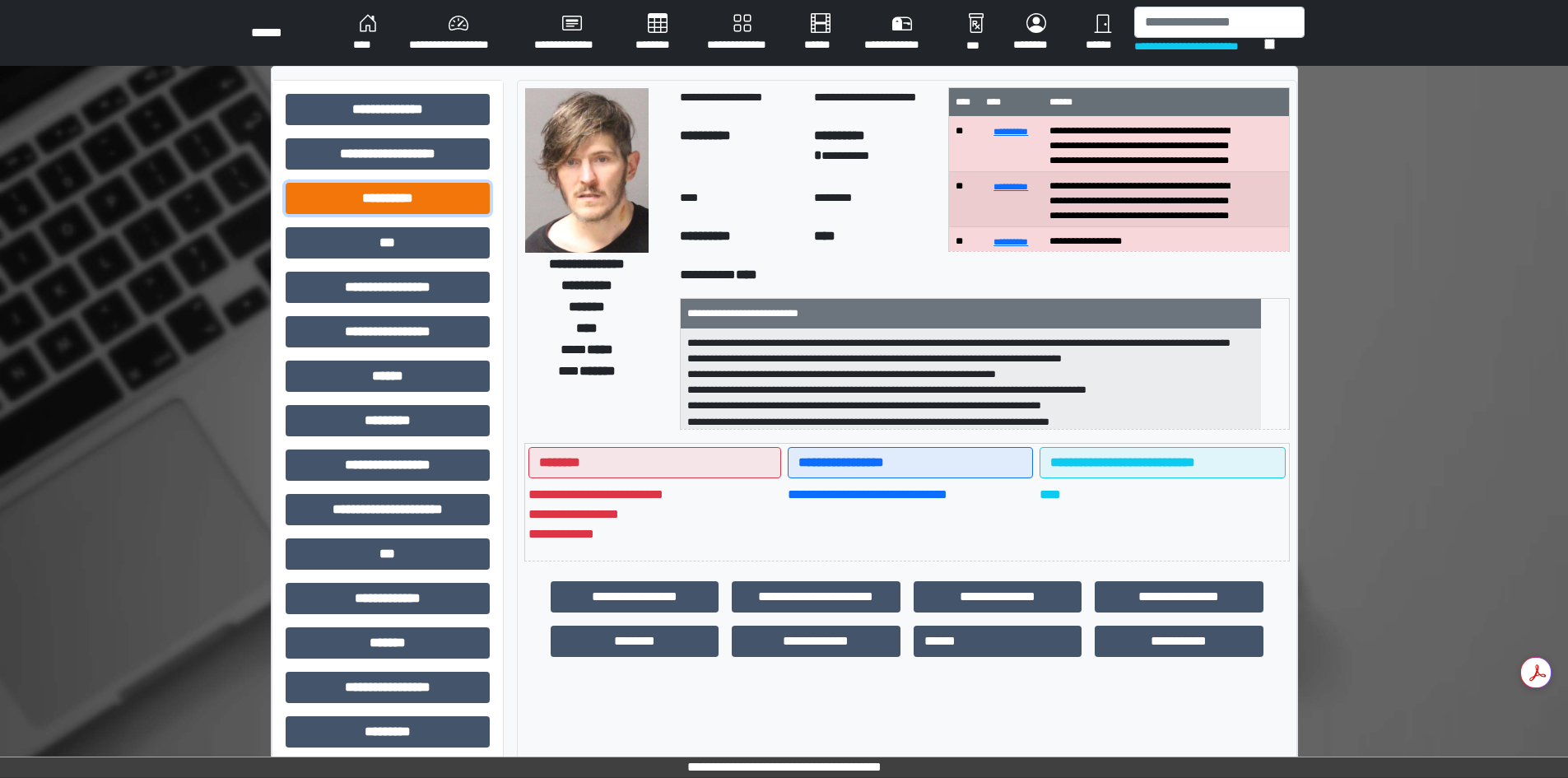 click on "**********" at bounding box center [388, 109] 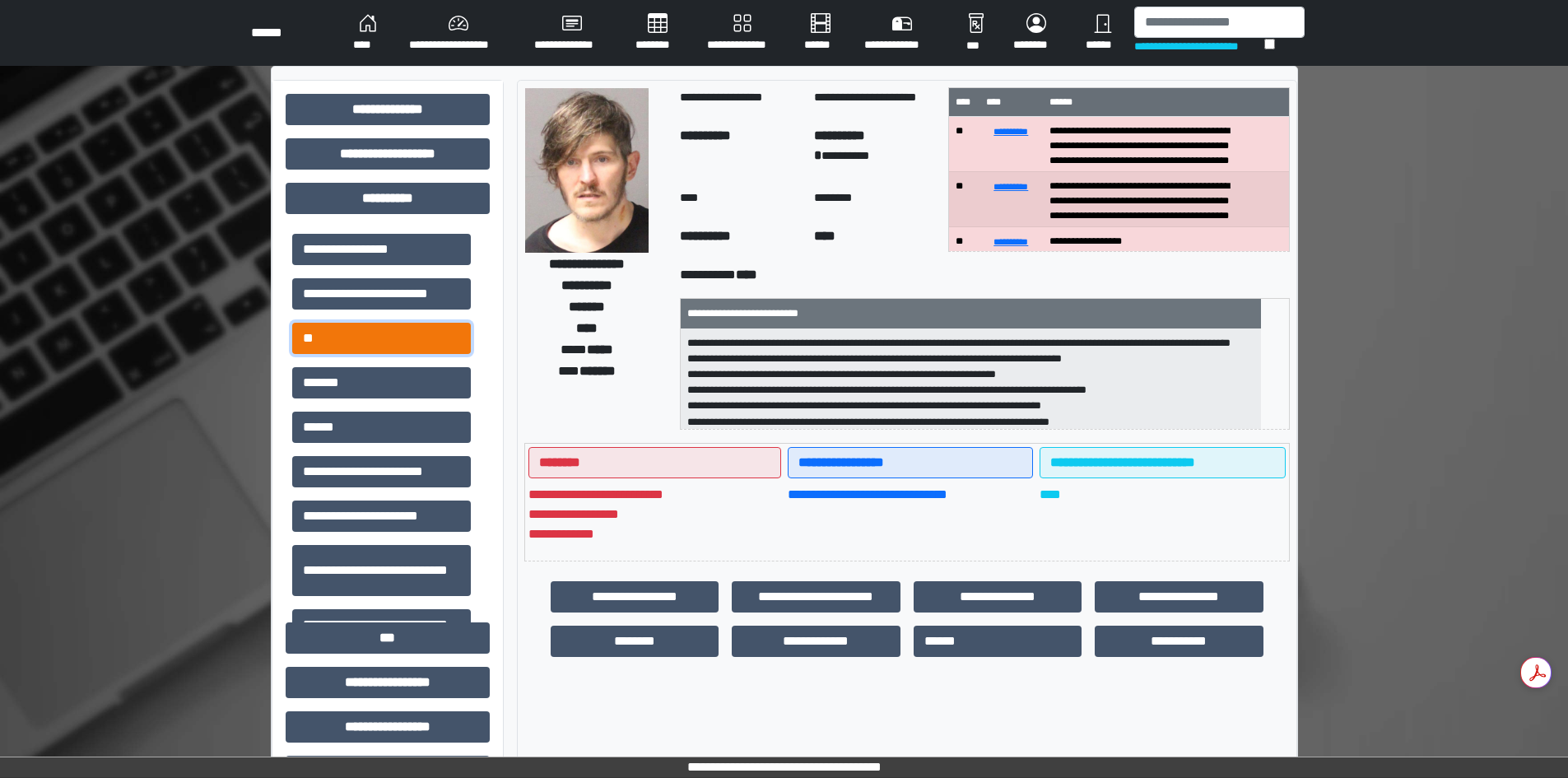 click on "**" at bounding box center [381, 249] 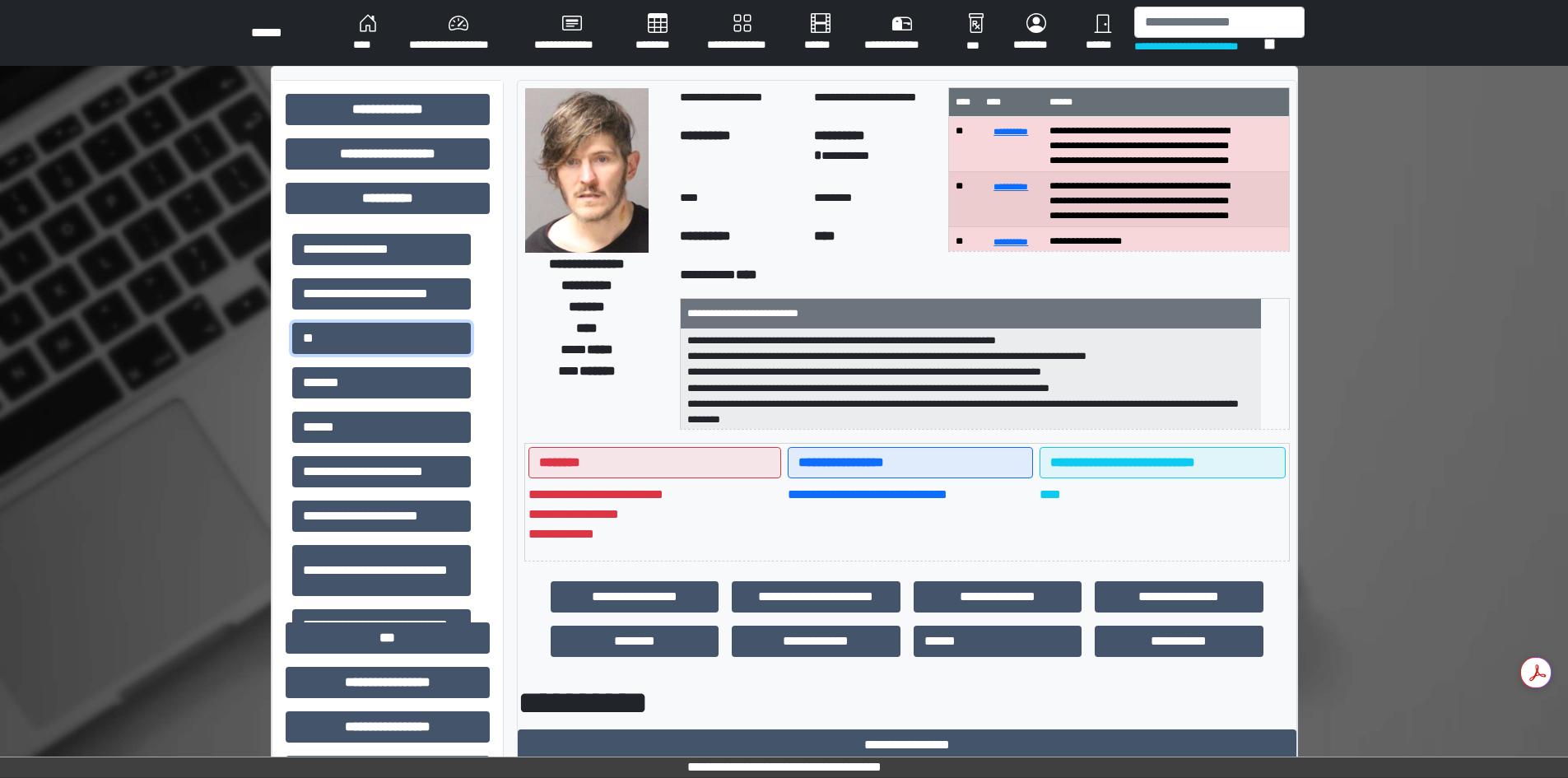 scroll, scrollTop: 52, scrollLeft: 0, axis: vertical 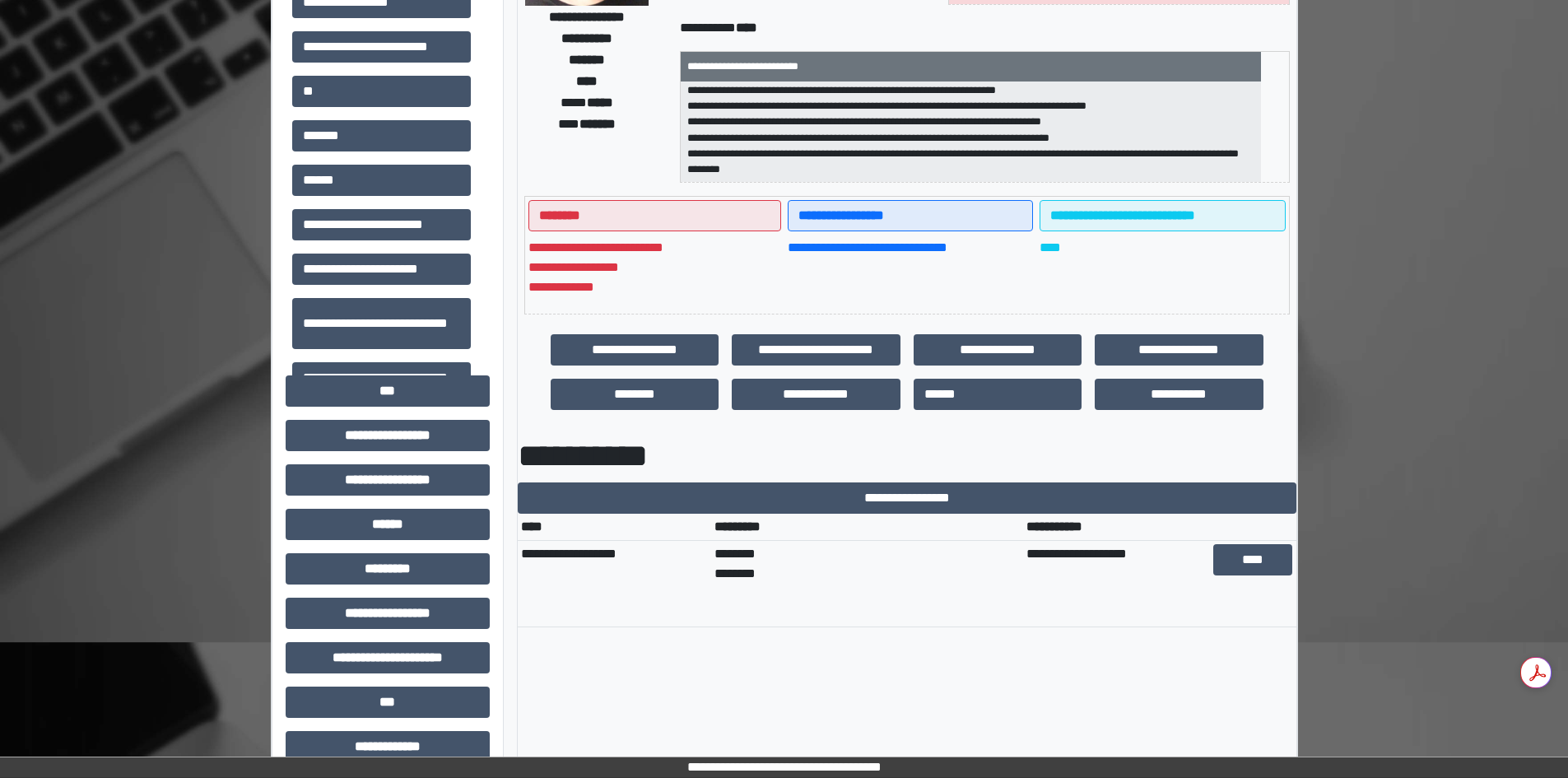 click on "**********" at bounding box center [0, 0] 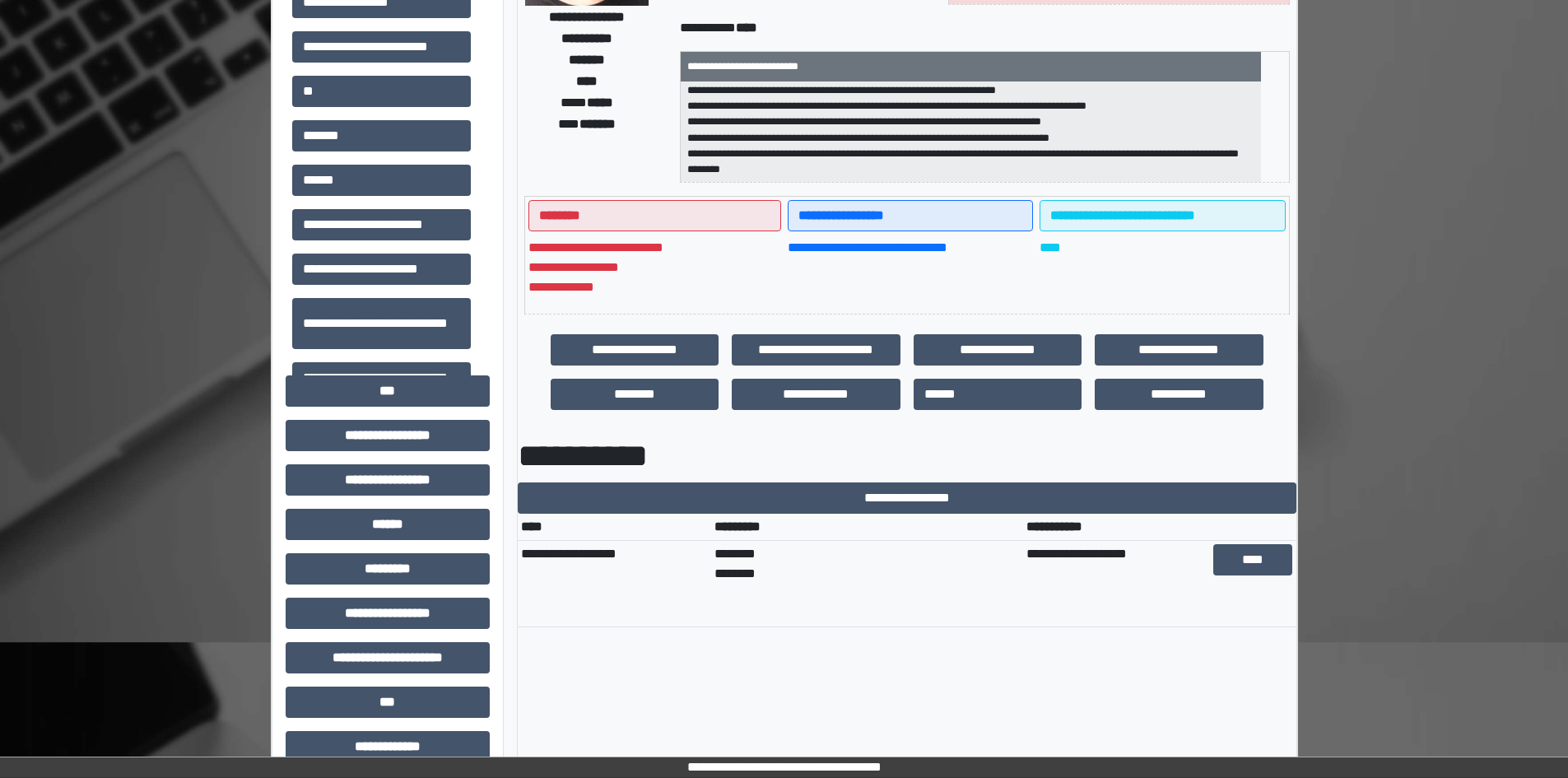 scroll, scrollTop: 0, scrollLeft: 0, axis: both 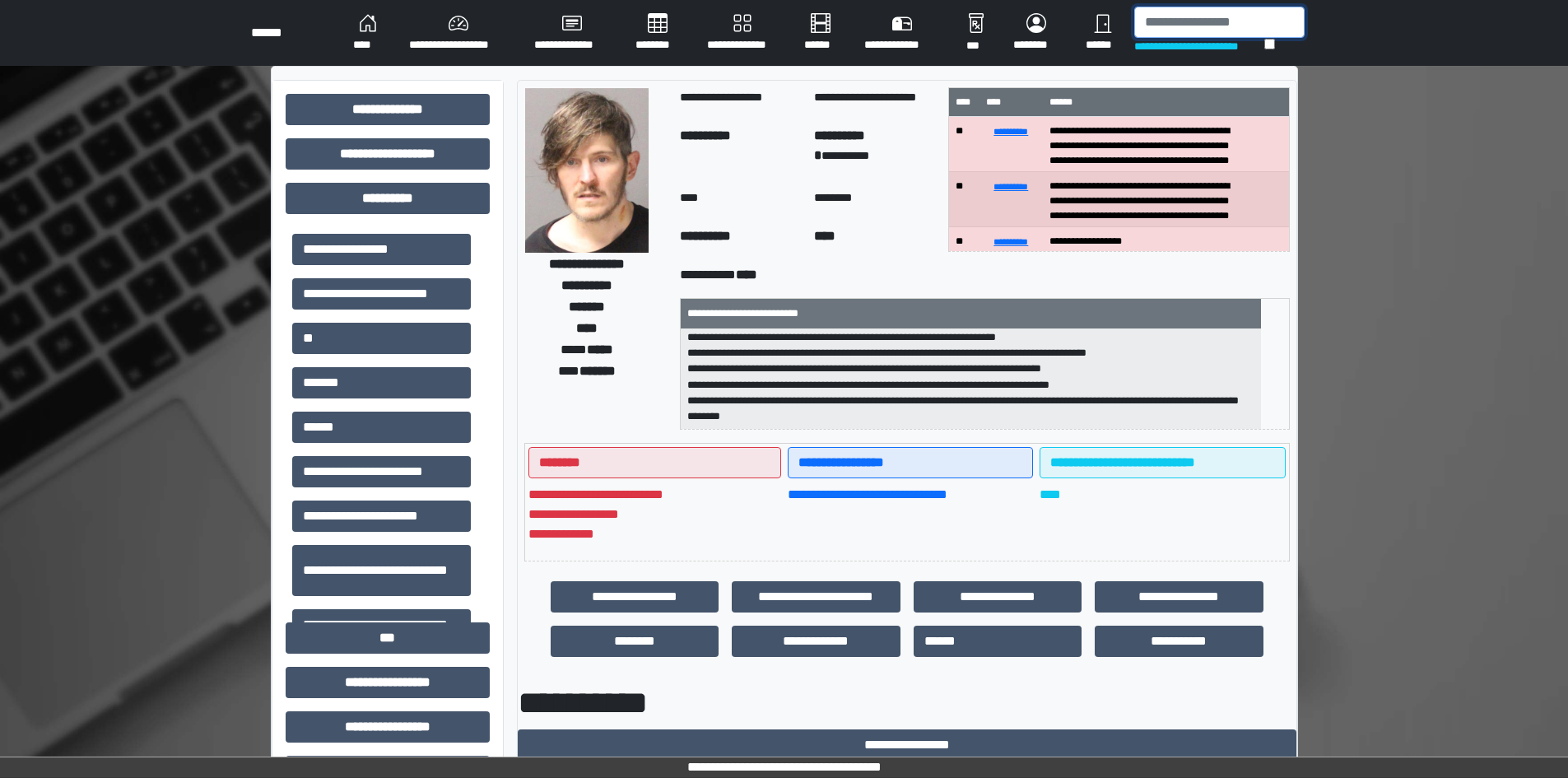 click at bounding box center [1219, 22] 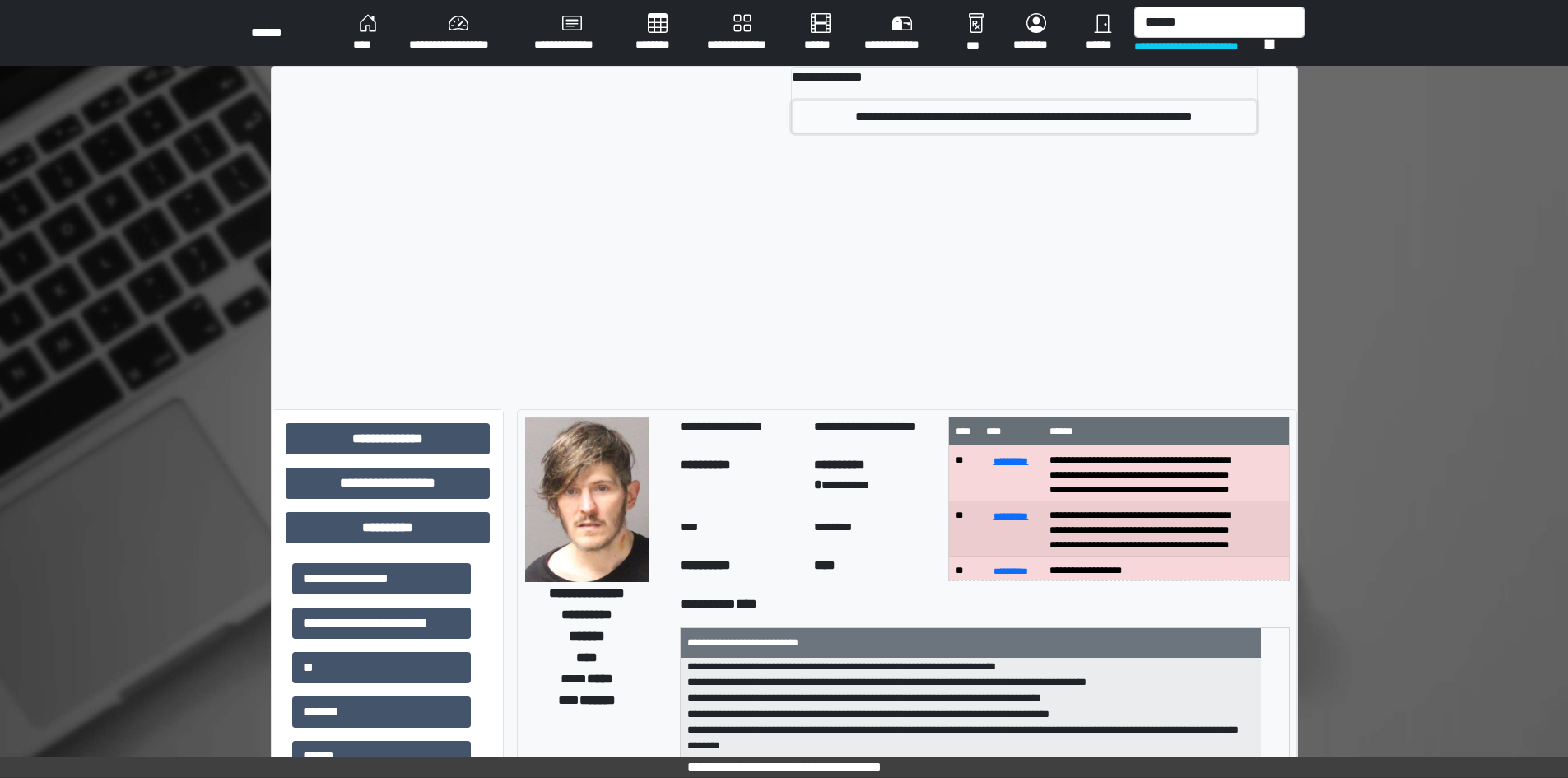 click on "**********" at bounding box center (1024, 117) 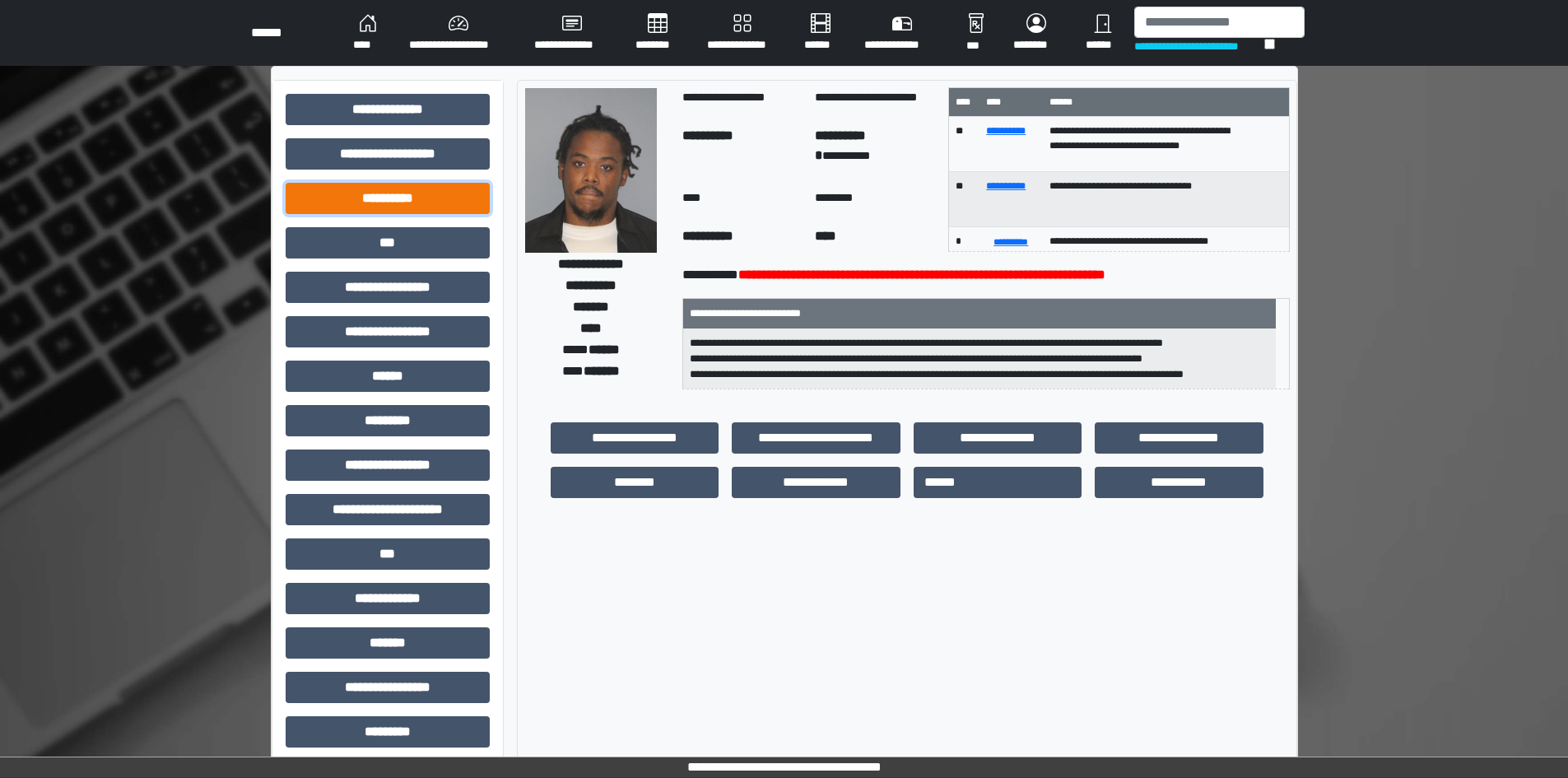 click on "**********" at bounding box center [388, 109] 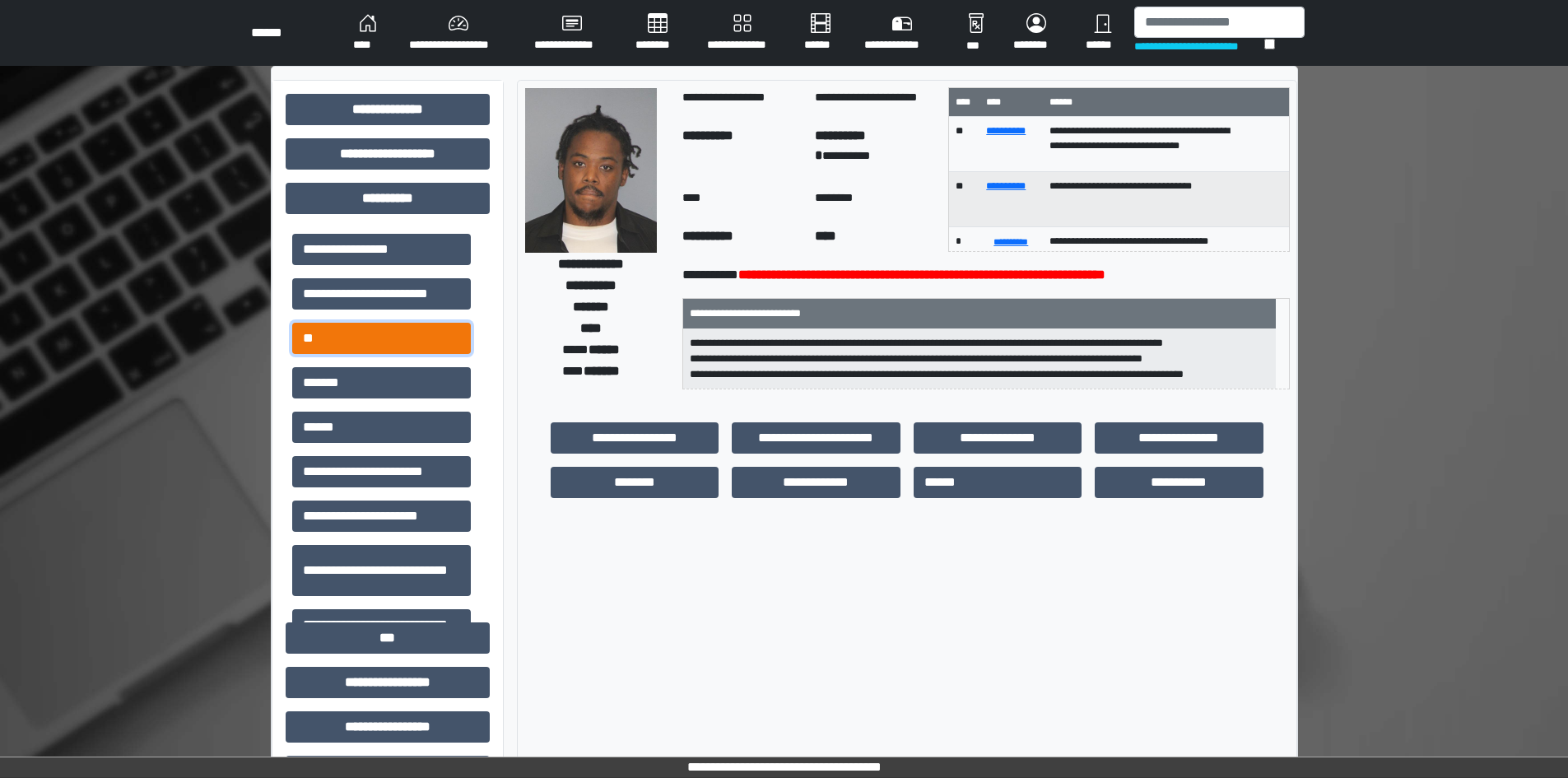 click on "**" at bounding box center (381, 249) 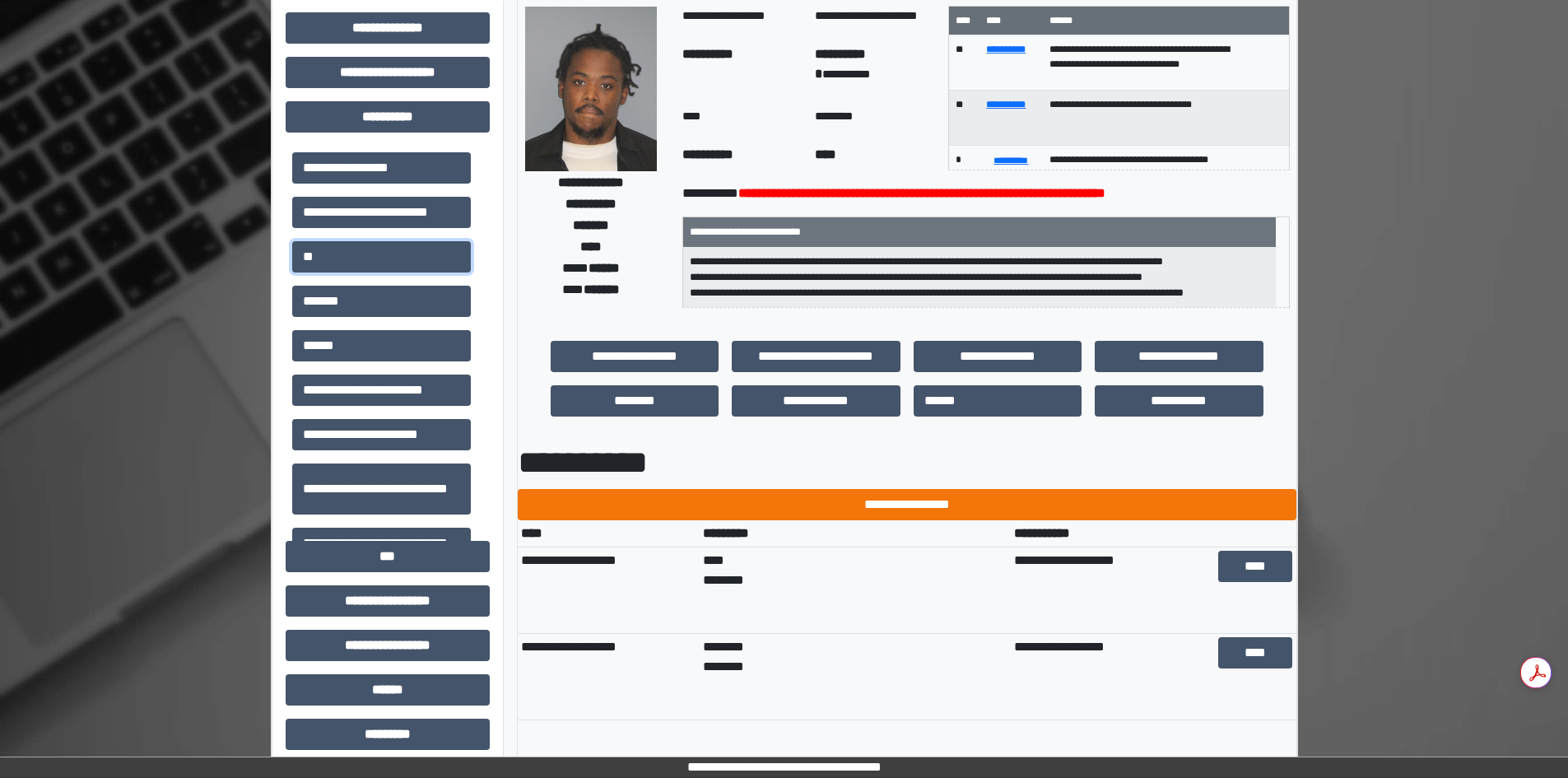 scroll, scrollTop: 82, scrollLeft: 0, axis: vertical 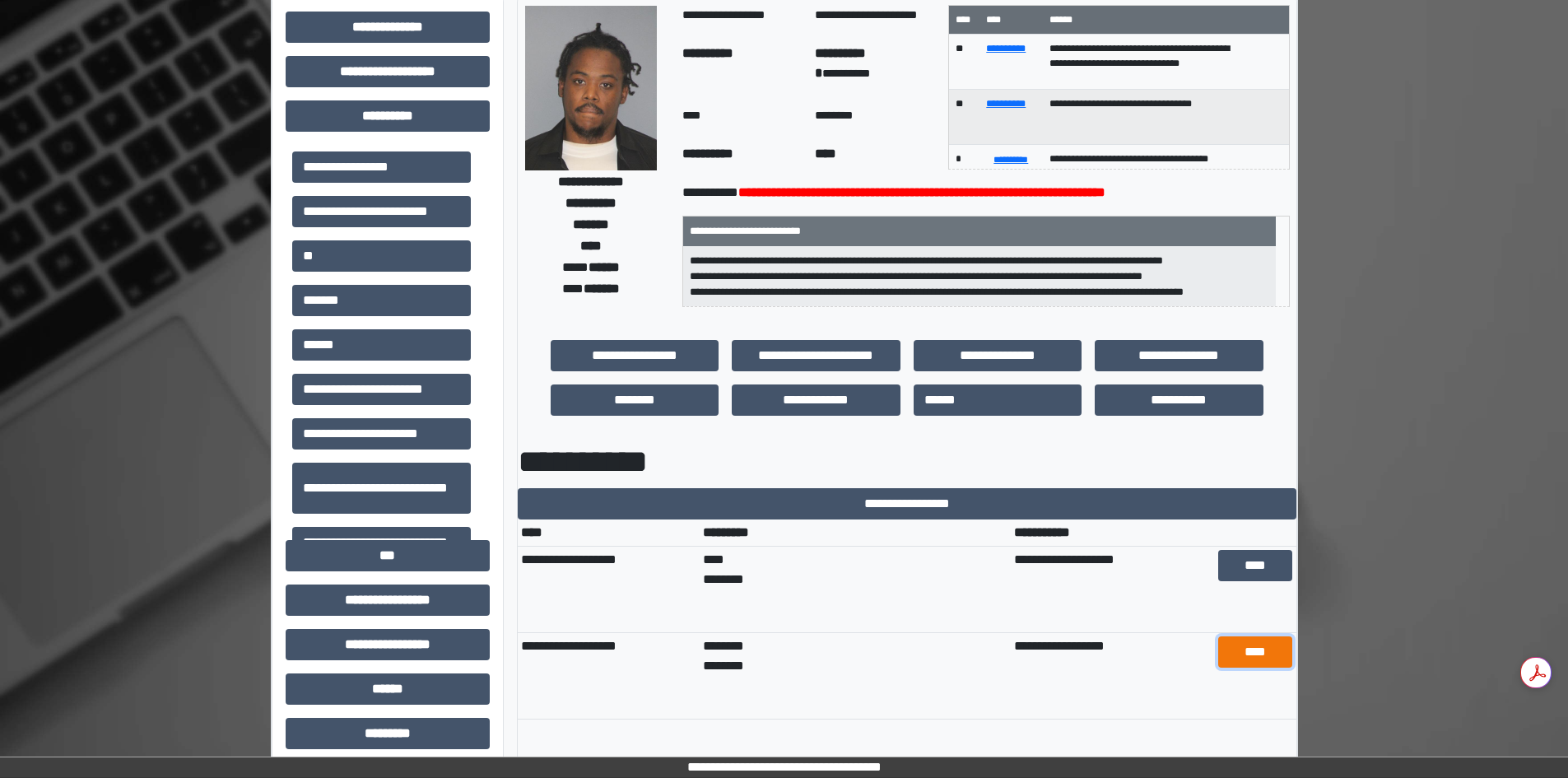 click on "****" at bounding box center [1255, 566] 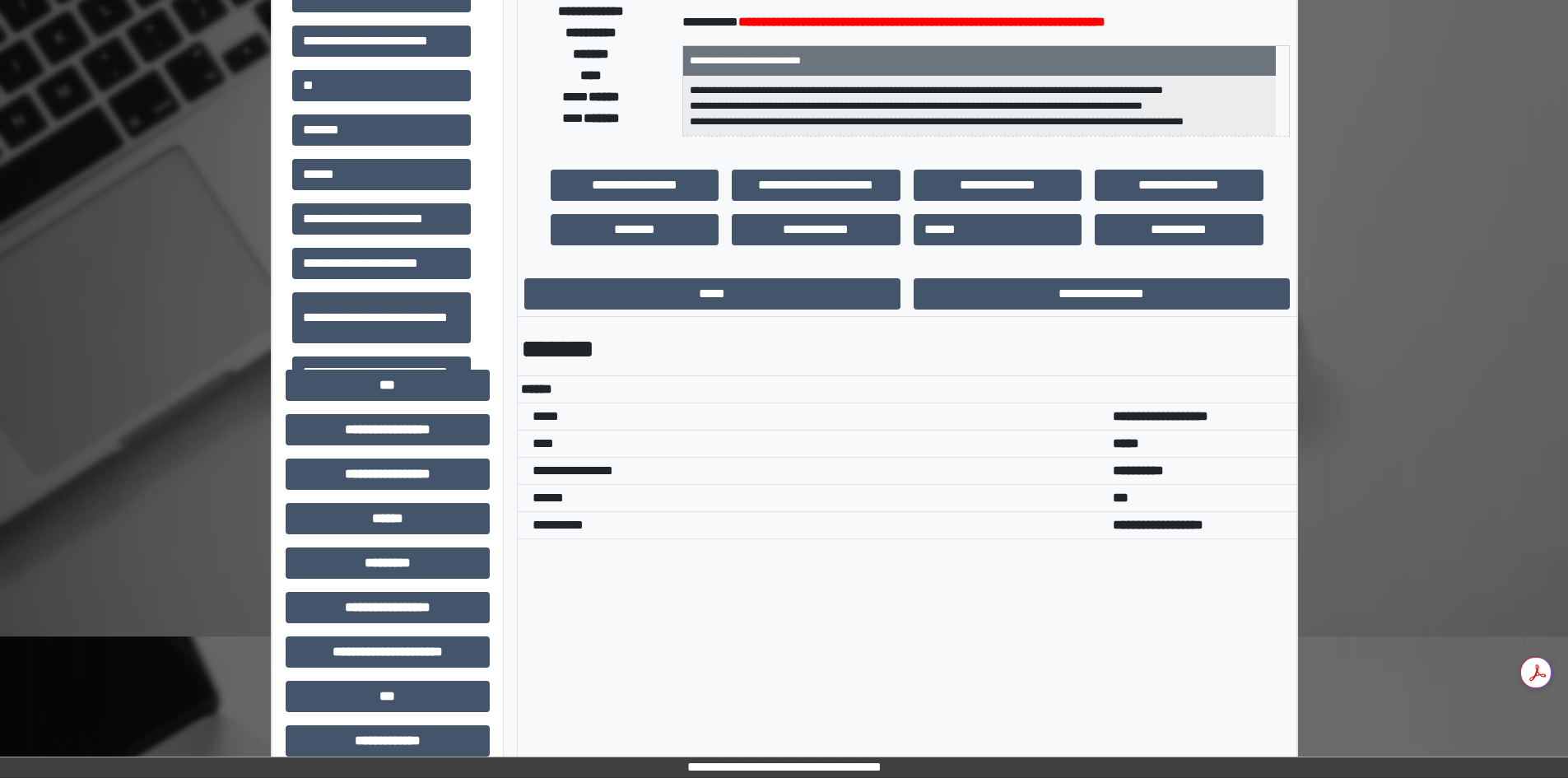 scroll, scrollTop: 329, scrollLeft: 0, axis: vertical 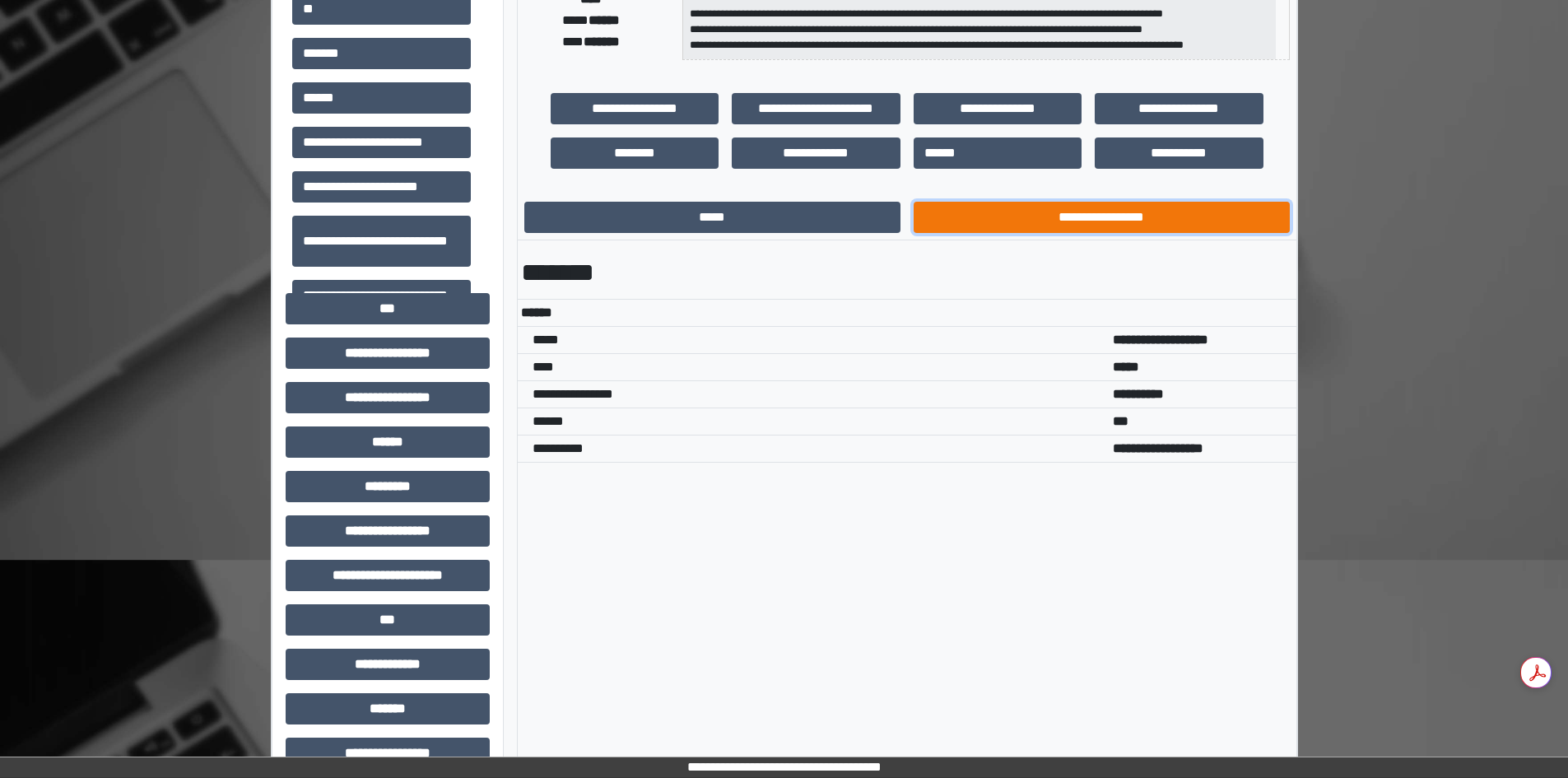 click on "**********" at bounding box center [1101, 217] 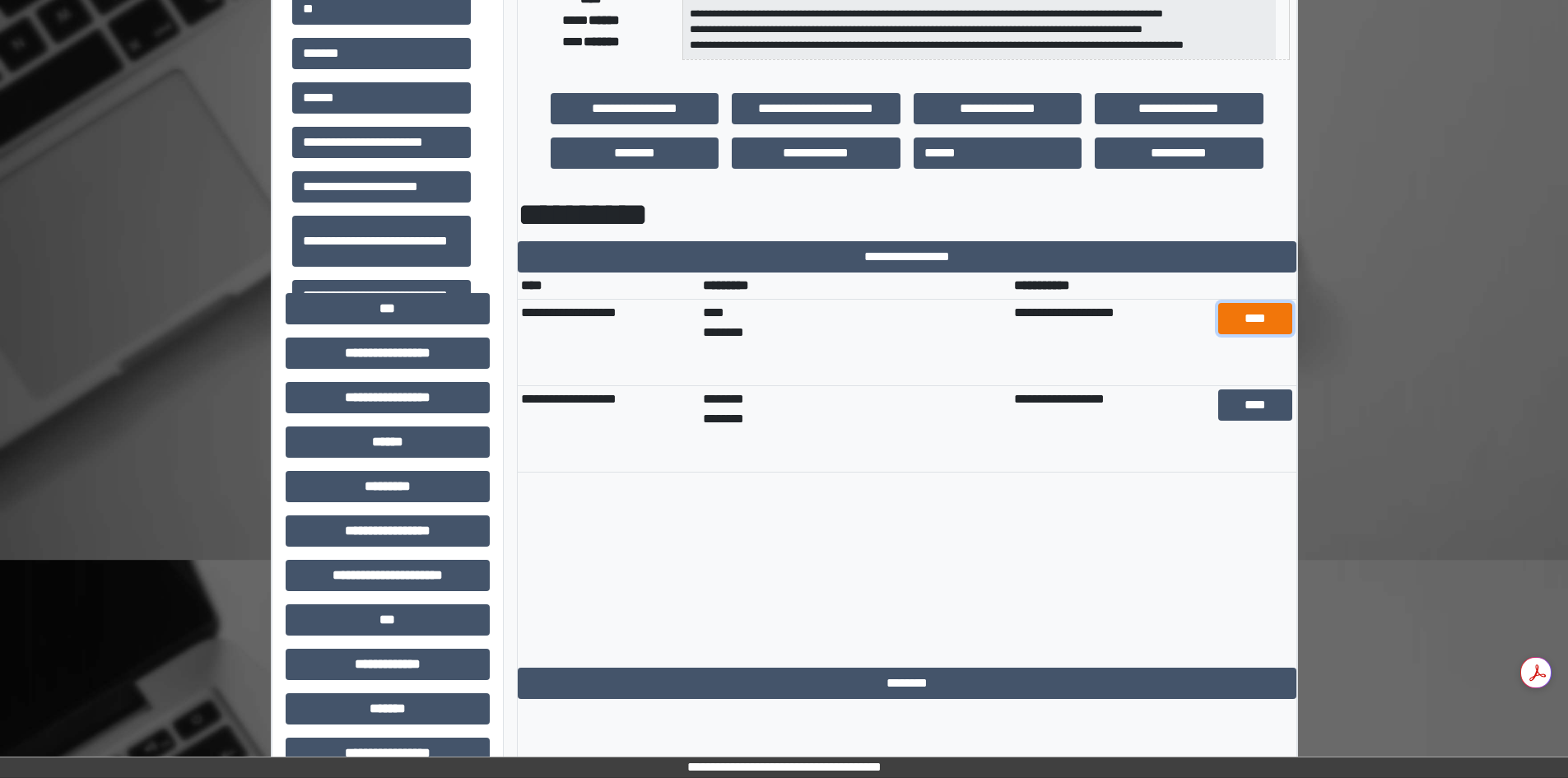 click on "****" at bounding box center [1255, 319] 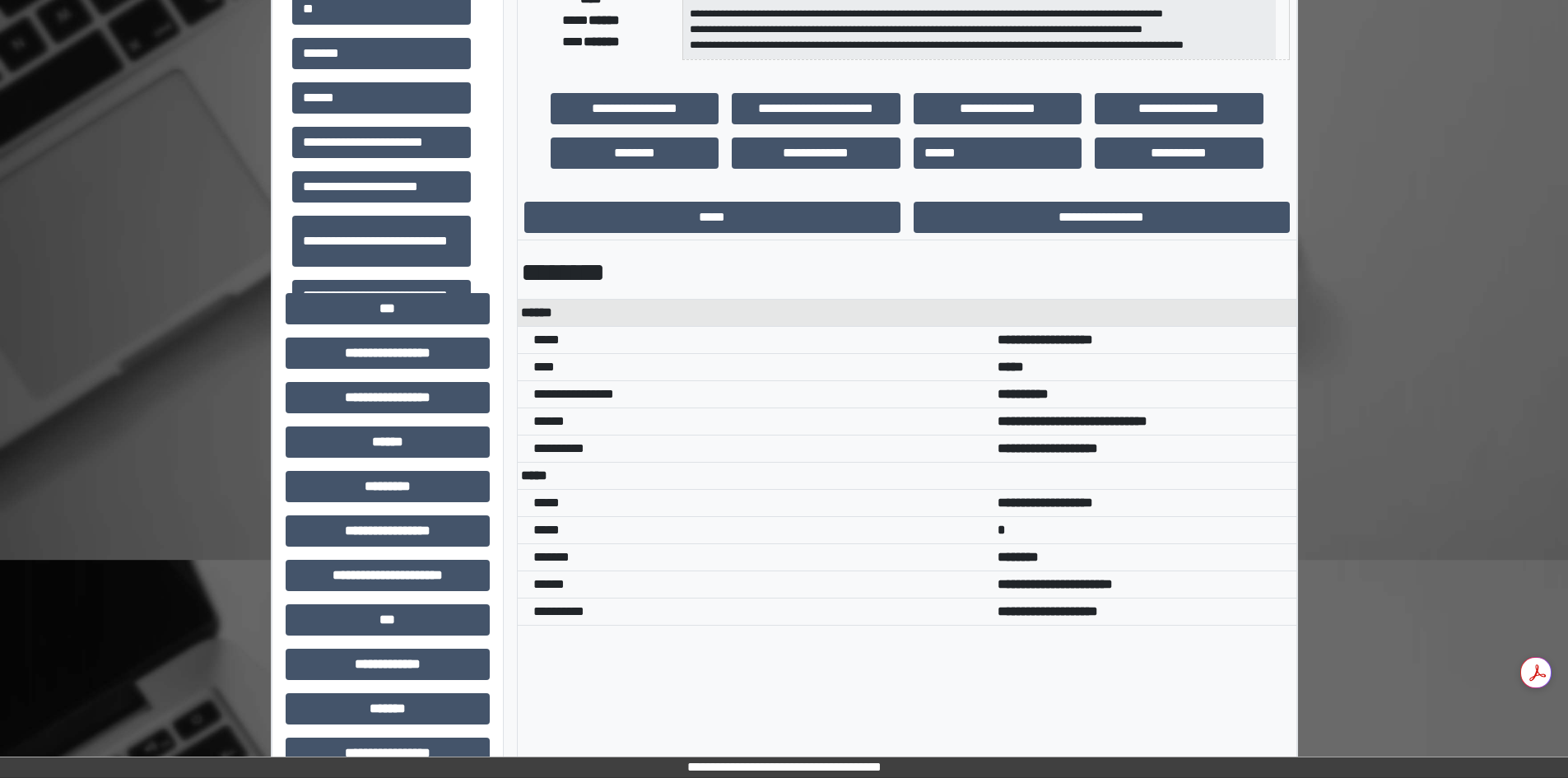 click on "******" at bounding box center [907, 276] 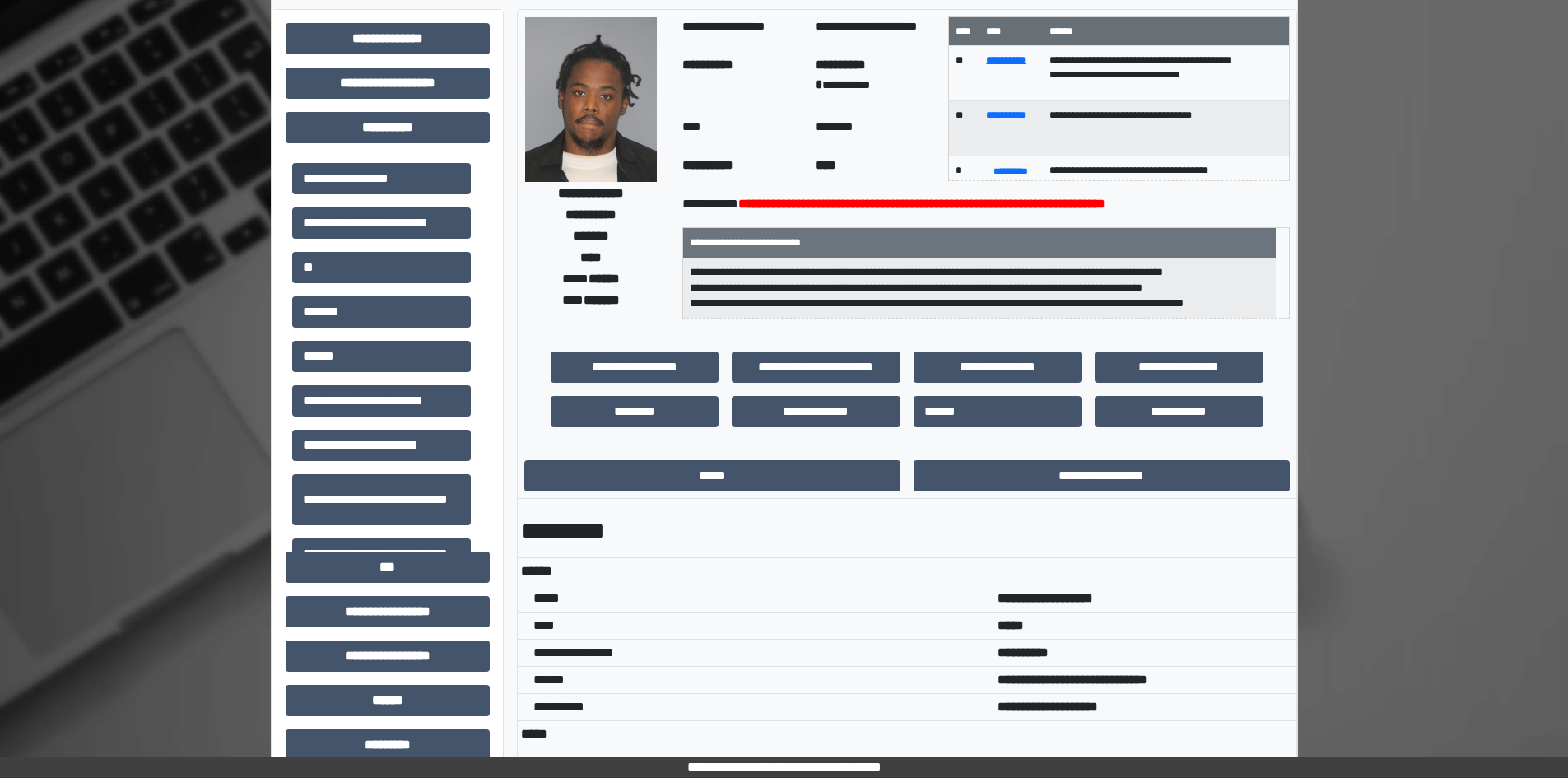 scroll, scrollTop: 0, scrollLeft: 0, axis: both 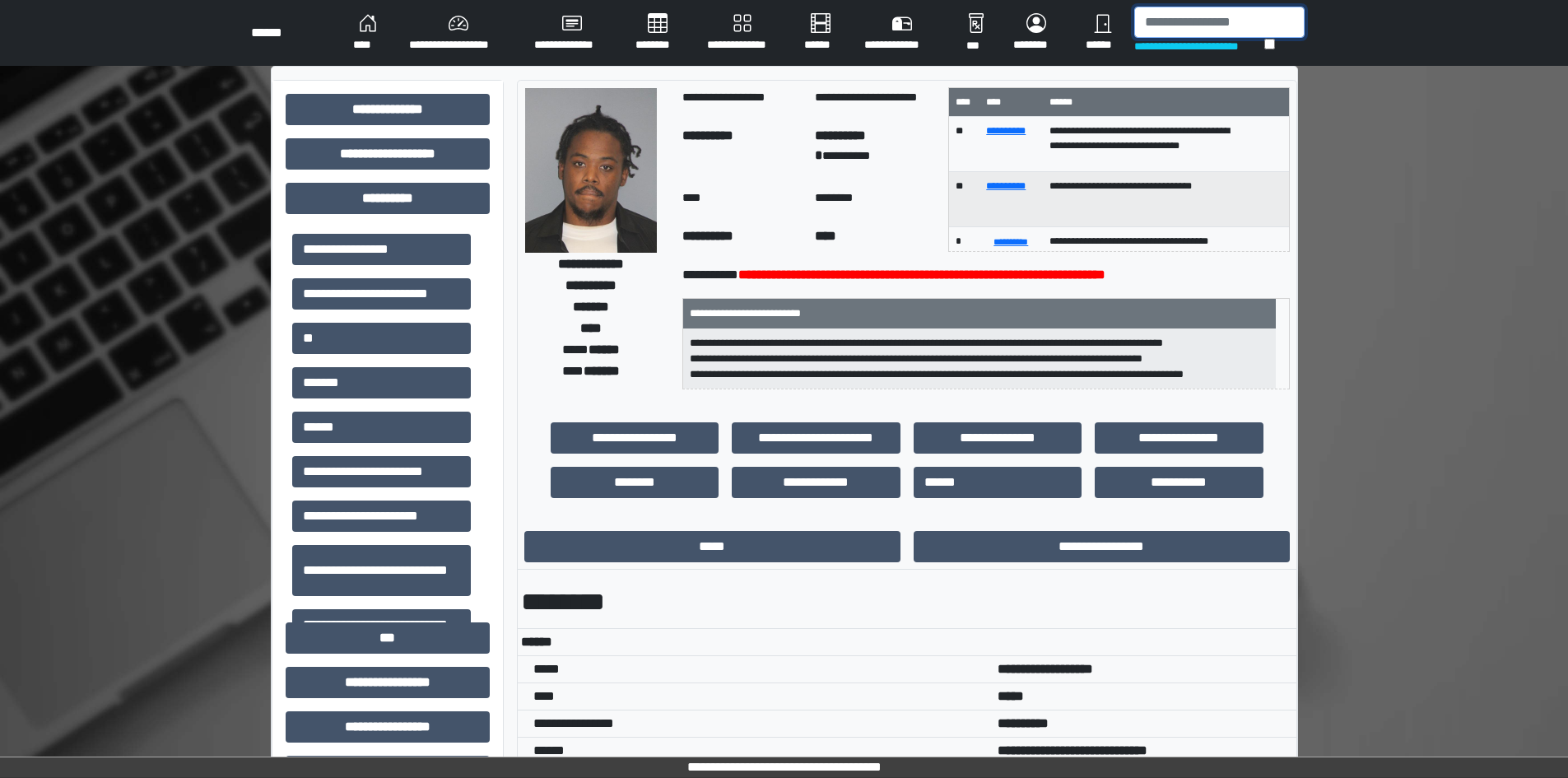 click at bounding box center [1219, 22] 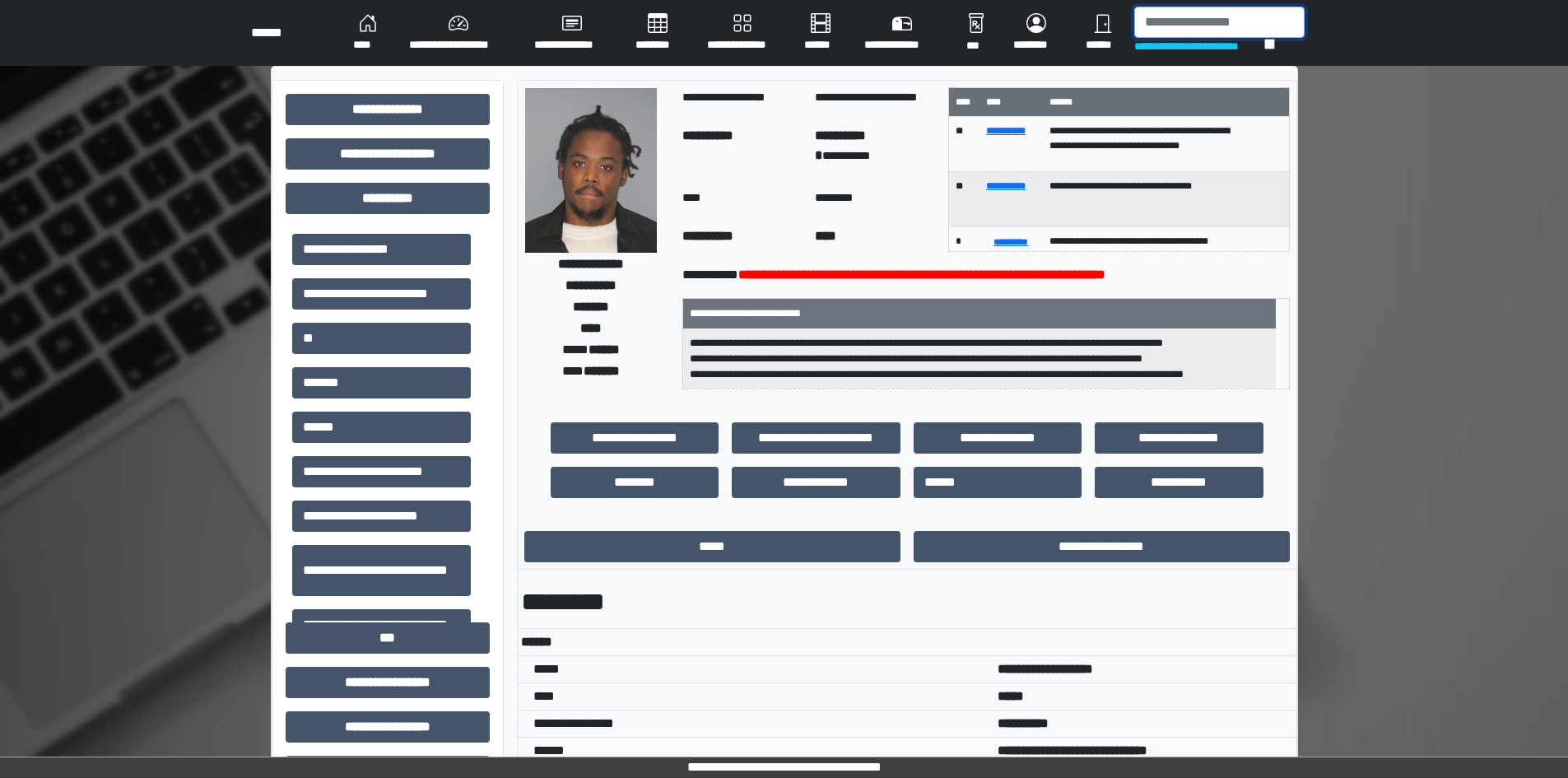 paste on "******" 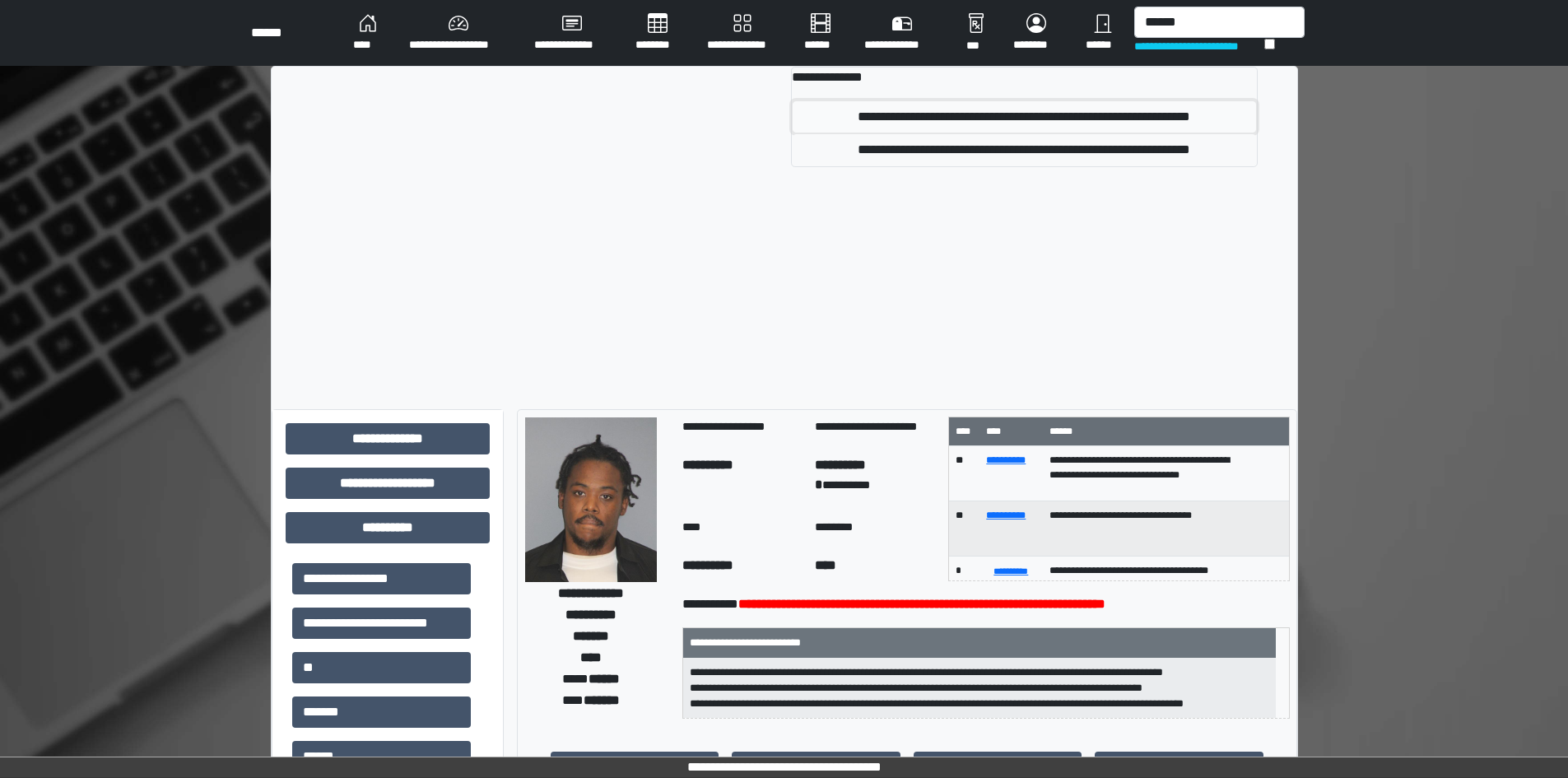 click on "**********" at bounding box center [1024, 117] 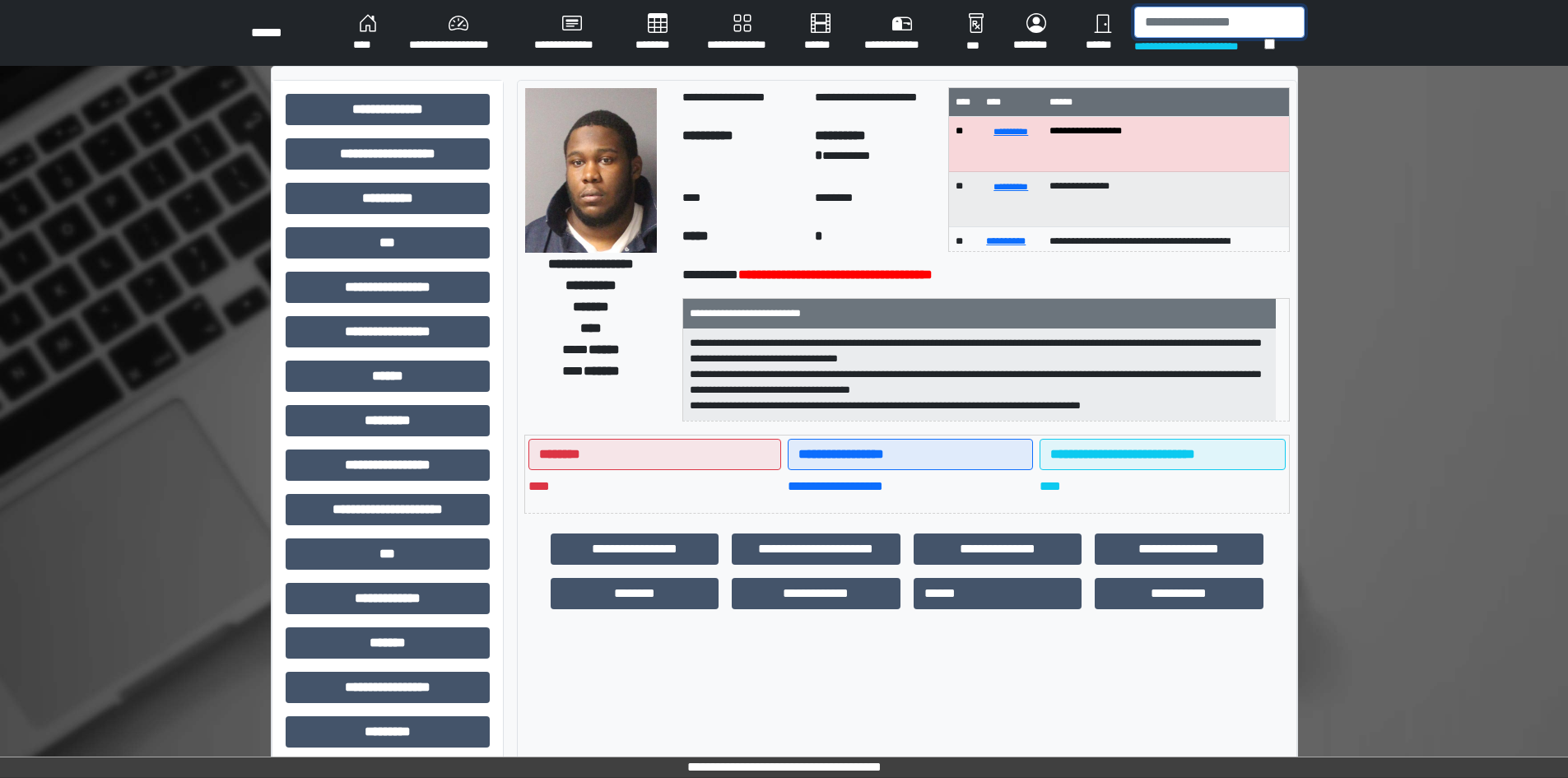 click at bounding box center [1219, 22] 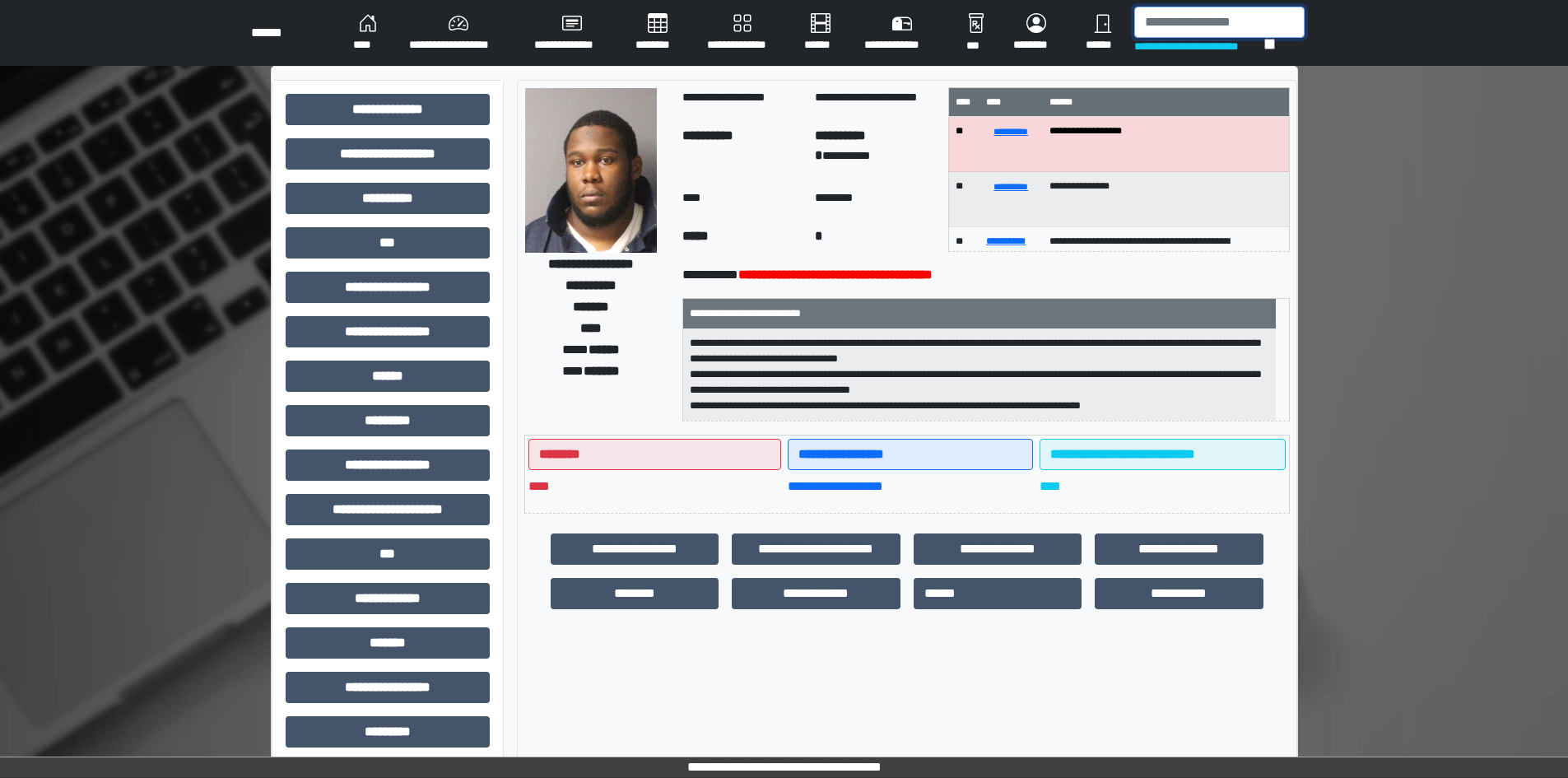 paste on "*****" 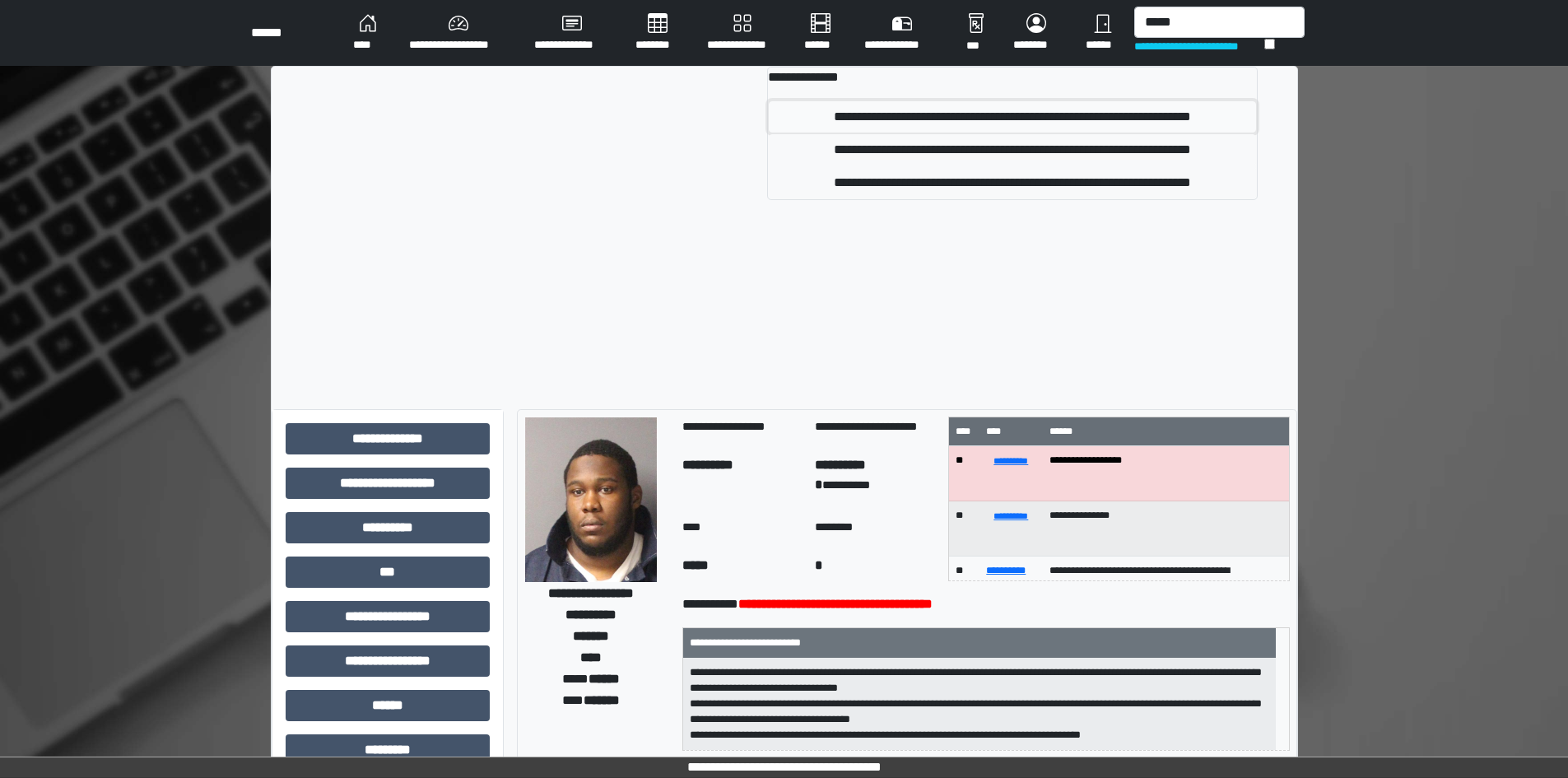 click on "**********" at bounding box center [1012, 117] 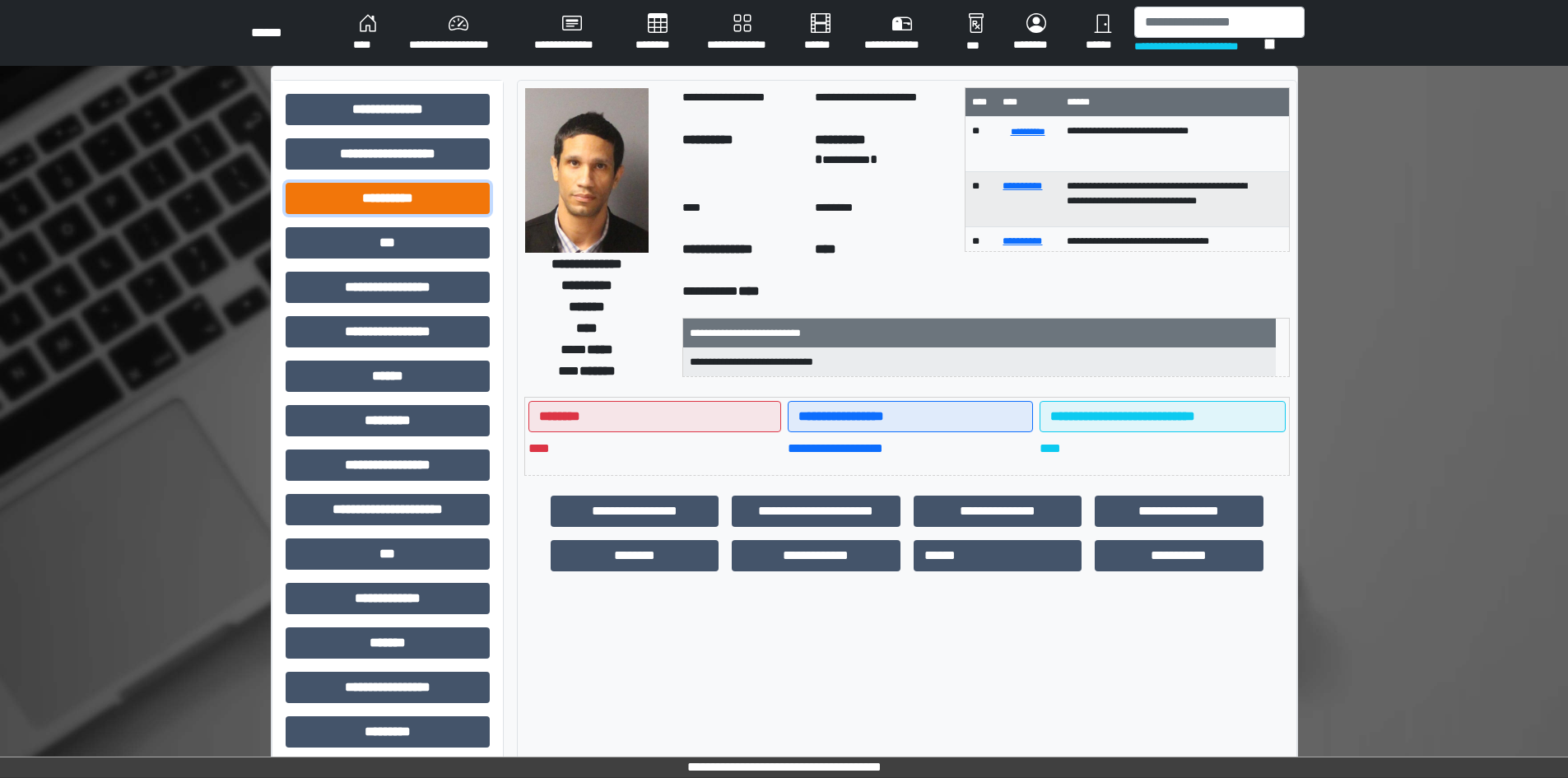 click on "**********" at bounding box center (388, 109) 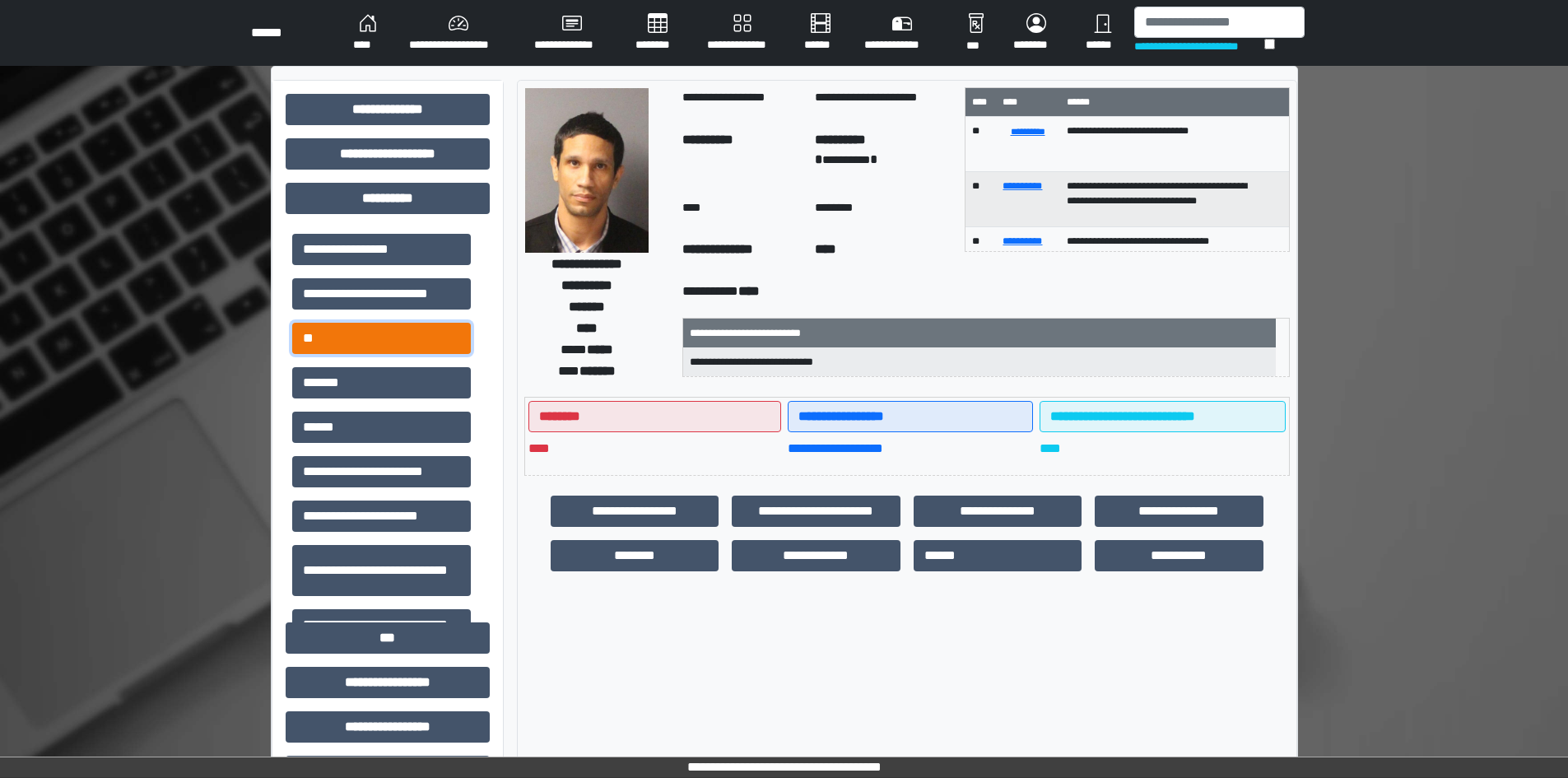 click on "**" at bounding box center [381, 249] 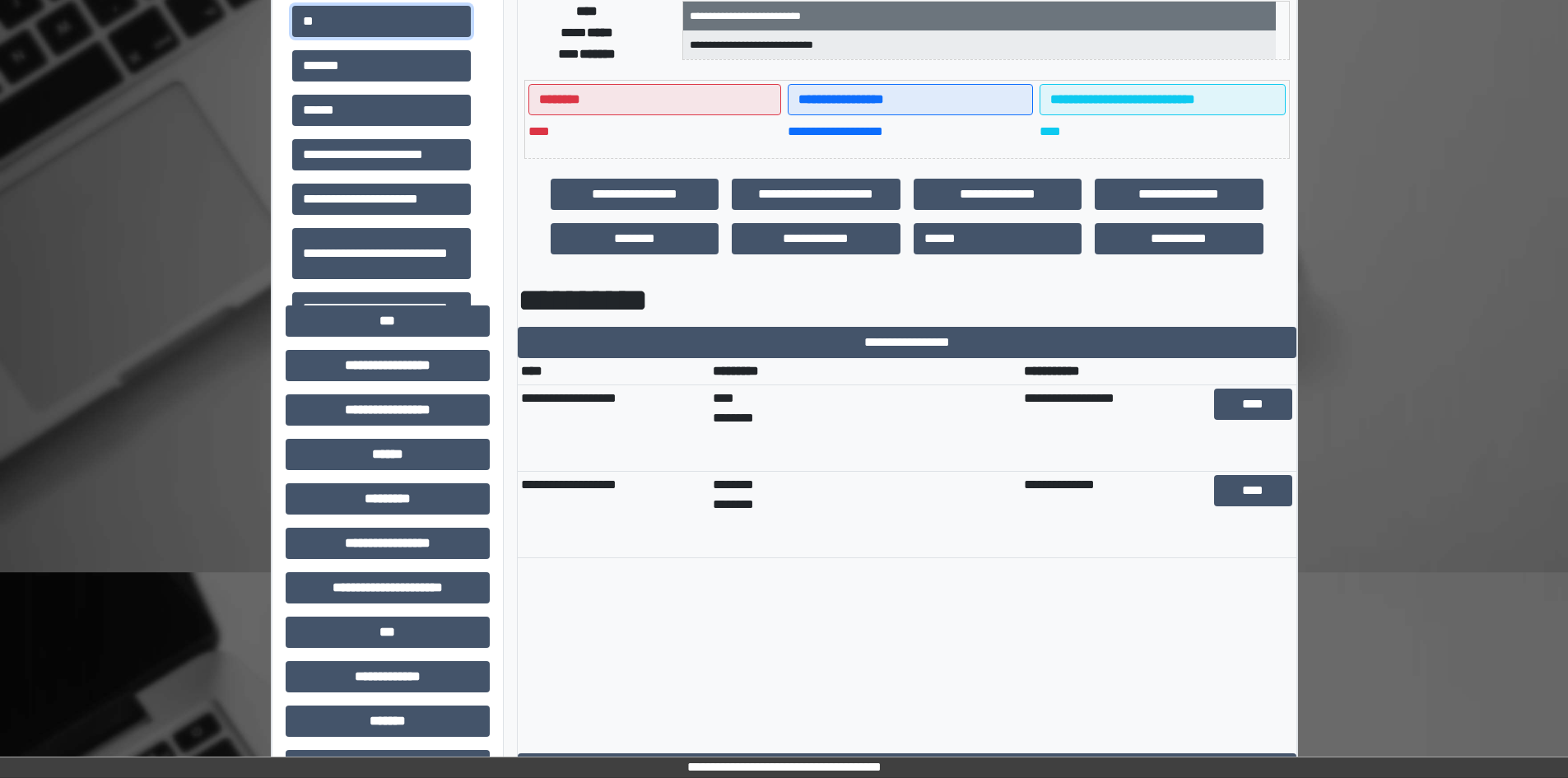 scroll, scrollTop: 329, scrollLeft: 0, axis: vertical 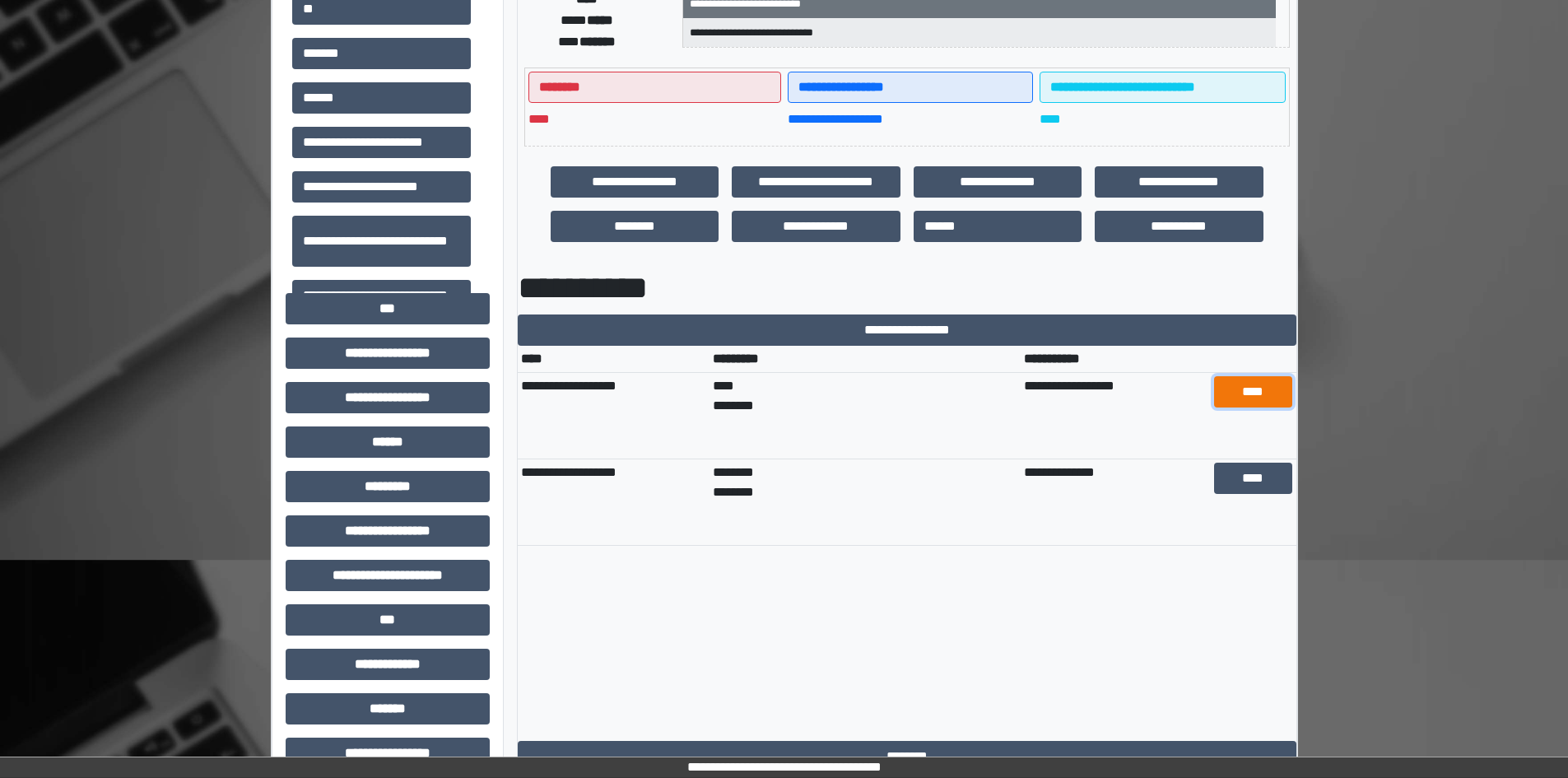 click on "****" at bounding box center [1253, 392] 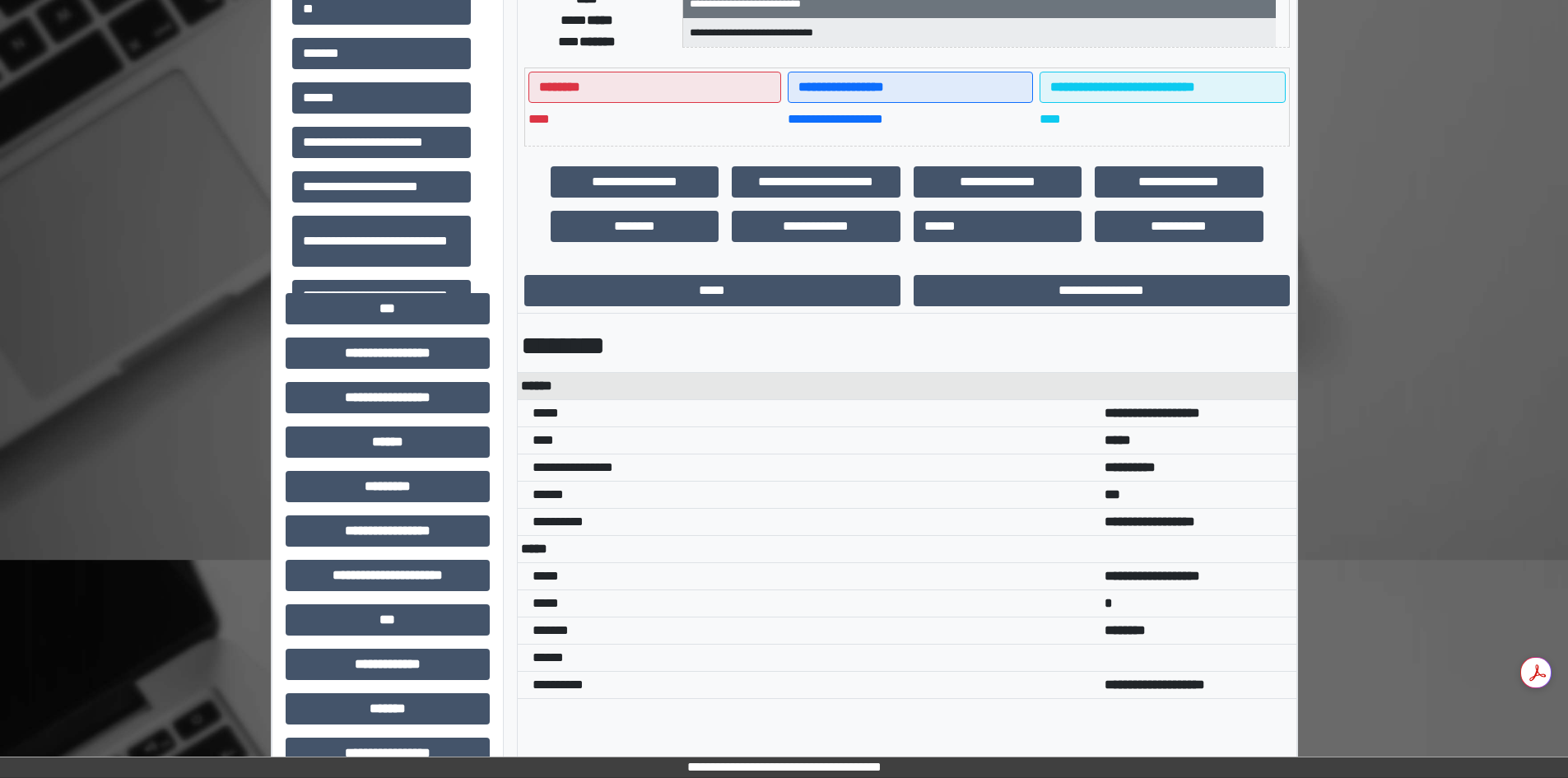 click on "******" at bounding box center (907, 349) 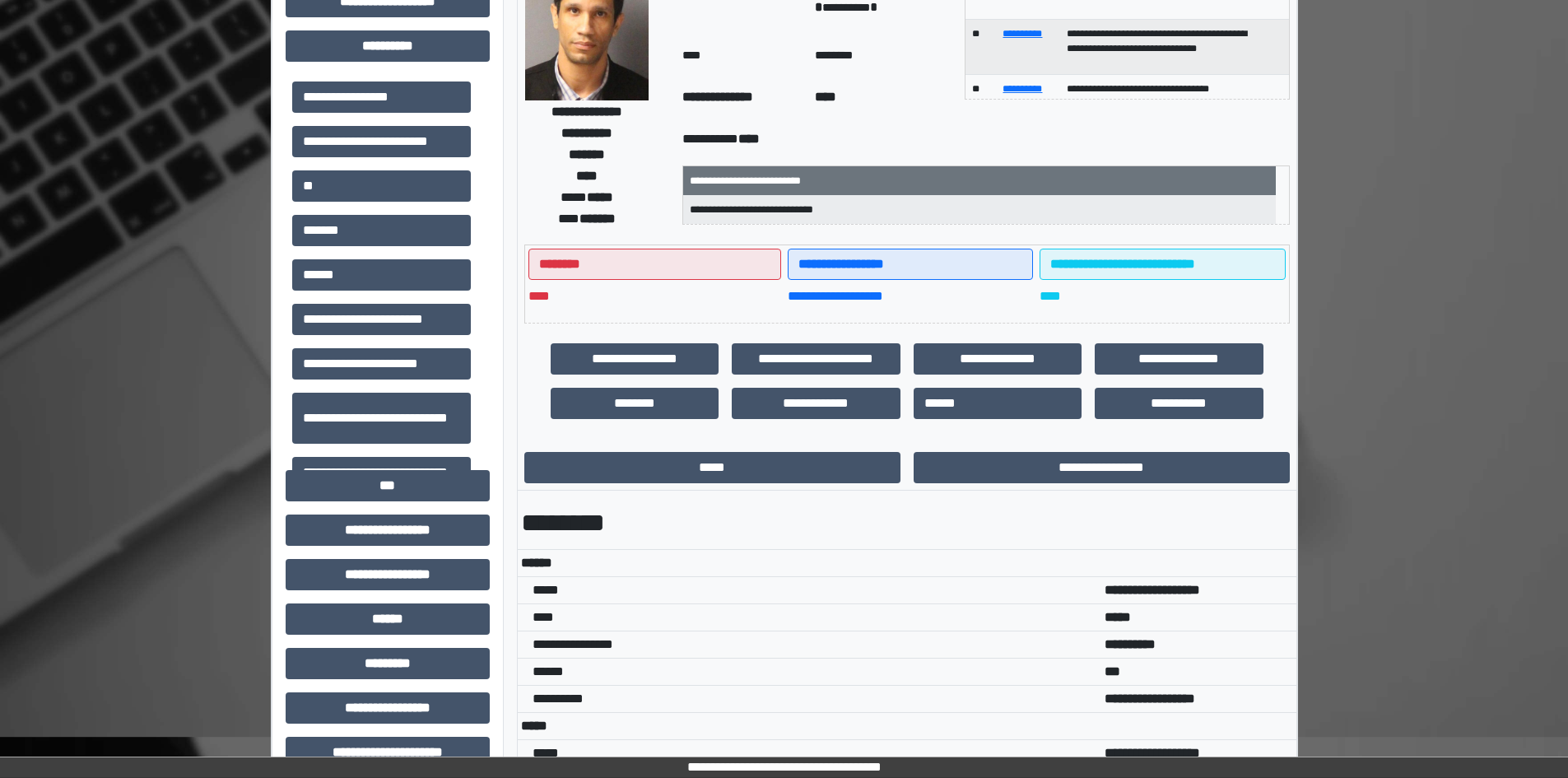 scroll, scrollTop: 0, scrollLeft: 0, axis: both 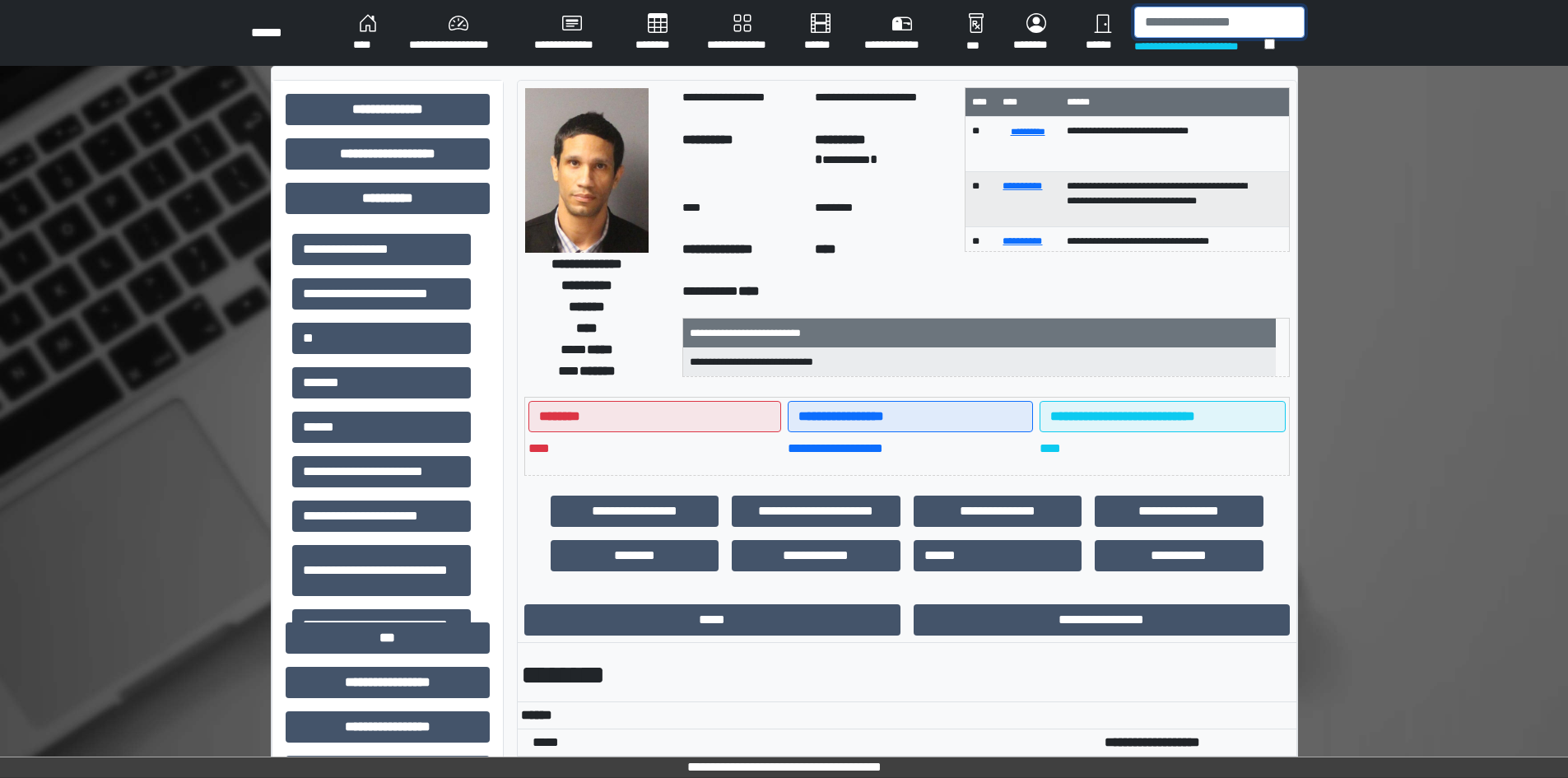 click at bounding box center [1219, 22] 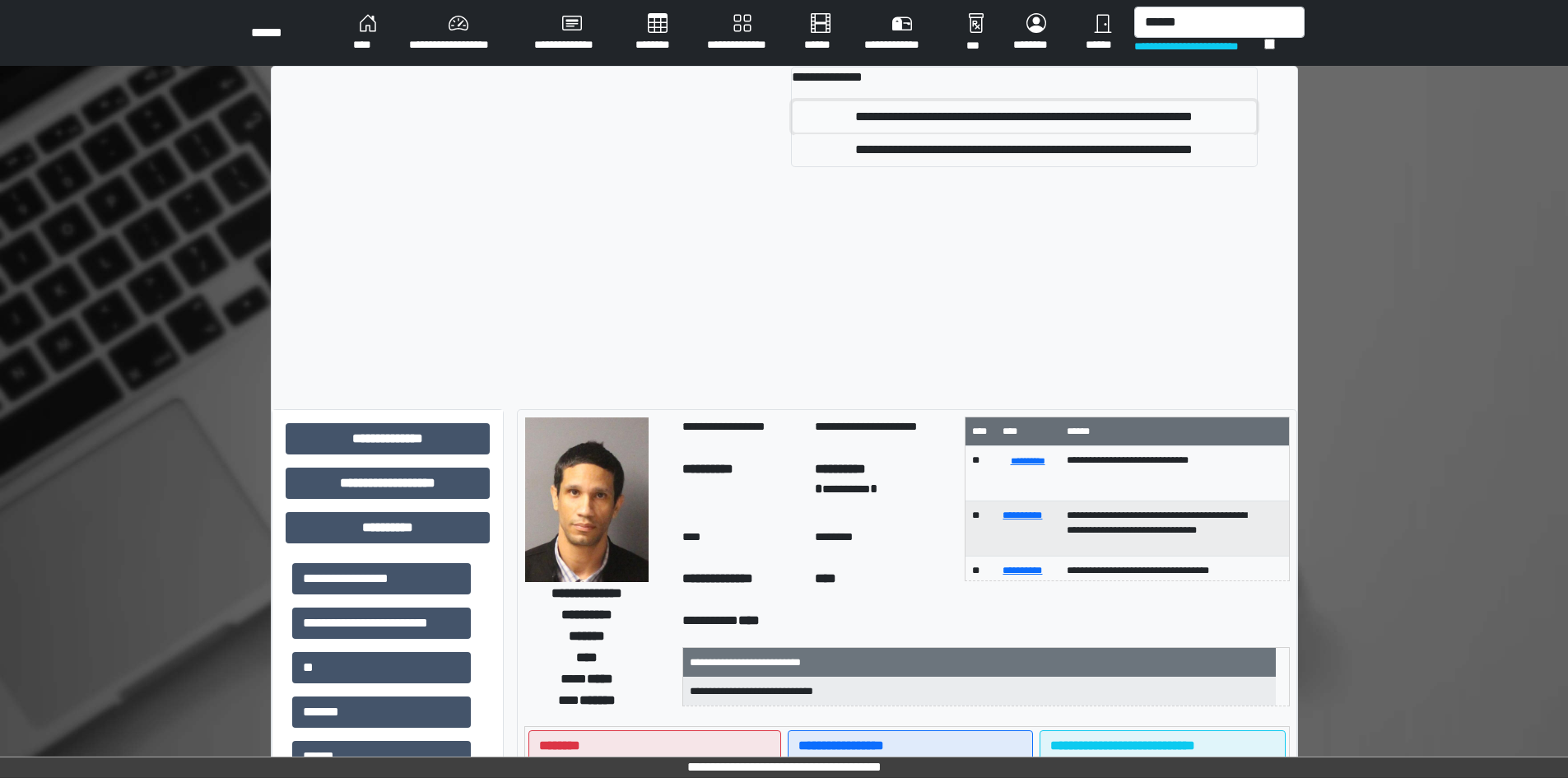 click on "**********" at bounding box center (1024, 117) 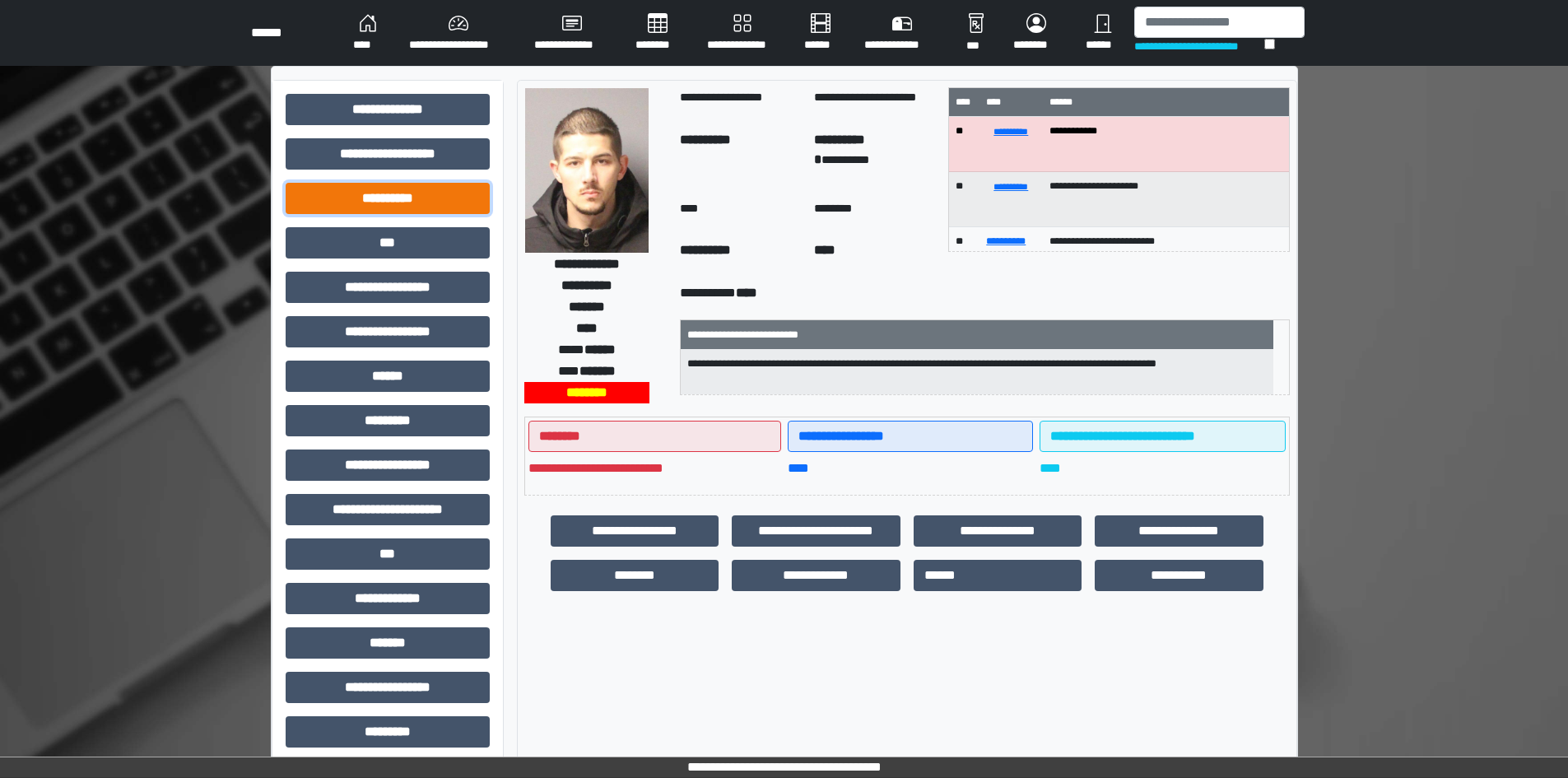 click on "**********" at bounding box center (388, 109) 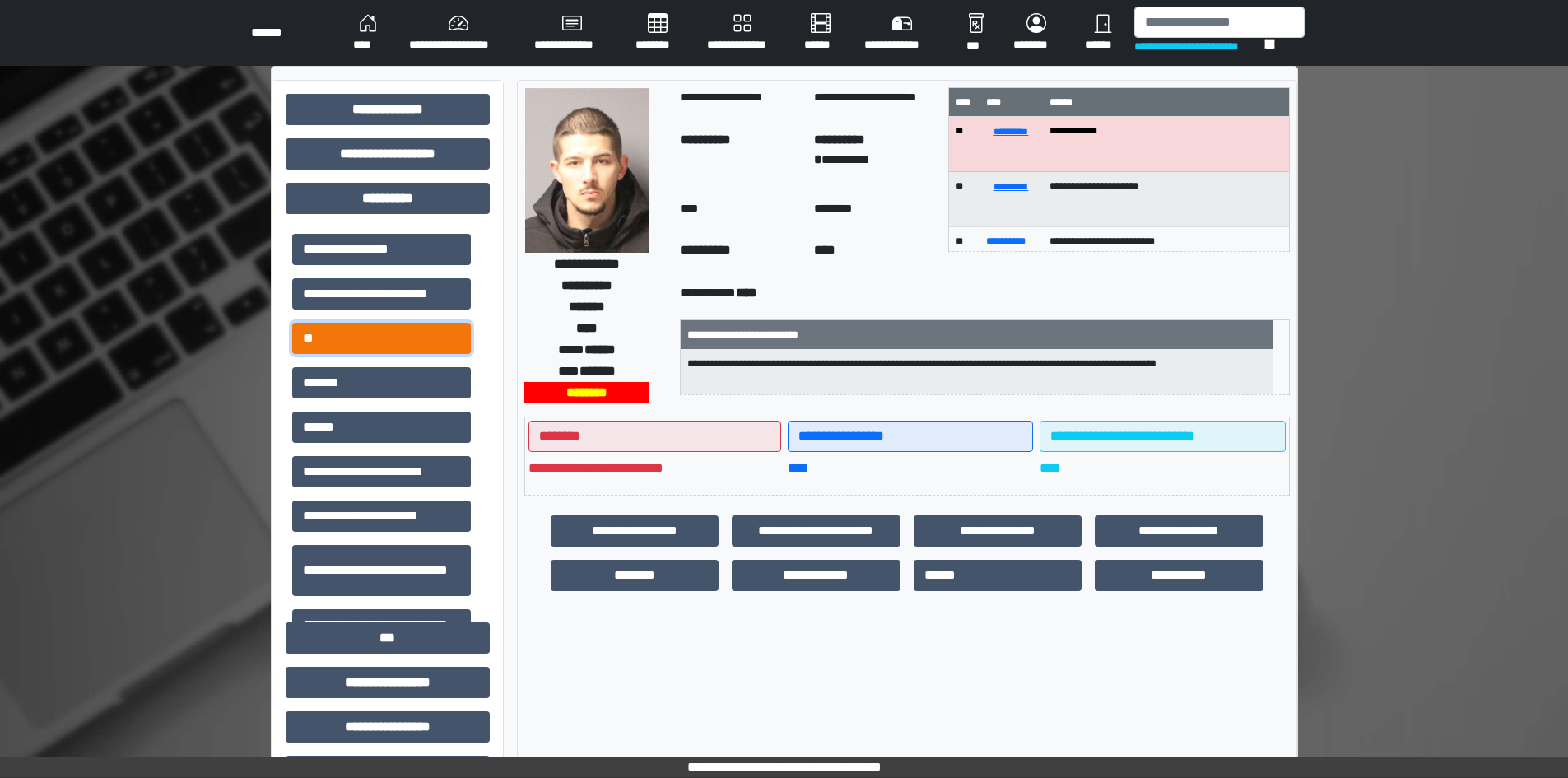 click on "**" at bounding box center (381, 249) 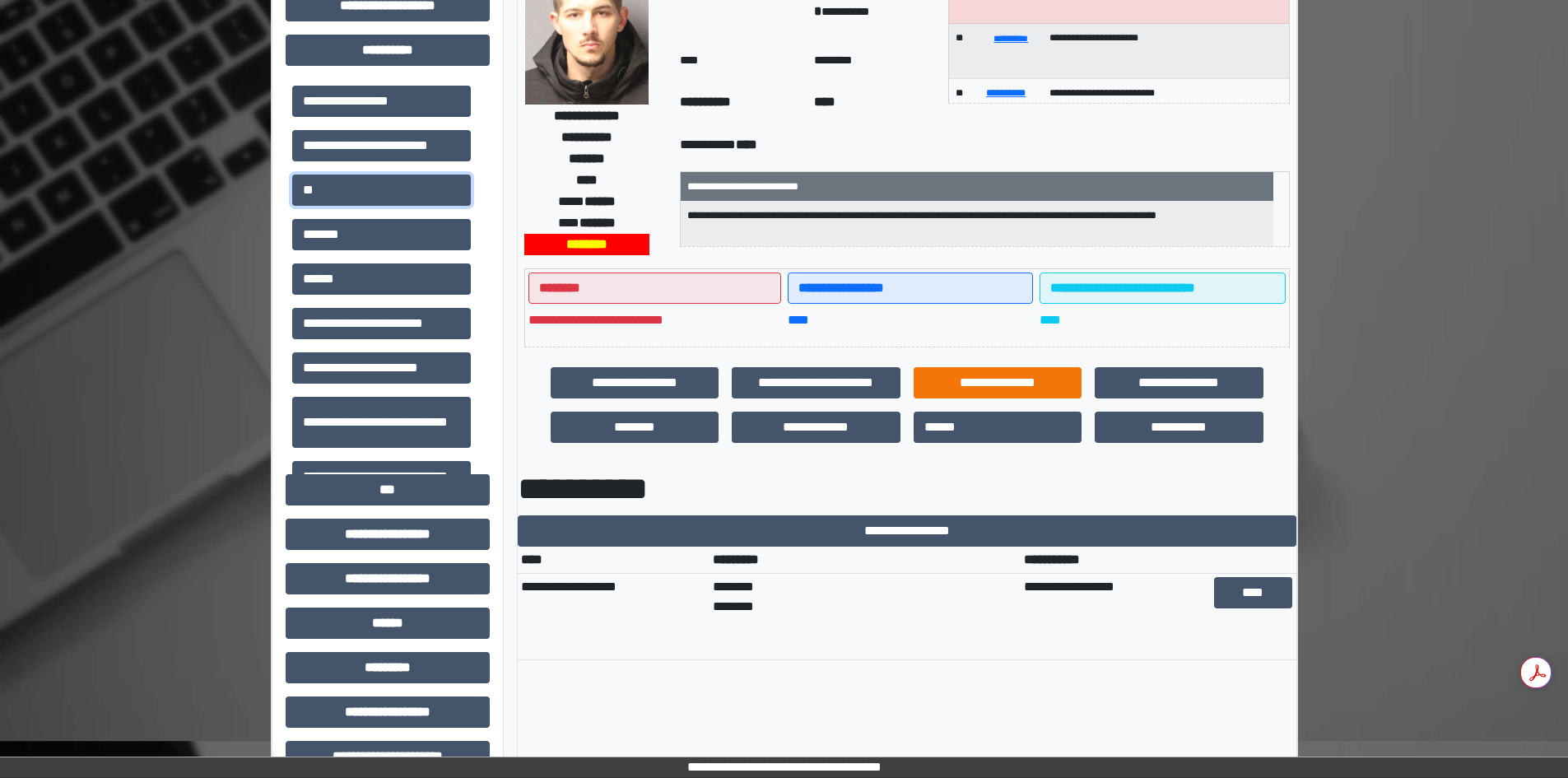 scroll, scrollTop: 165, scrollLeft: 0, axis: vertical 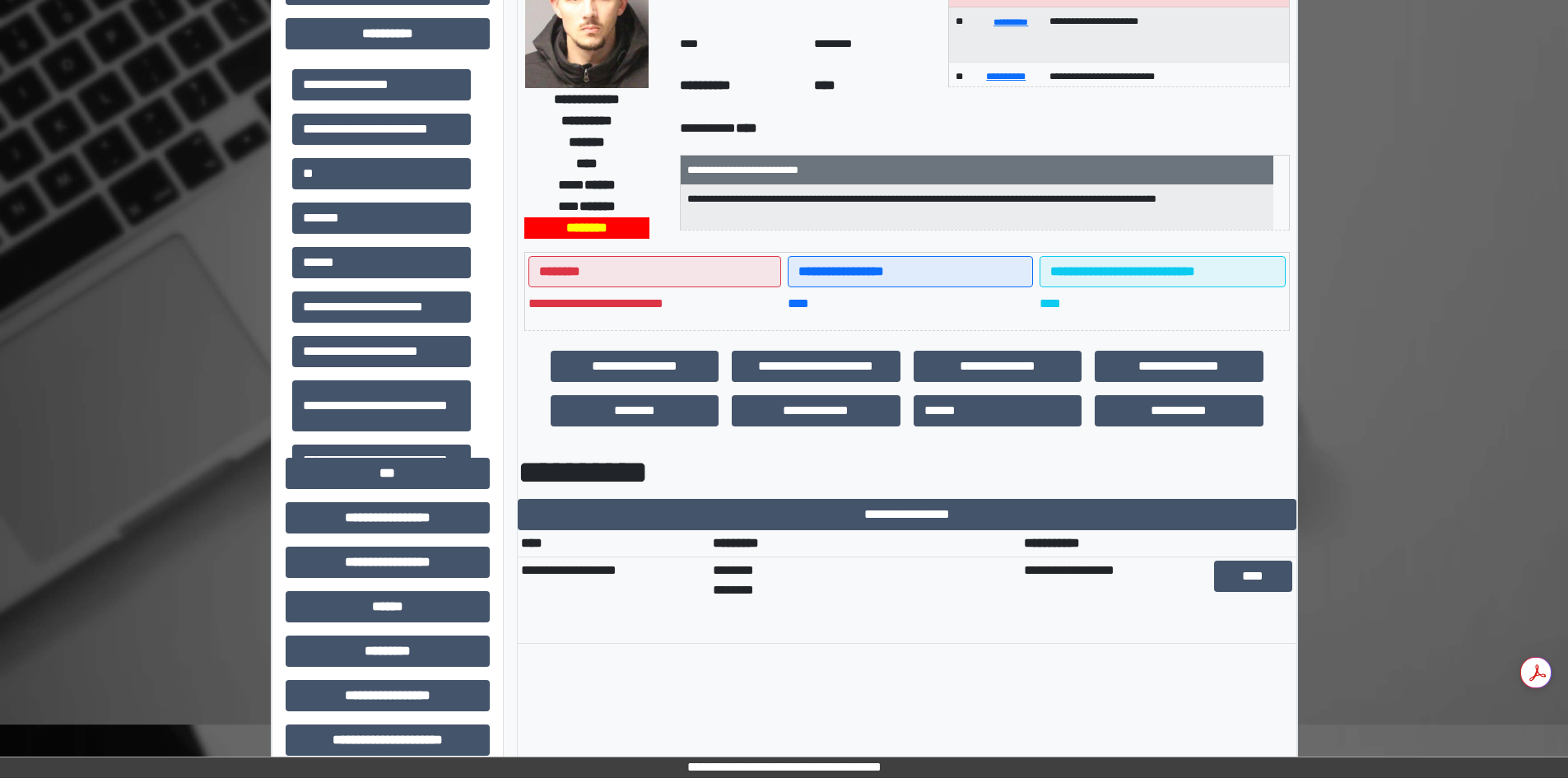 click on "**********" at bounding box center (907, 728) 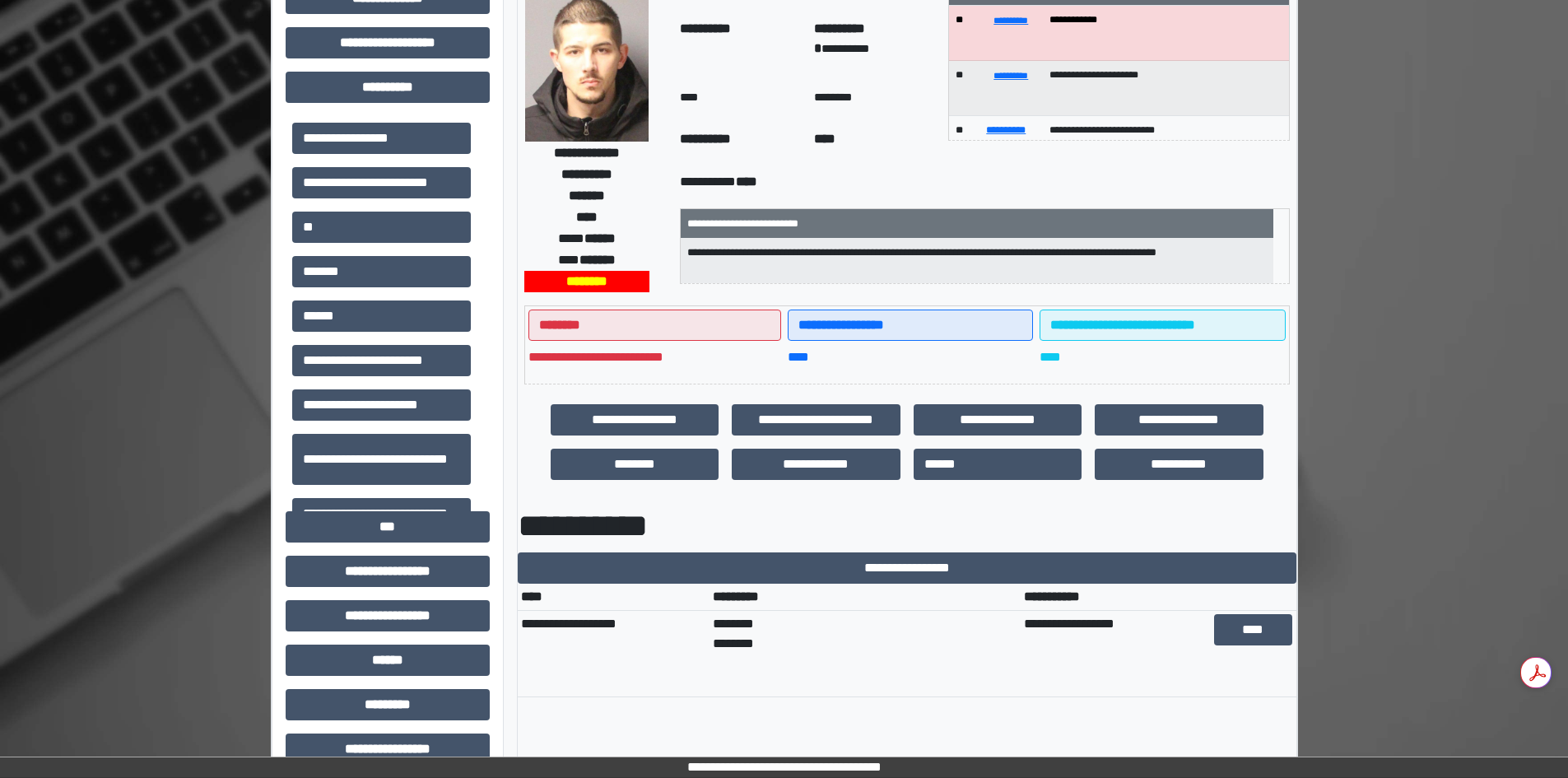 scroll, scrollTop: 0, scrollLeft: 0, axis: both 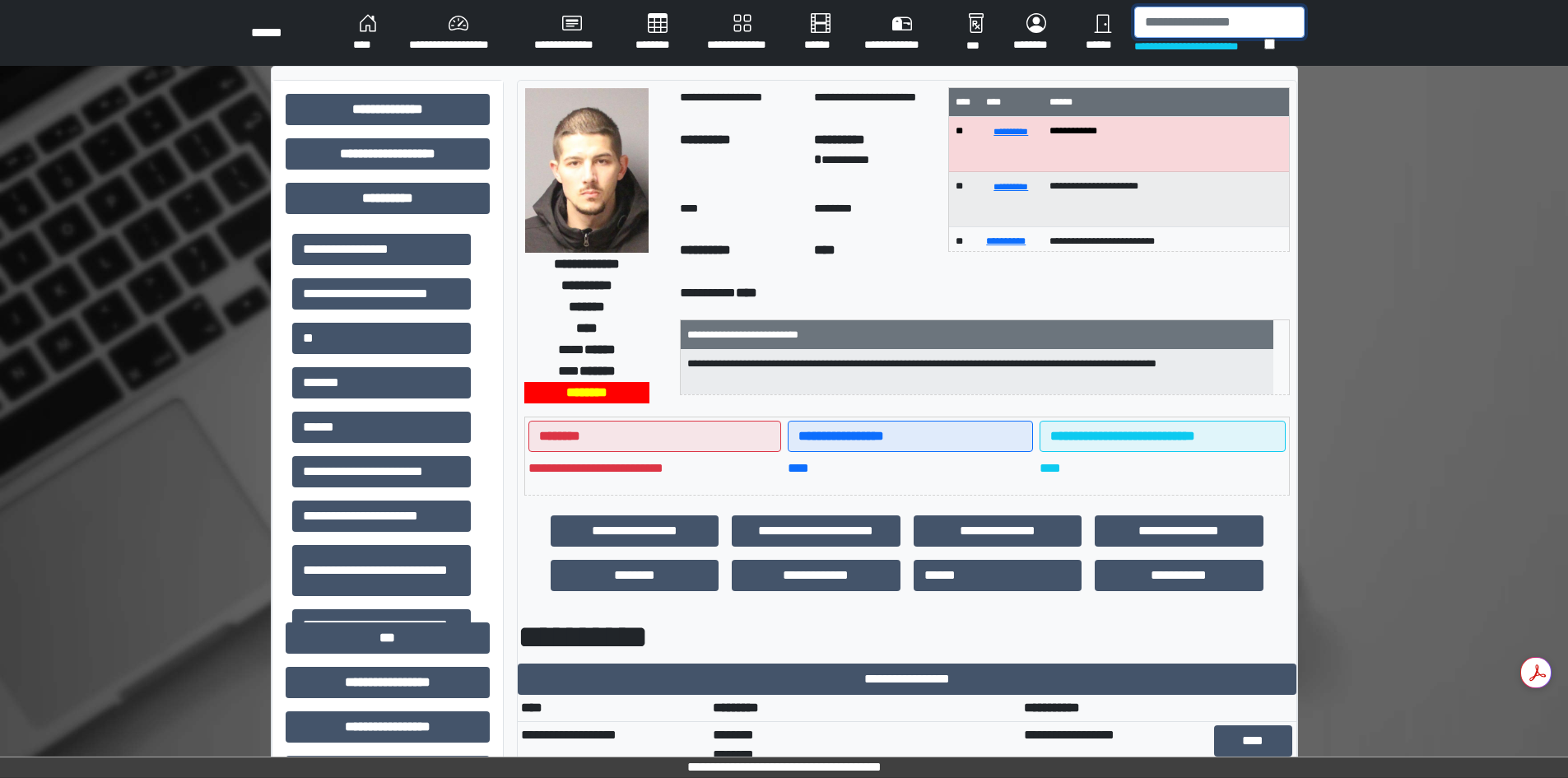 click at bounding box center [1219, 22] 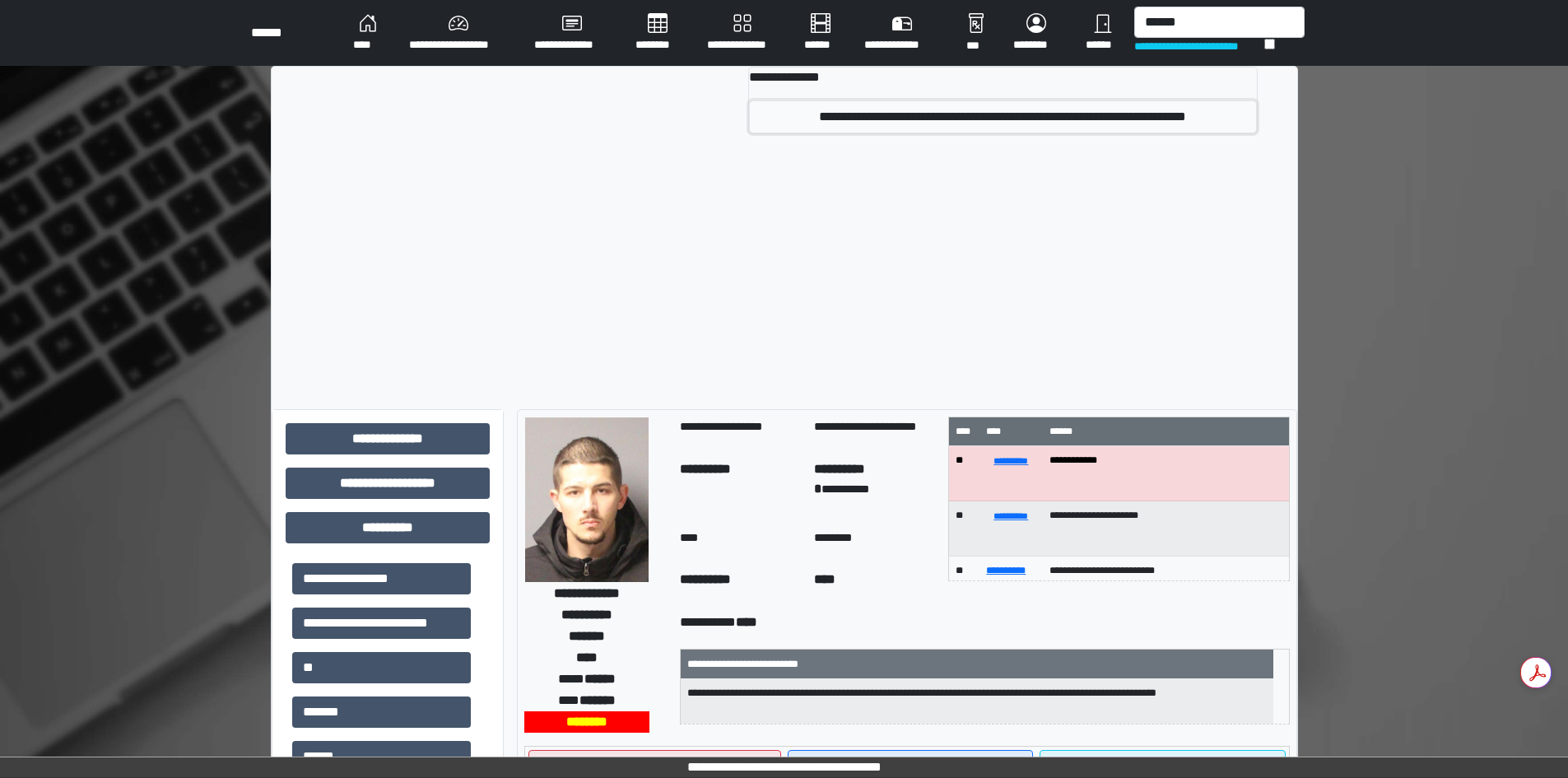 click on "**********" at bounding box center [1003, 117] 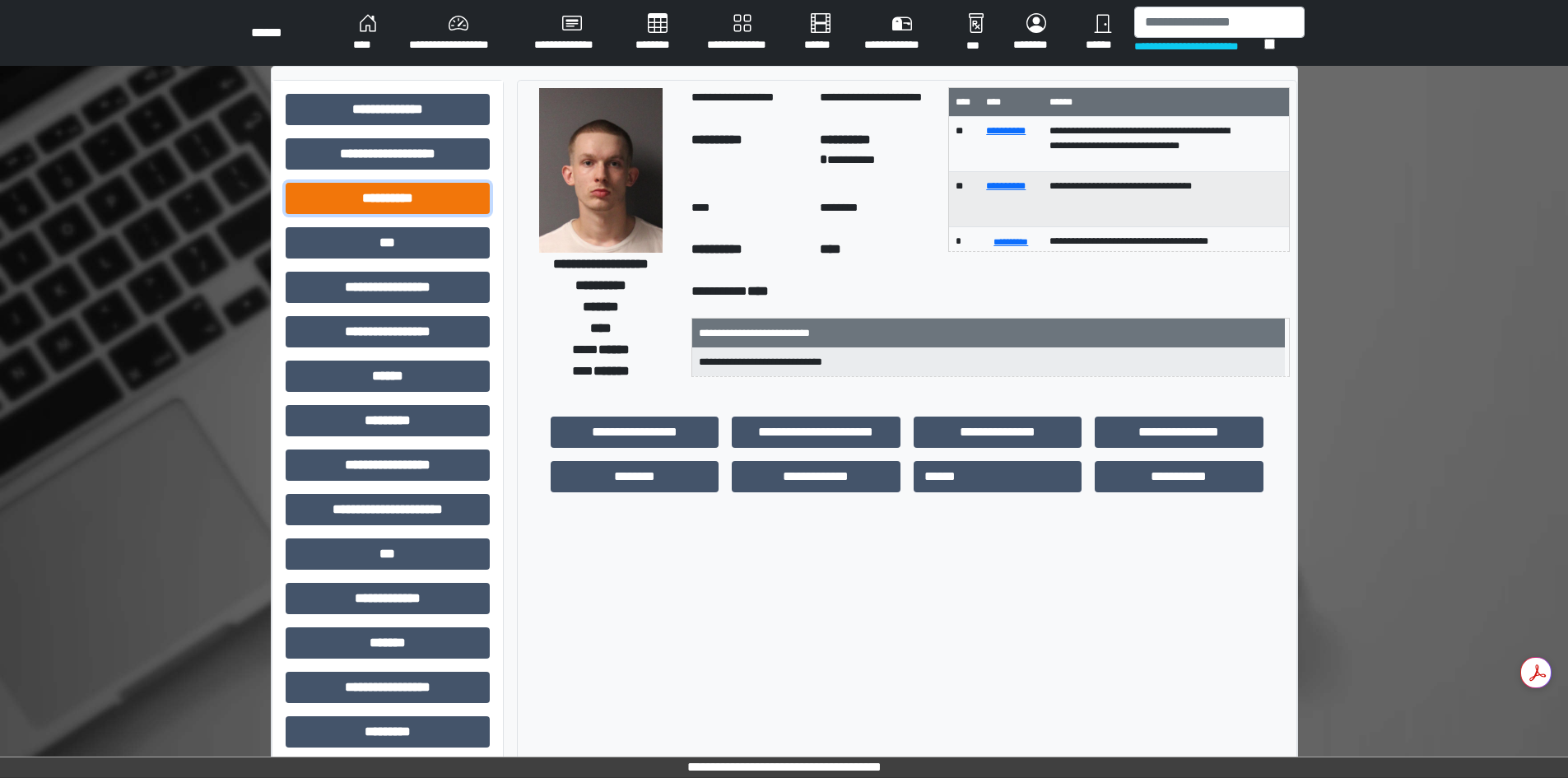 click on "**********" at bounding box center (388, 109) 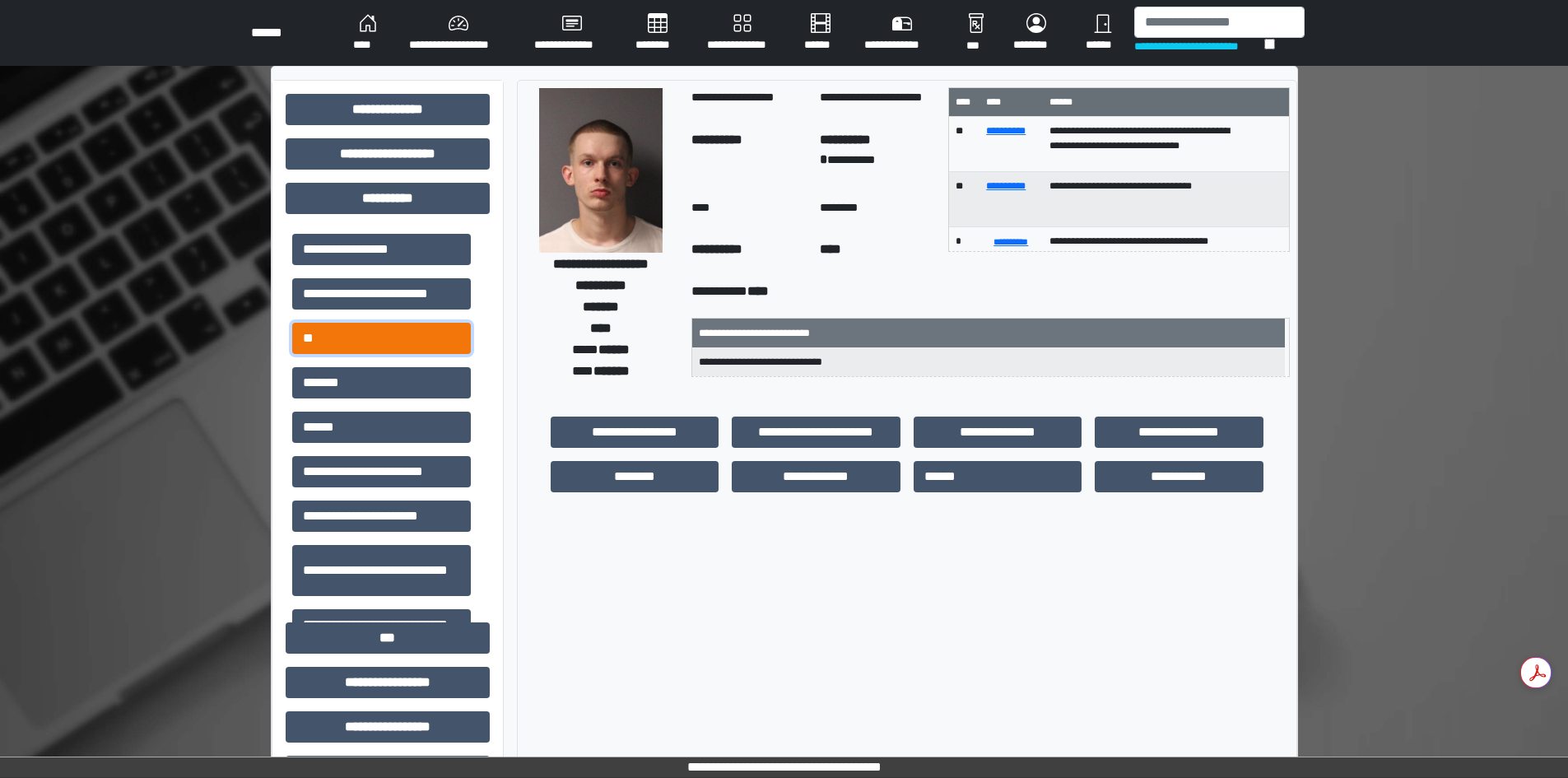 click on "**" at bounding box center [381, 249] 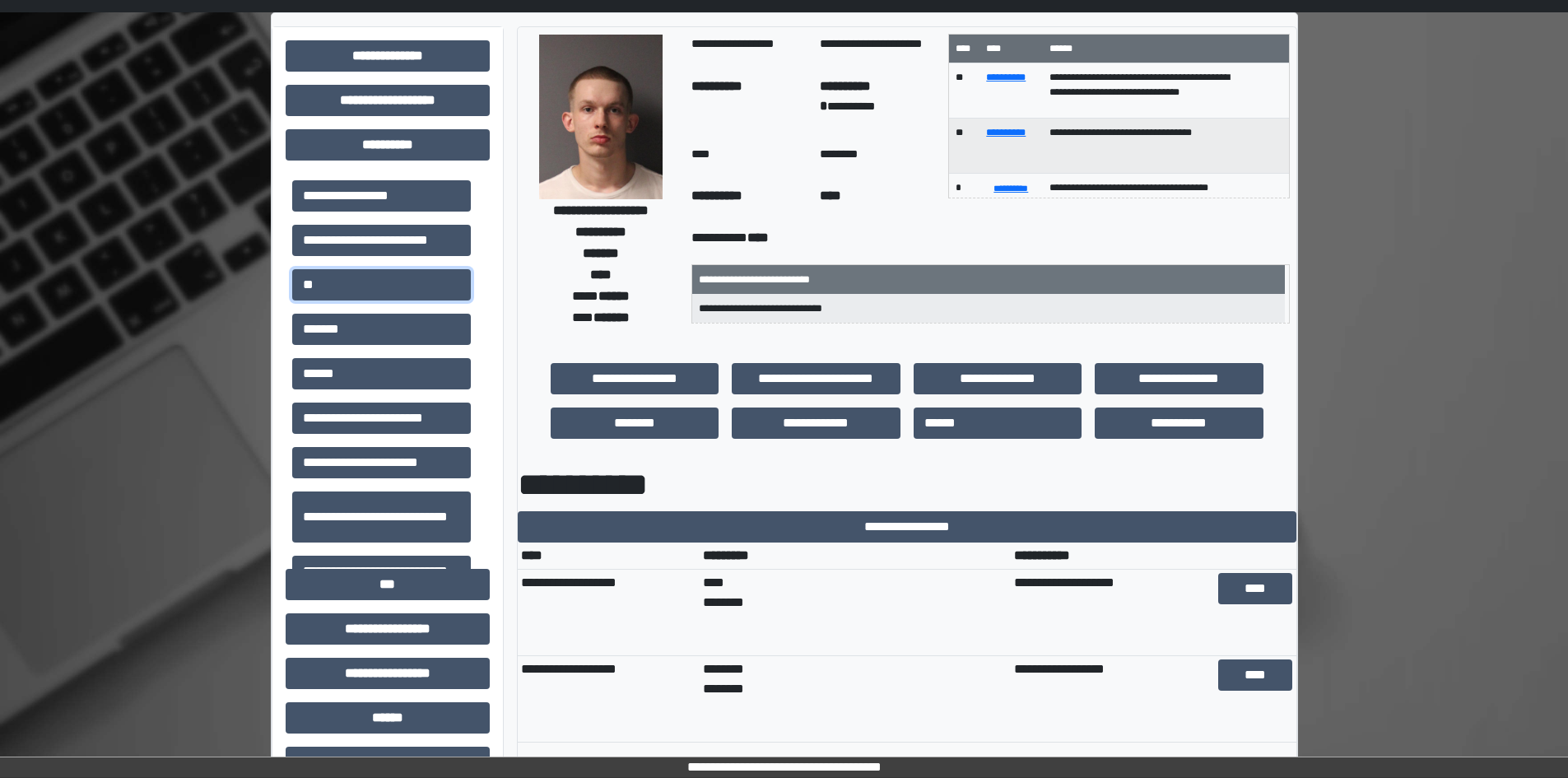 scroll, scrollTop: 82, scrollLeft: 0, axis: vertical 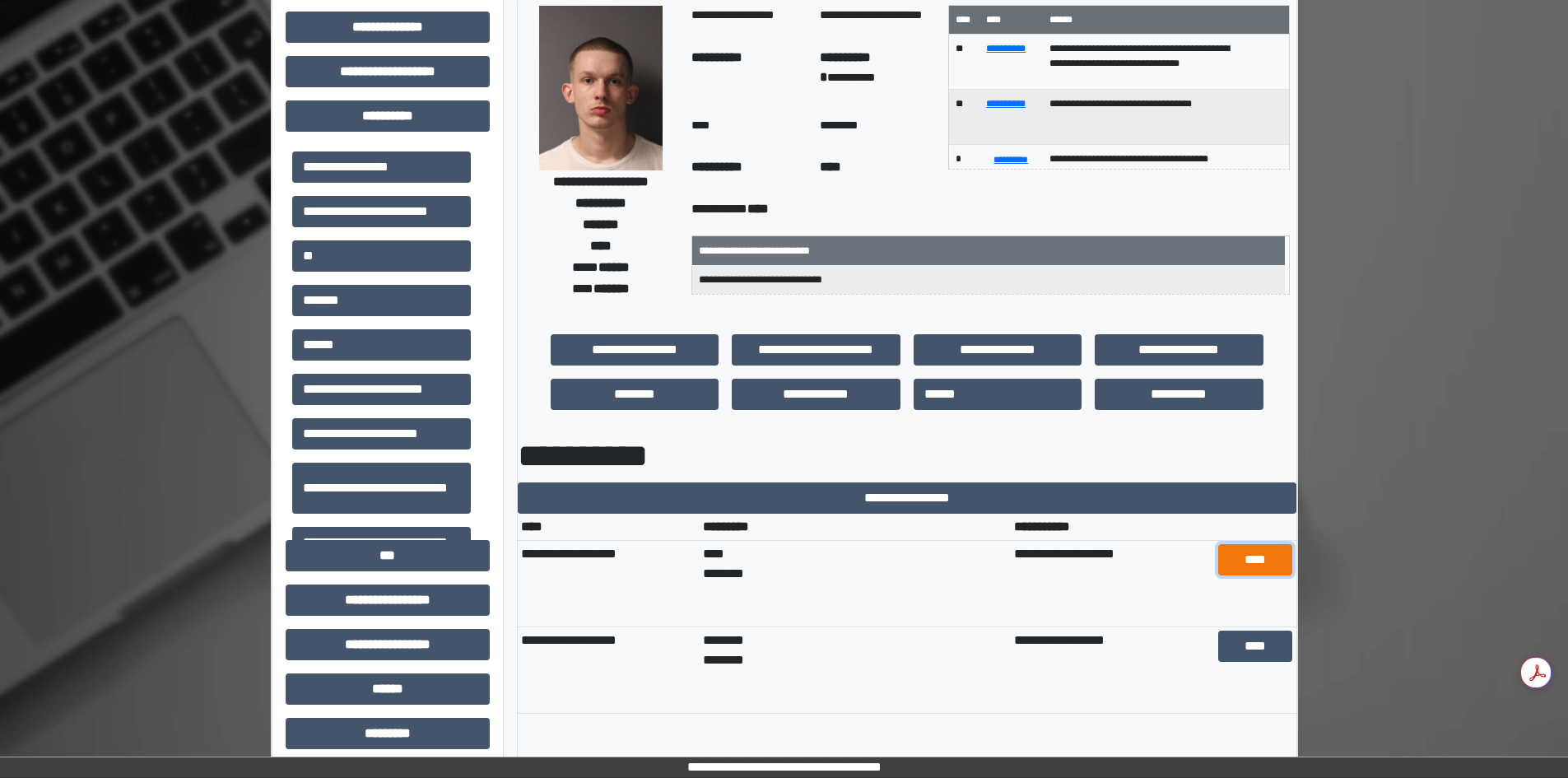 click on "****" at bounding box center (1255, 560) 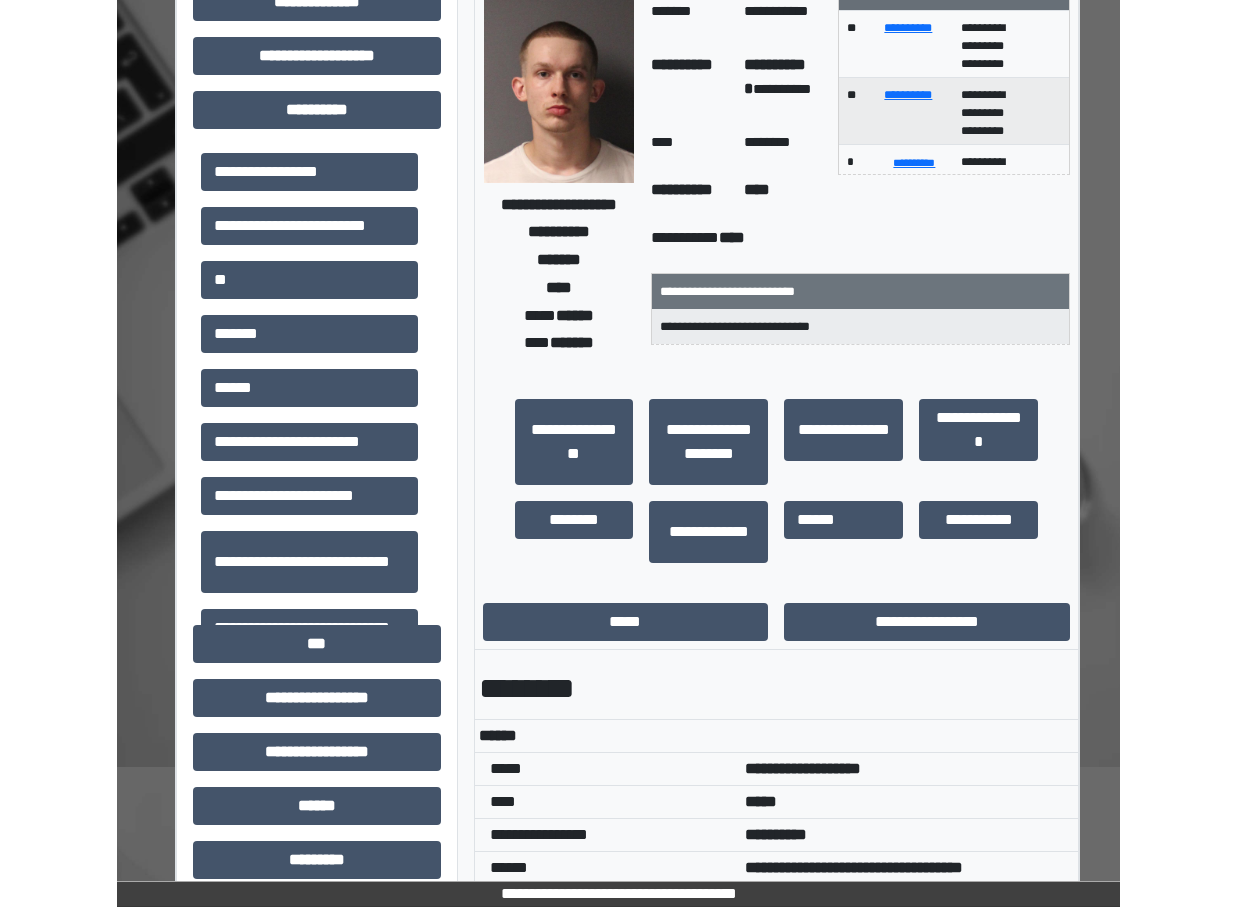 scroll, scrollTop: 0, scrollLeft: 0, axis: both 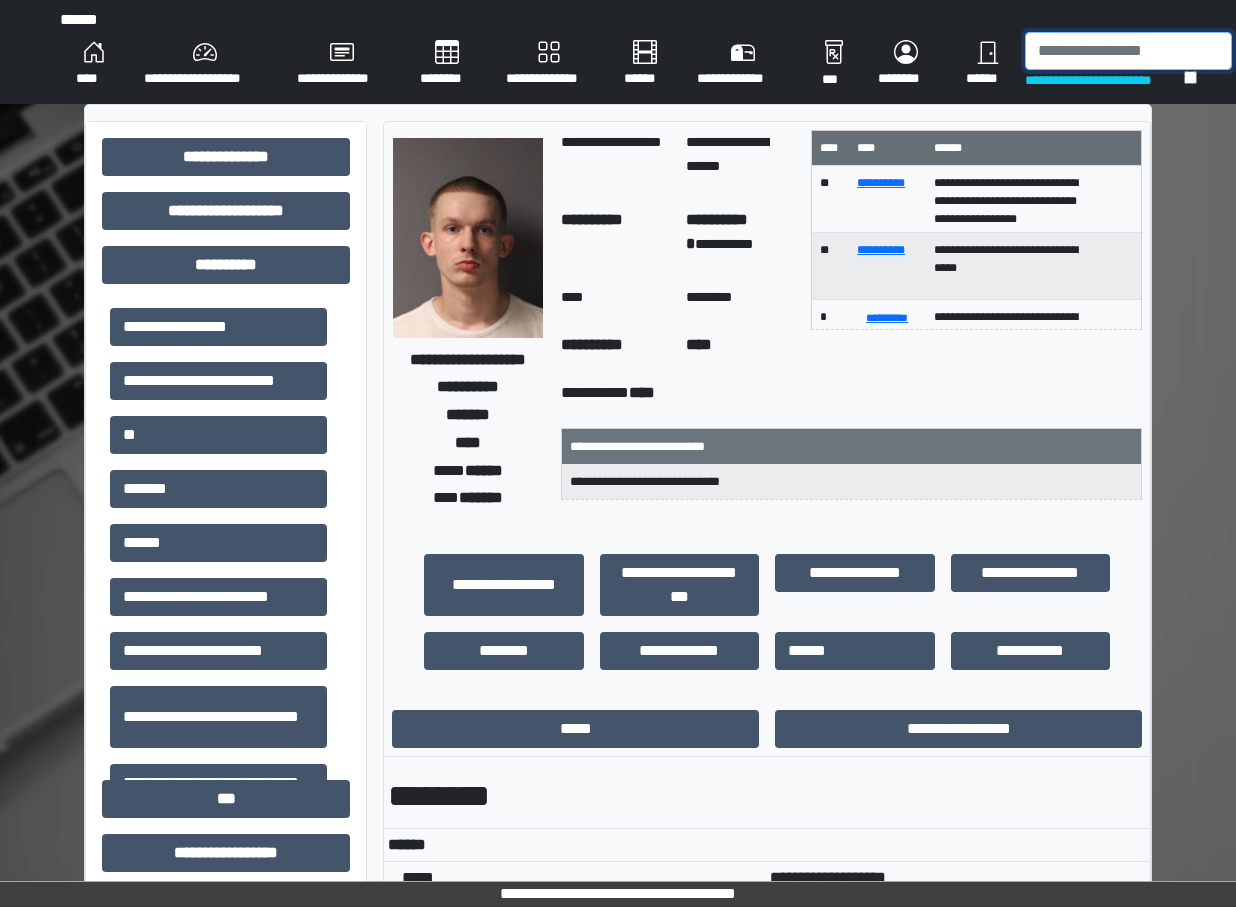 click at bounding box center (1128, 51) 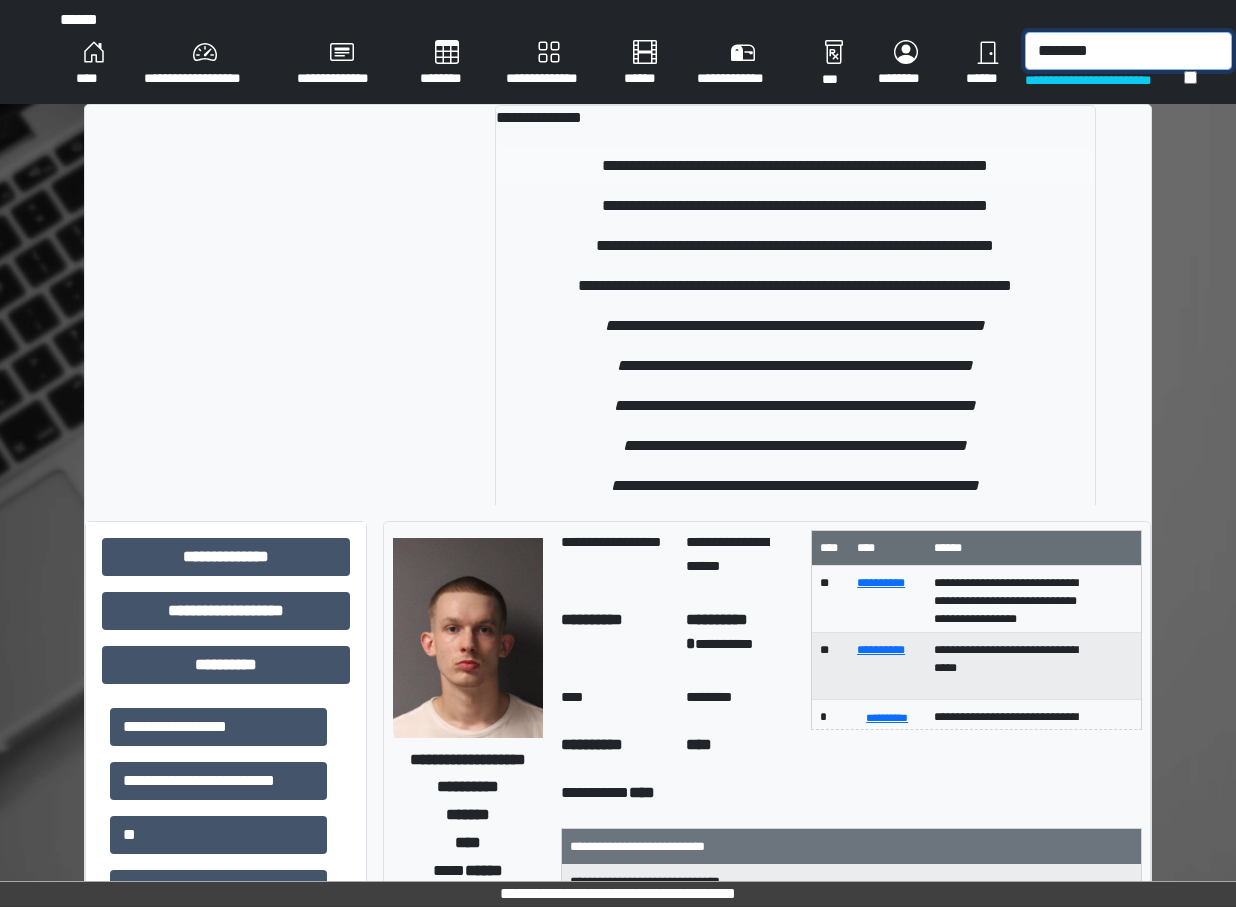 type on "********" 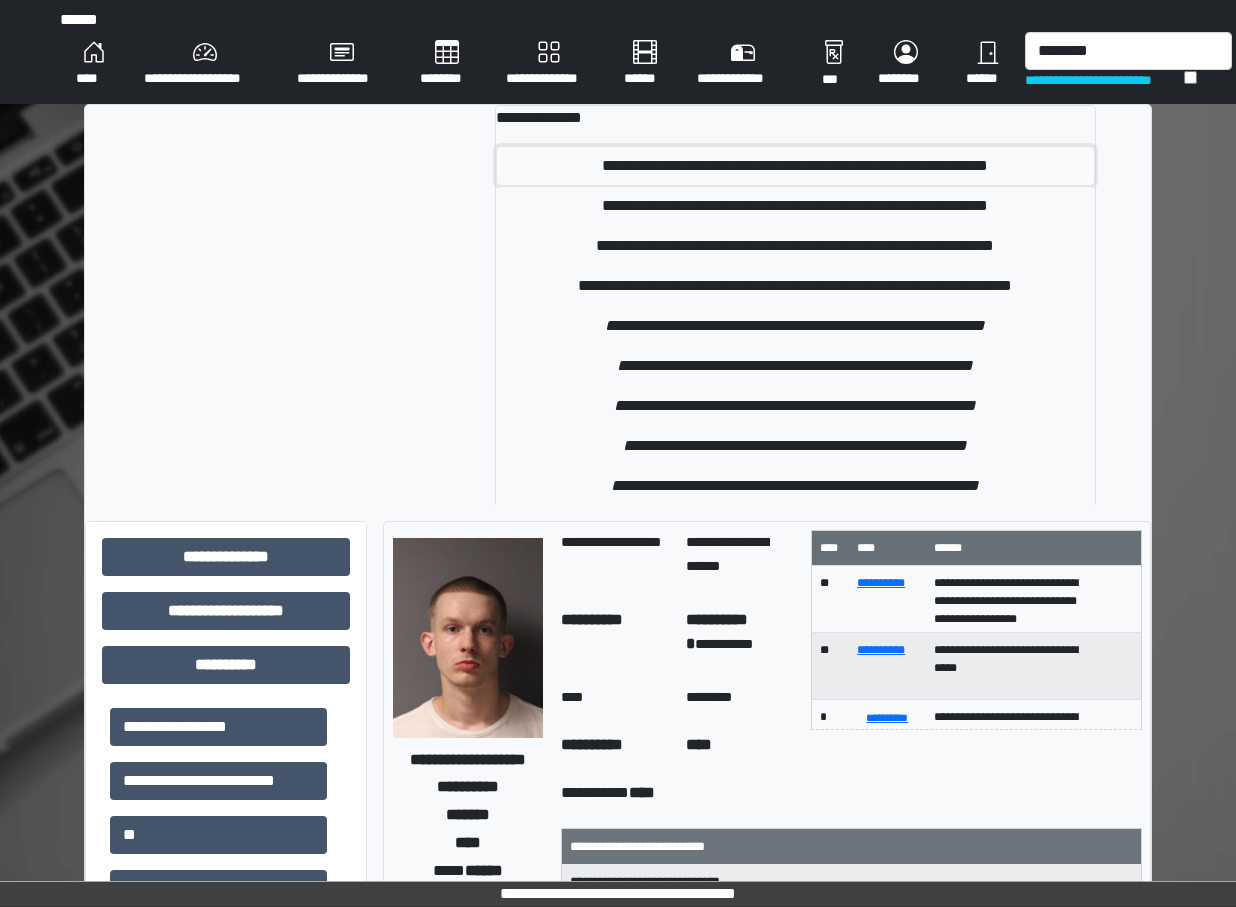 click on "**********" at bounding box center (795, 166) 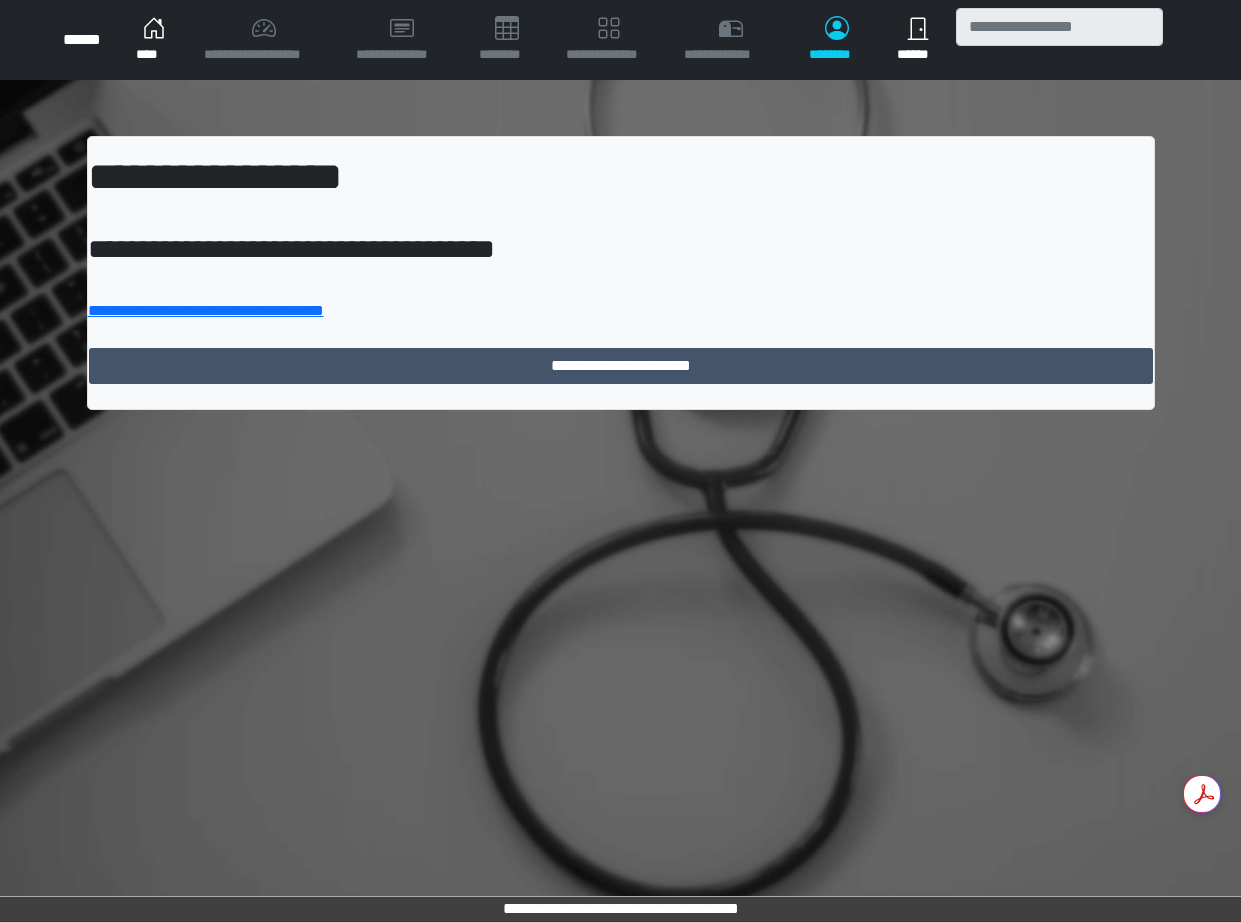 scroll, scrollTop: 0, scrollLeft: 0, axis: both 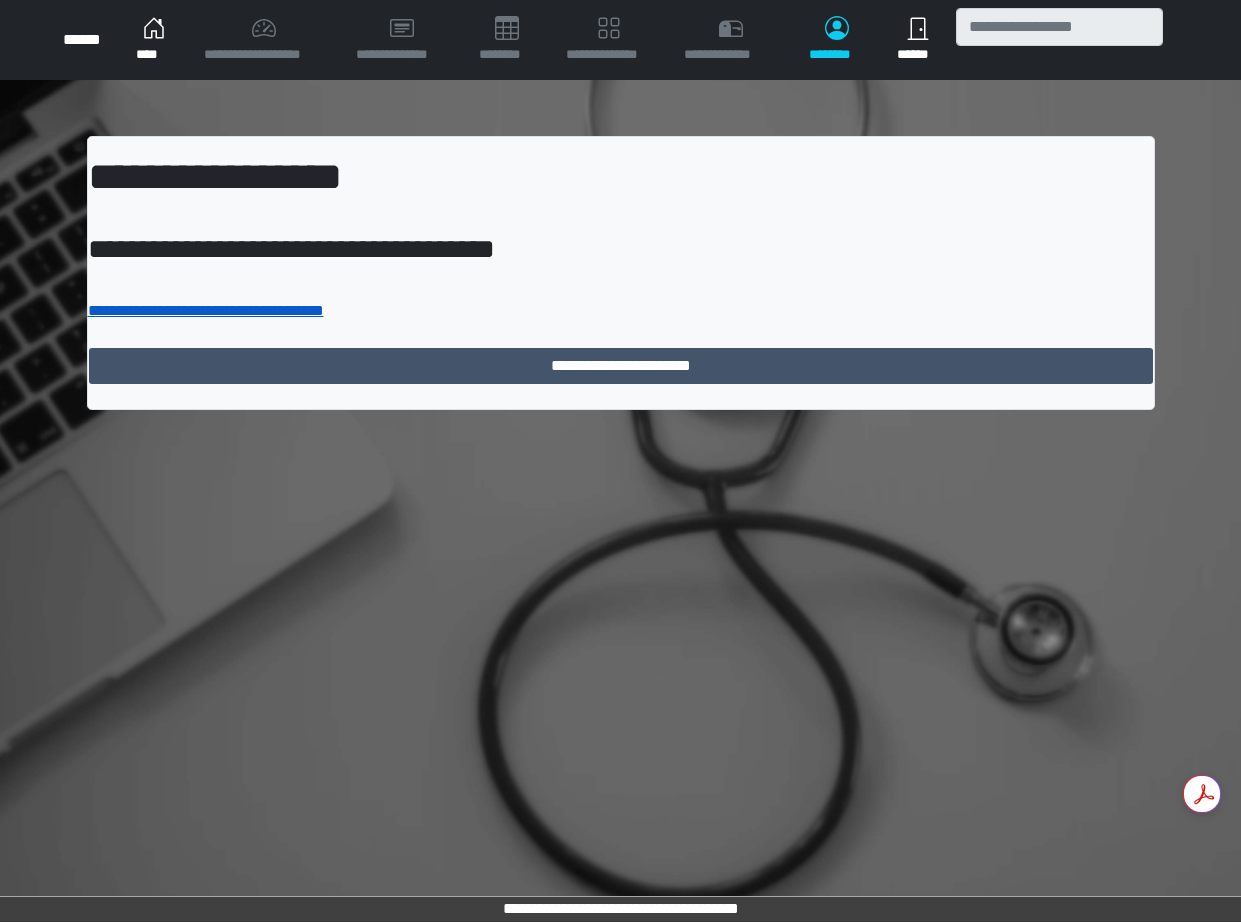click on "**********" at bounding box center (206, 310) 